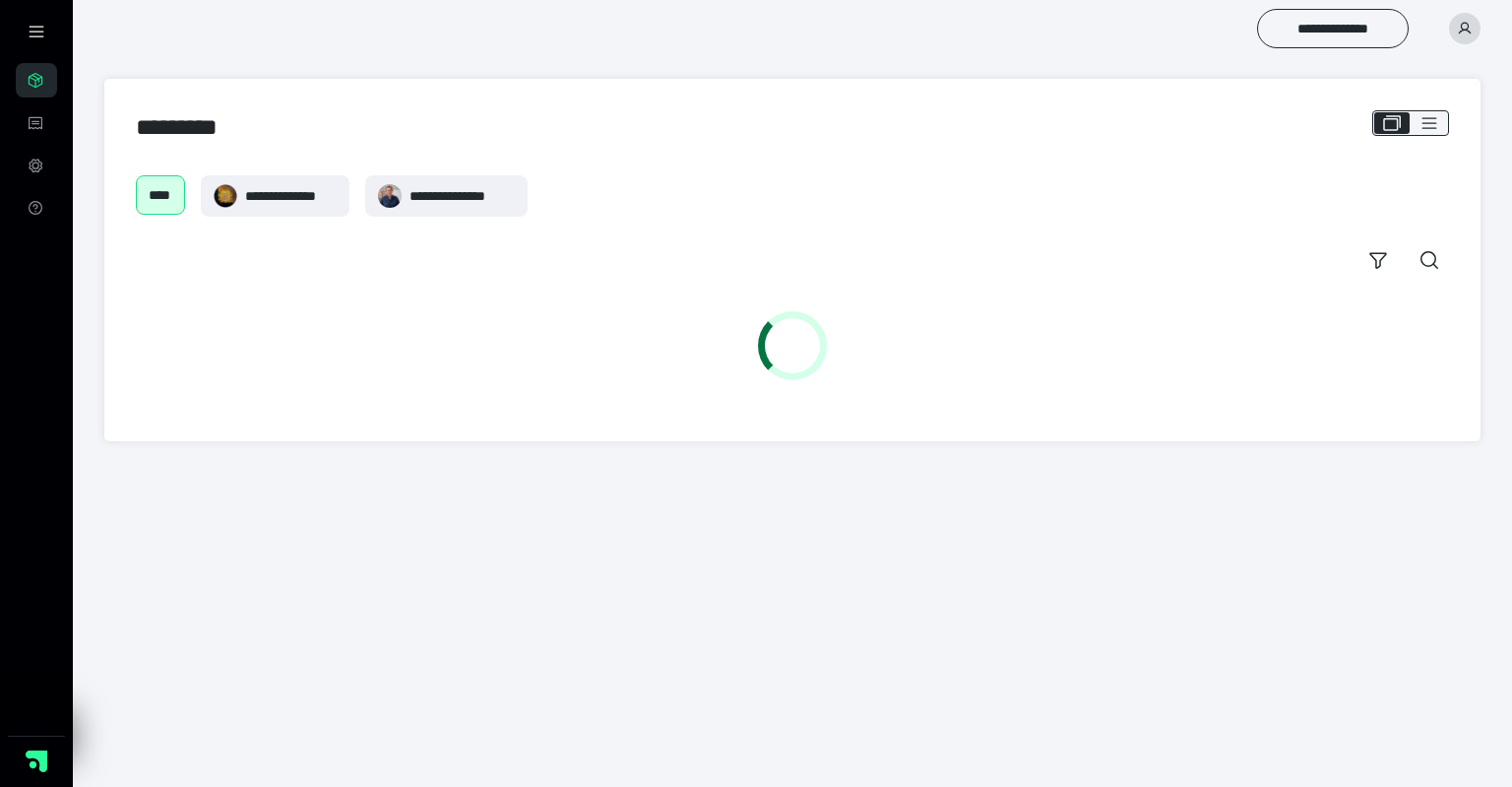 scroll, scrollTop: 0, scrollLeft: 0, axis: both 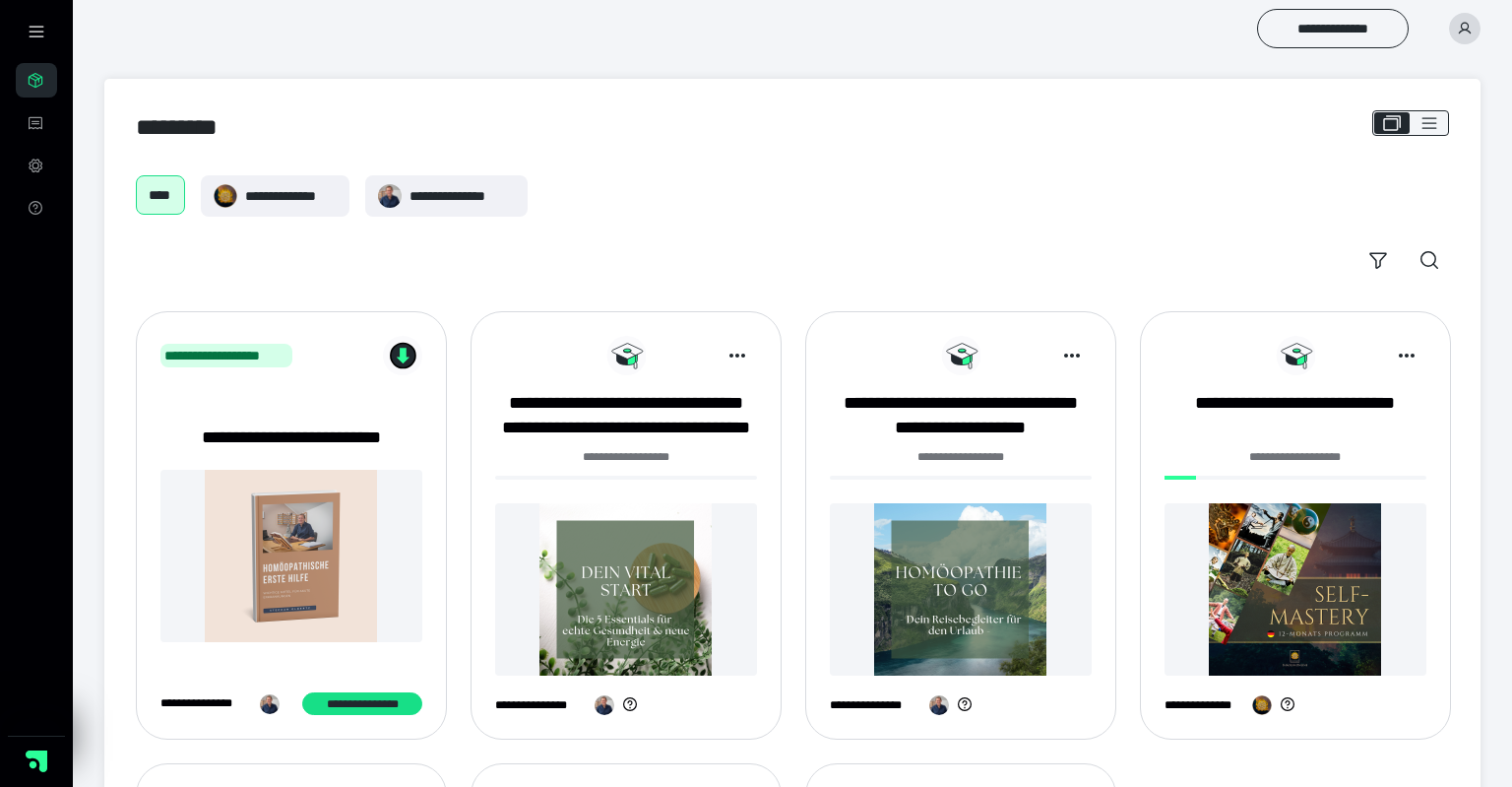 click 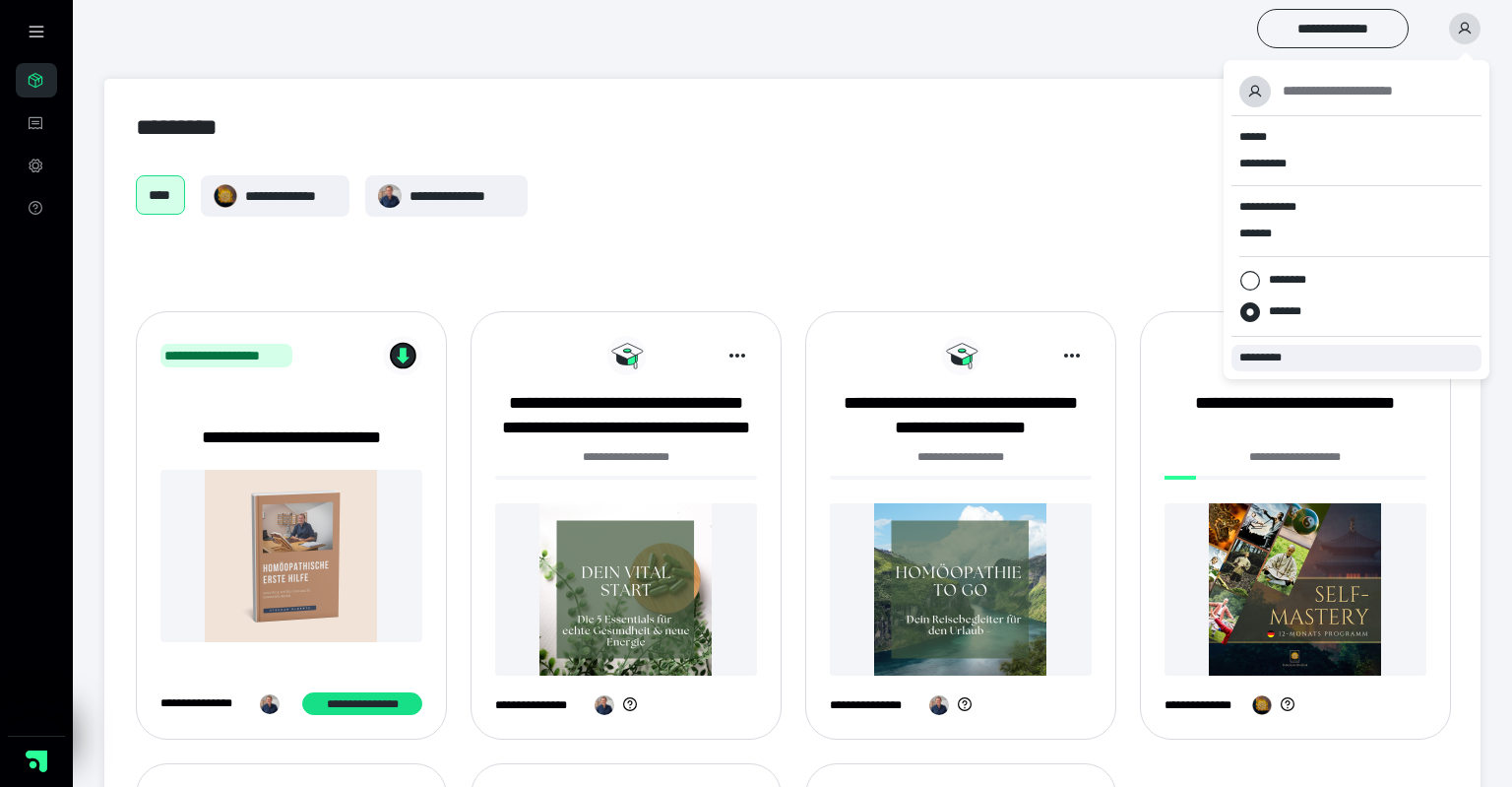 click on "*********" at bounding box center (1269, 358) 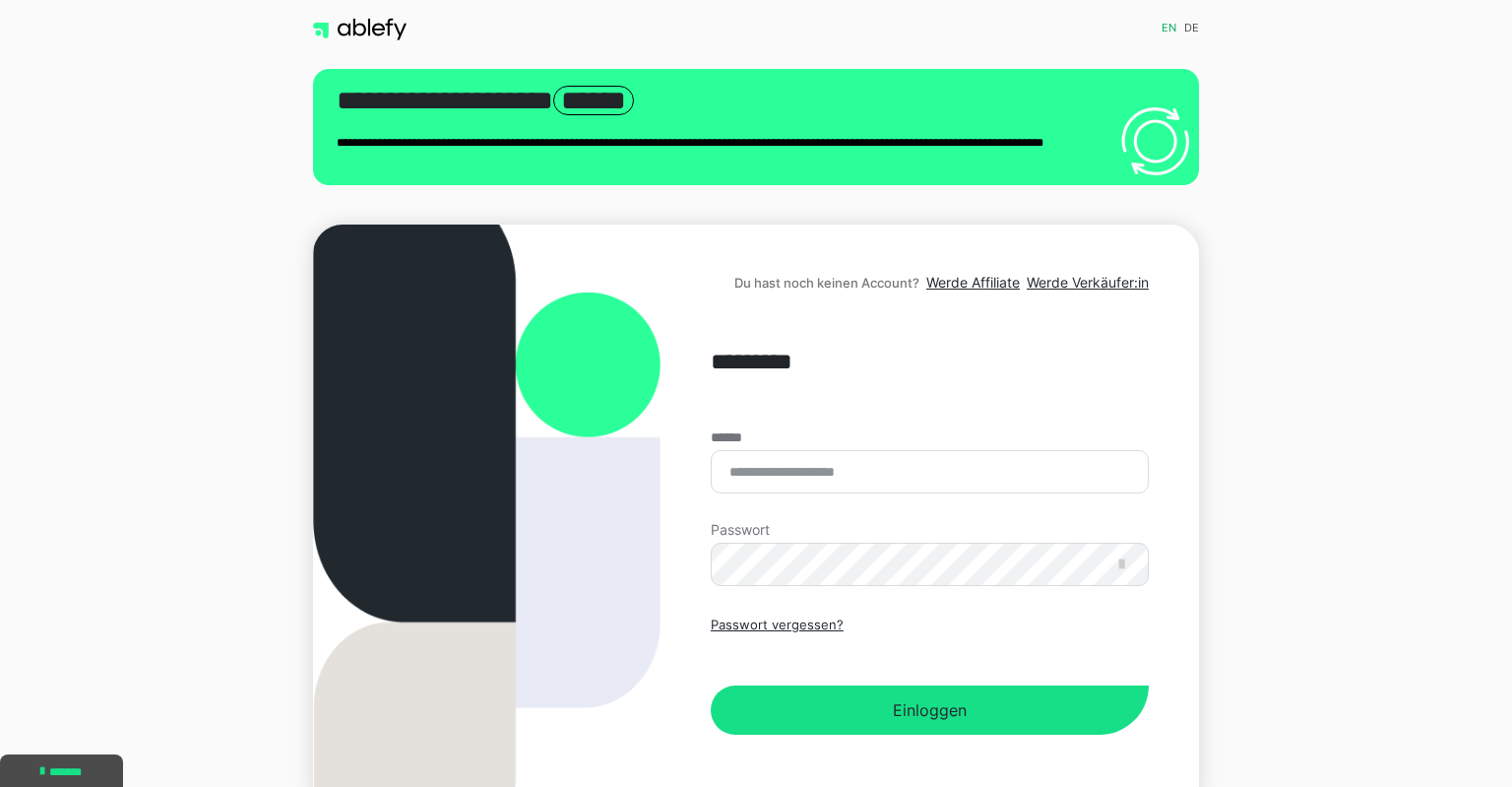 scroll, scrollTop: 0, scrollLeft: 0, axis: both 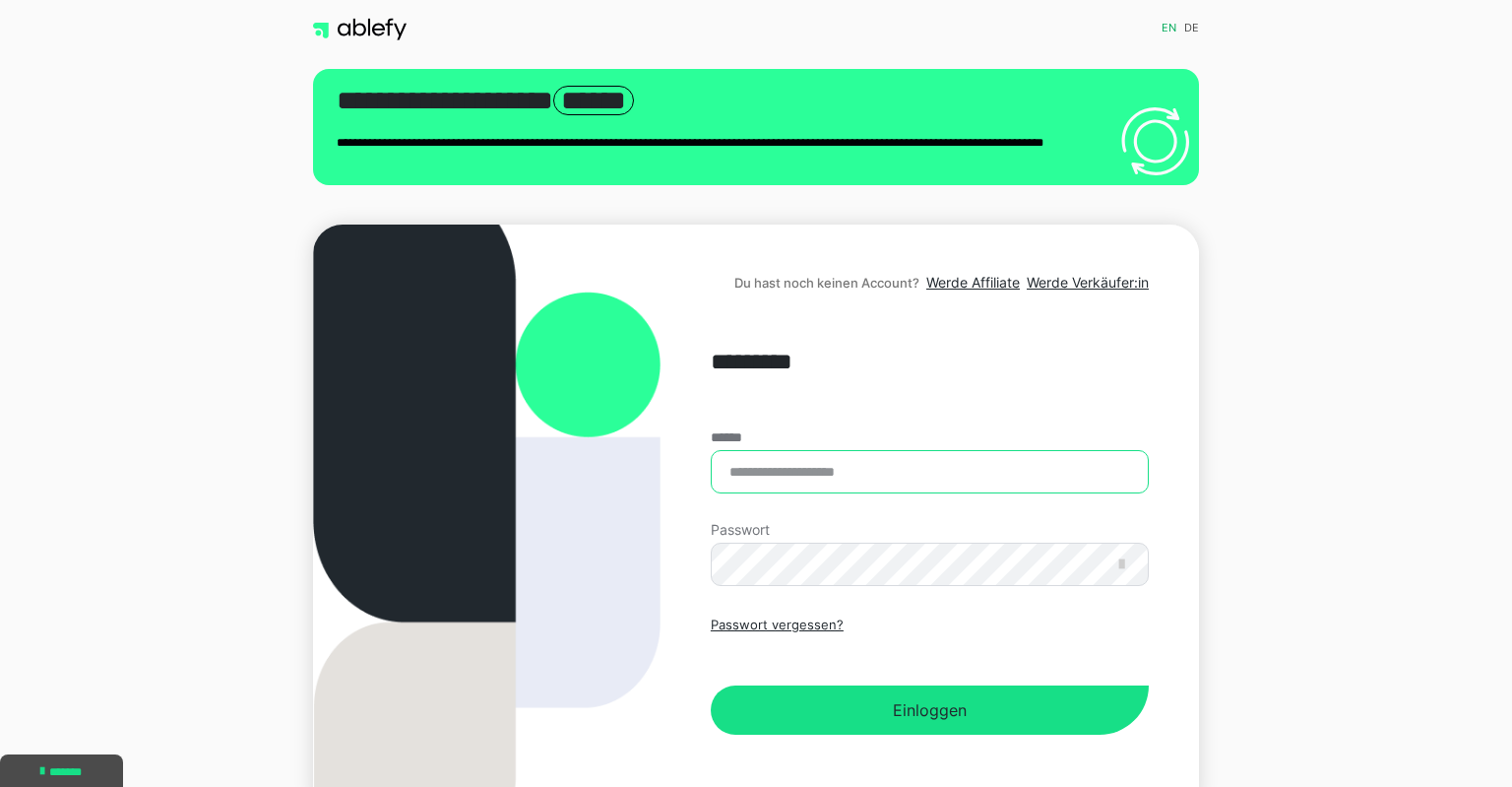 type on "**********" 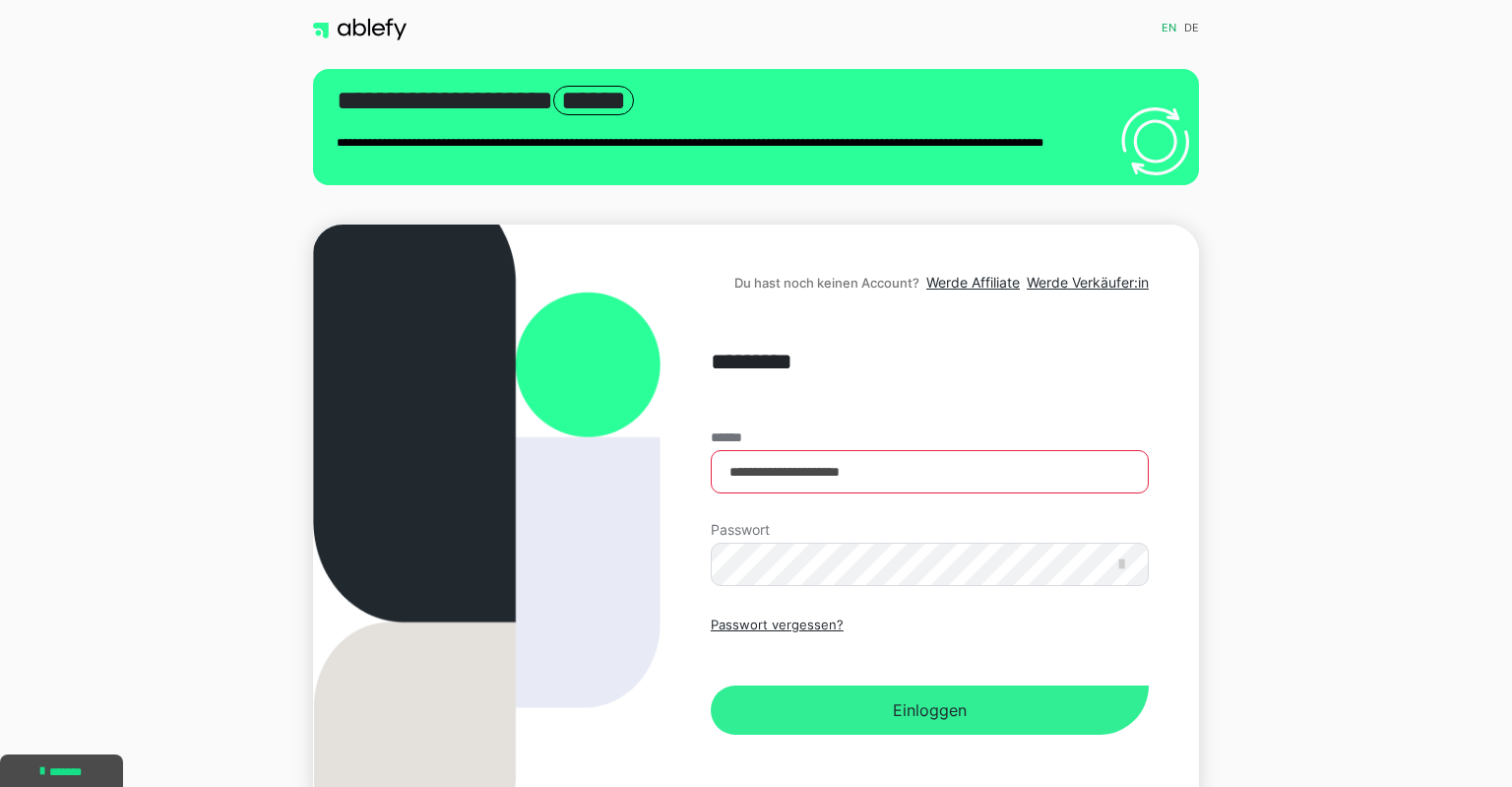 click on "Einloggen" at bounding box center [929, 710] 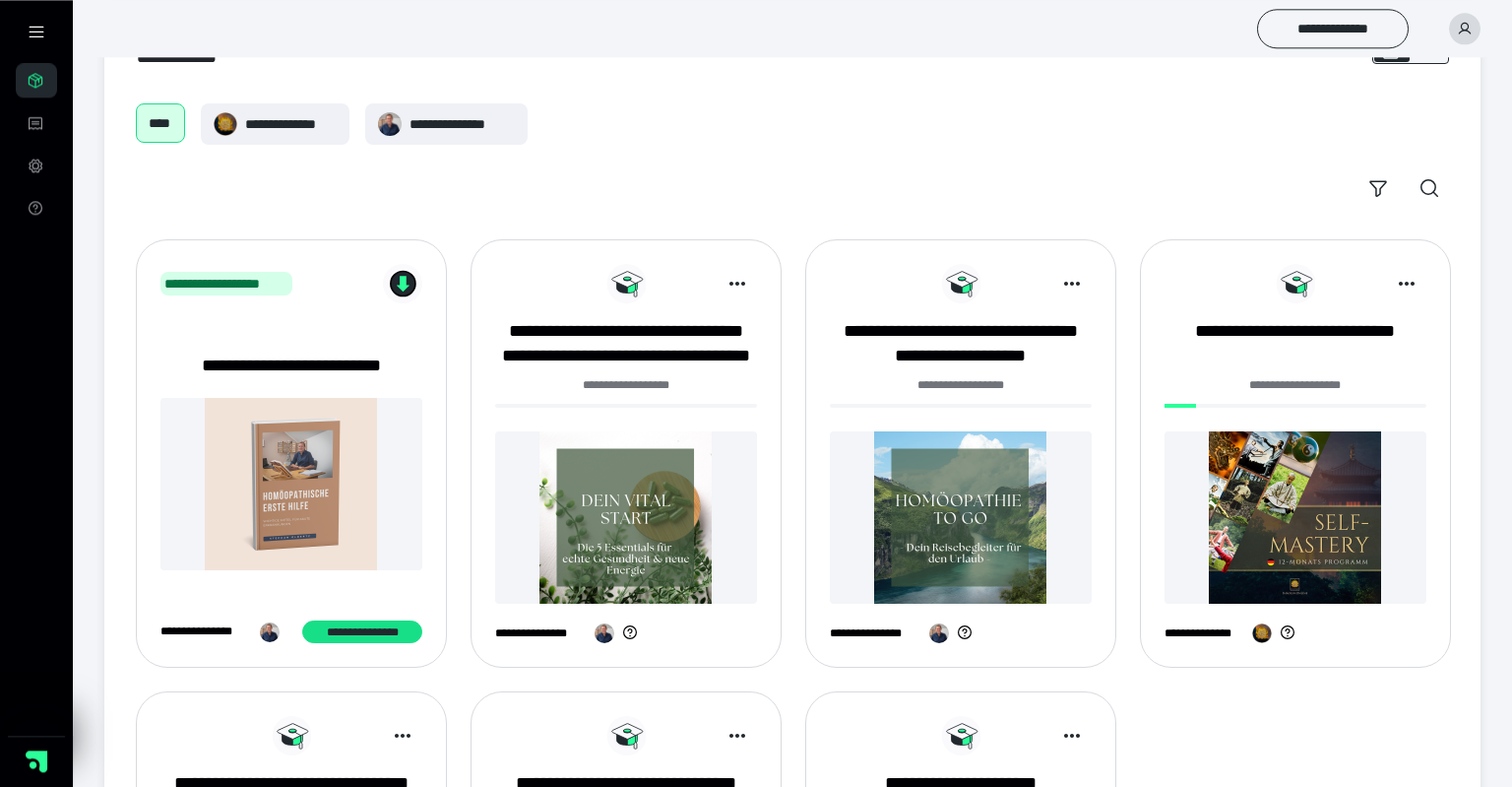scroll, scrollTop: 416, scrollLeft: 0, axis: vertical 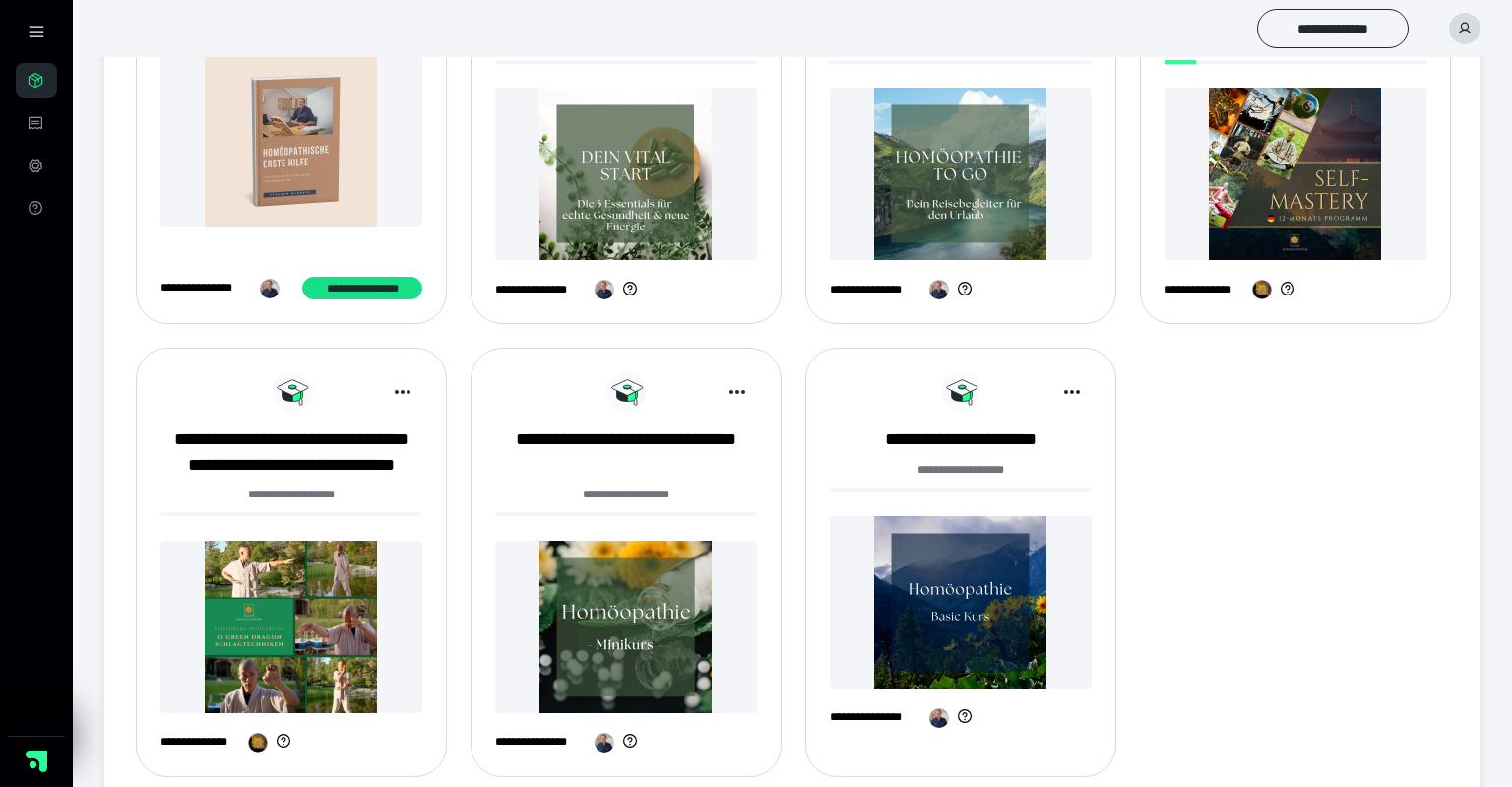 click at bounding box center (626, 173) 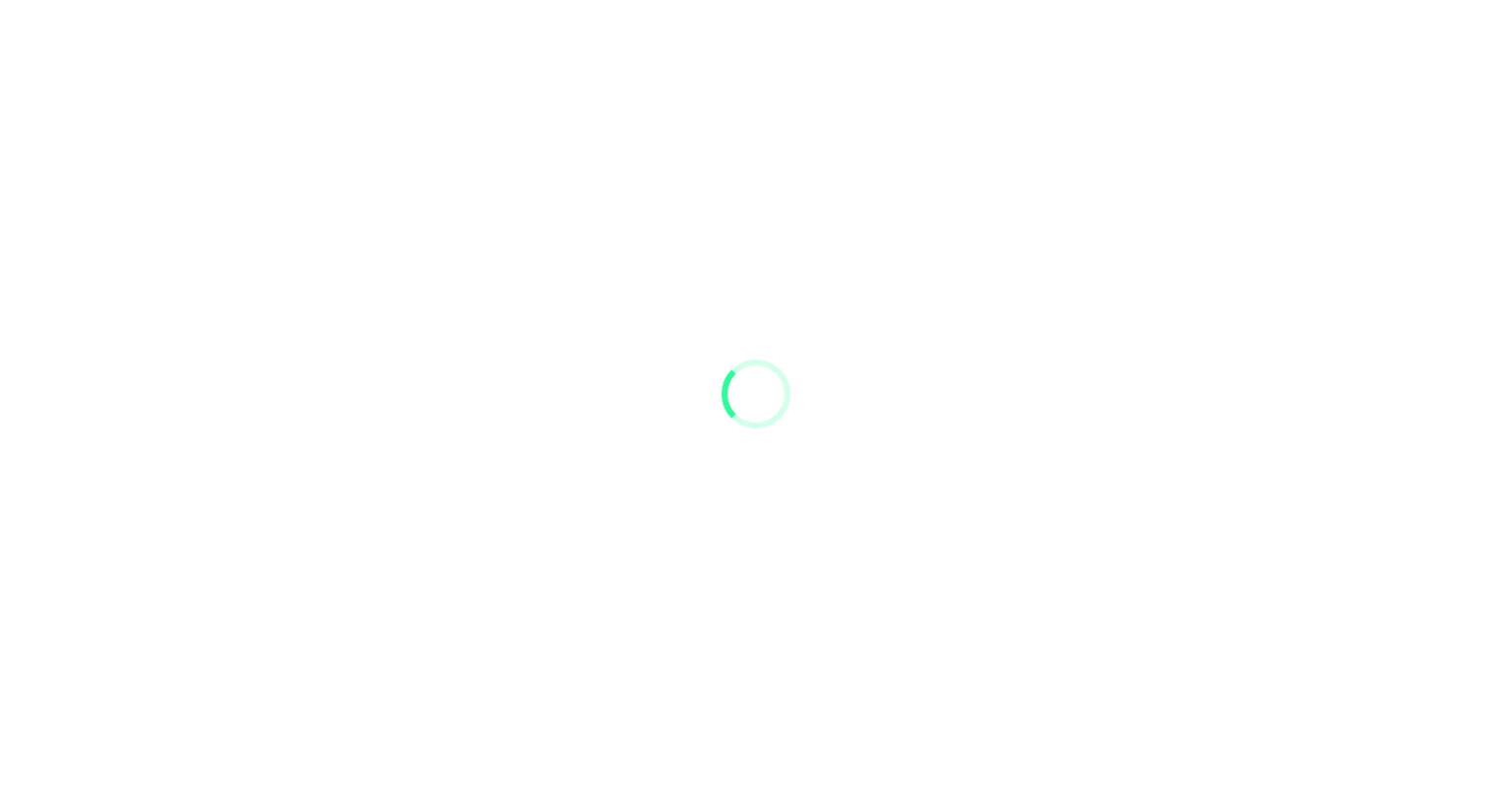 scroll, scrollTop: 0, scrollLeft: 0, axis: both 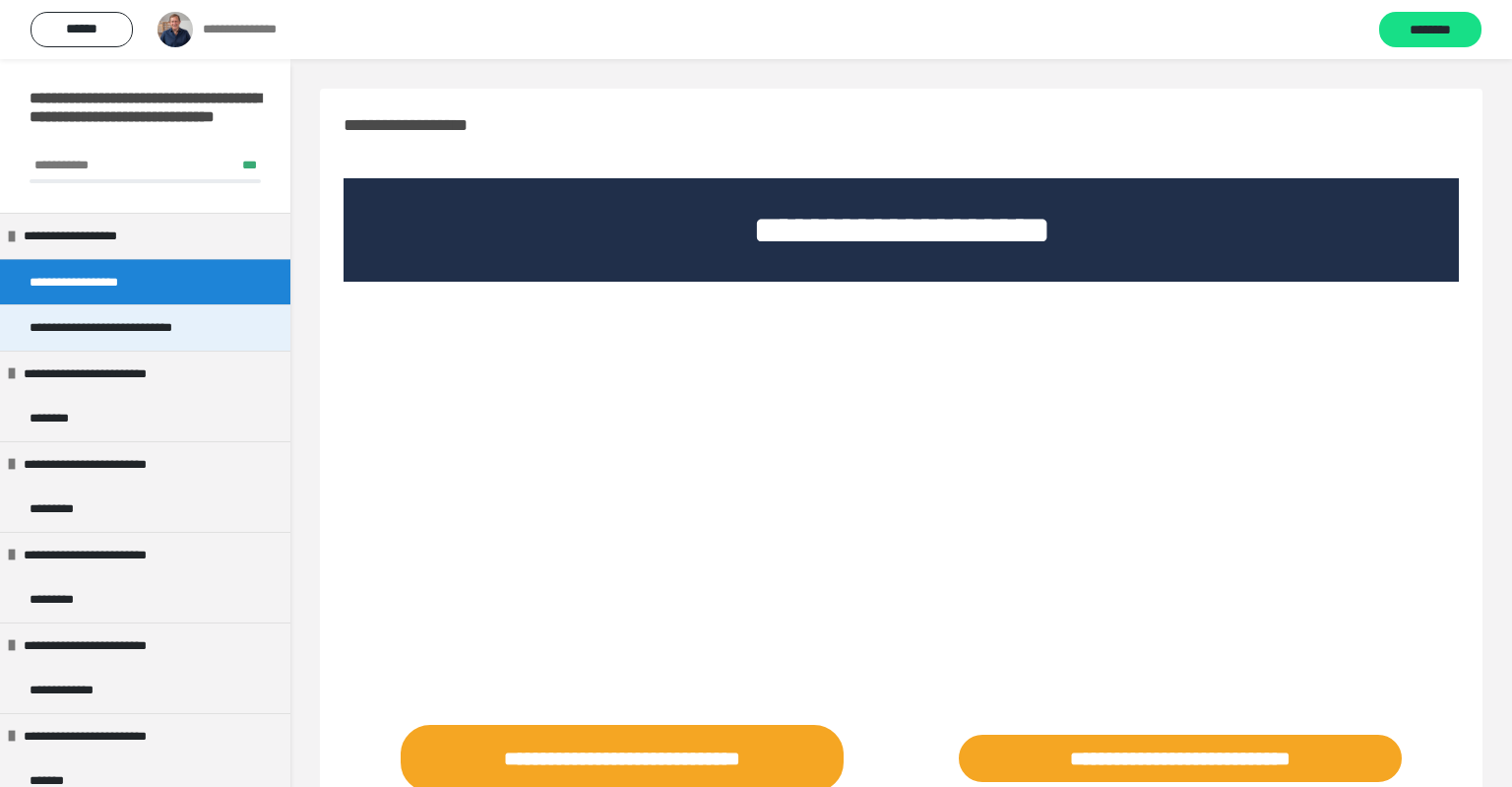 click on "**********" at bounding box center [132, 328] 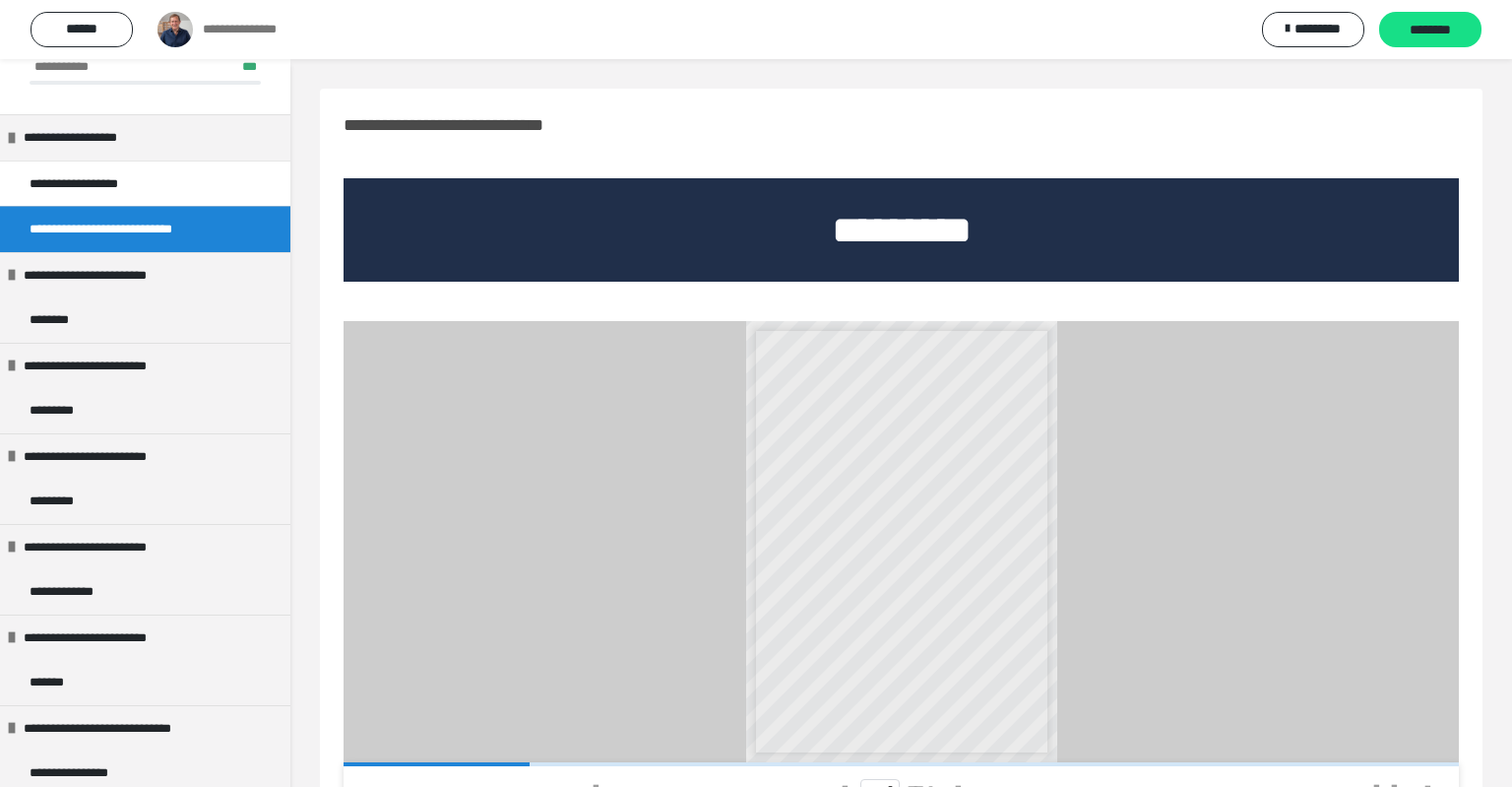 scroll, scrollTop: 189, scrollLeft: 0, axis: vertical 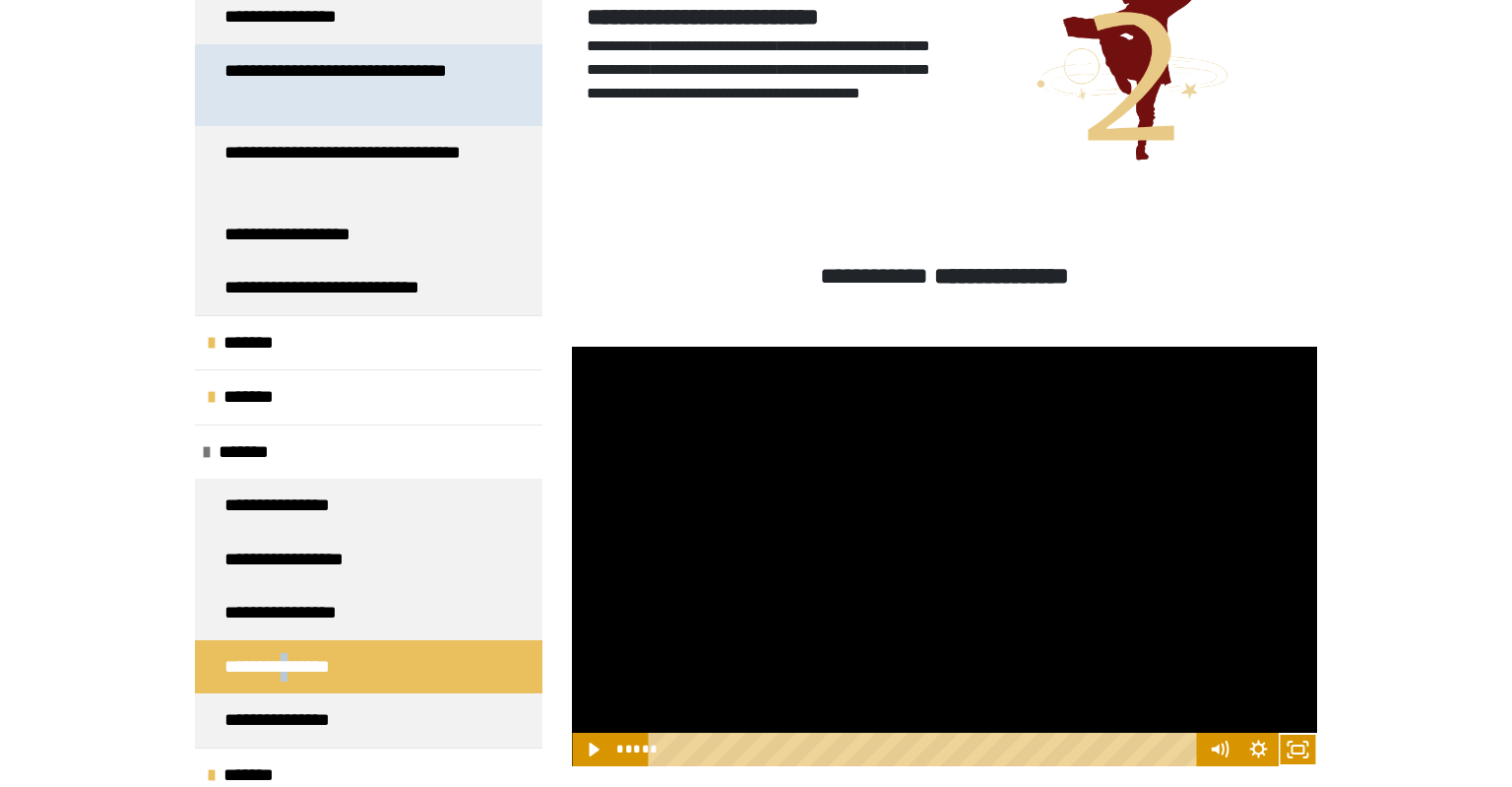 type 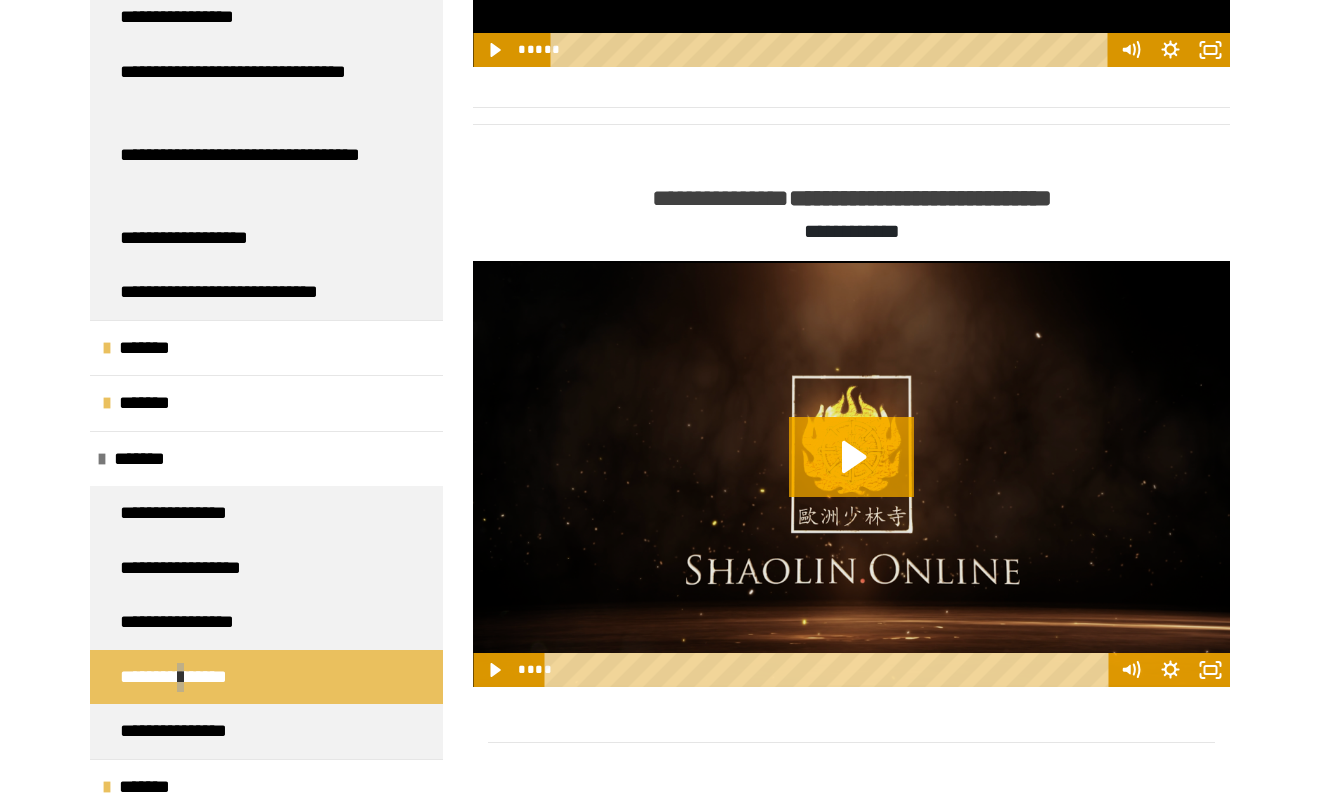 scroll, scrollTop: 1654, scrollLeft: 0, axis: vertical 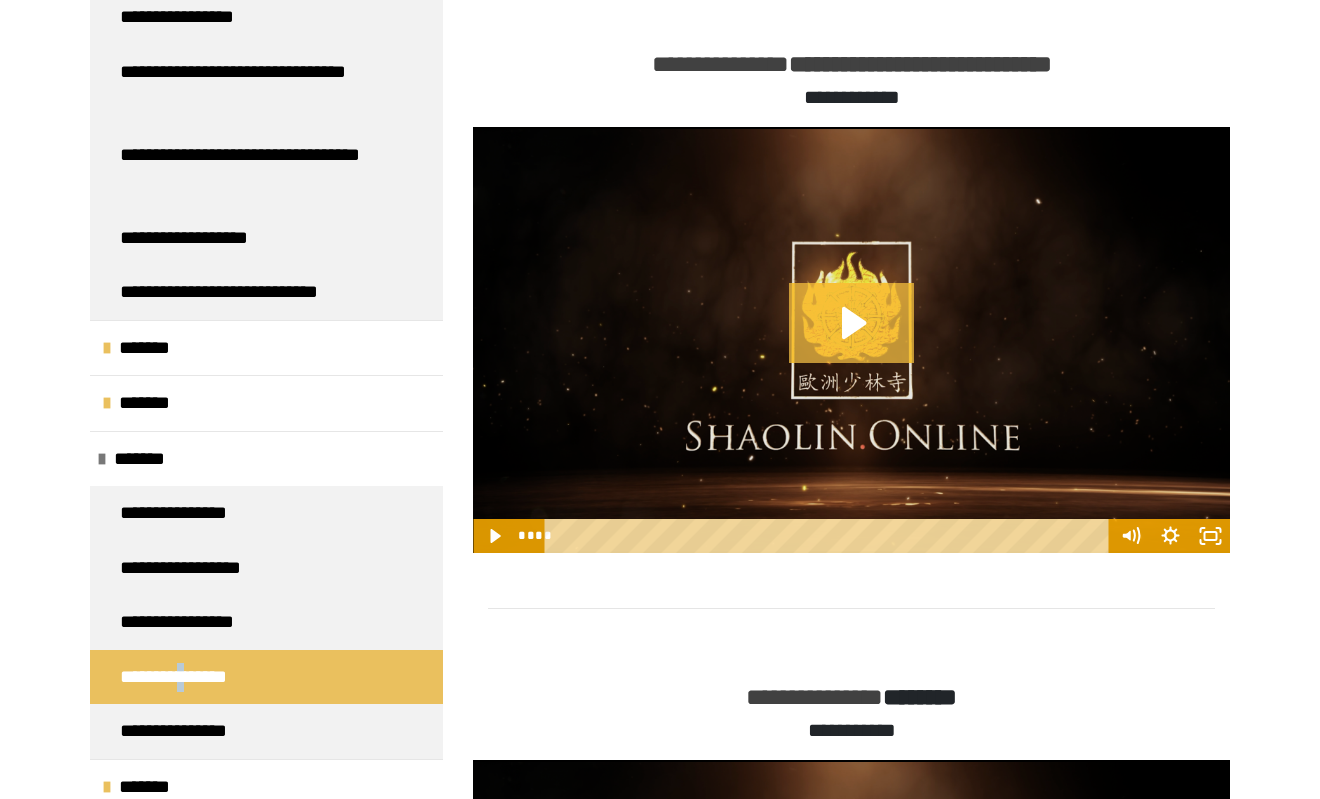 click 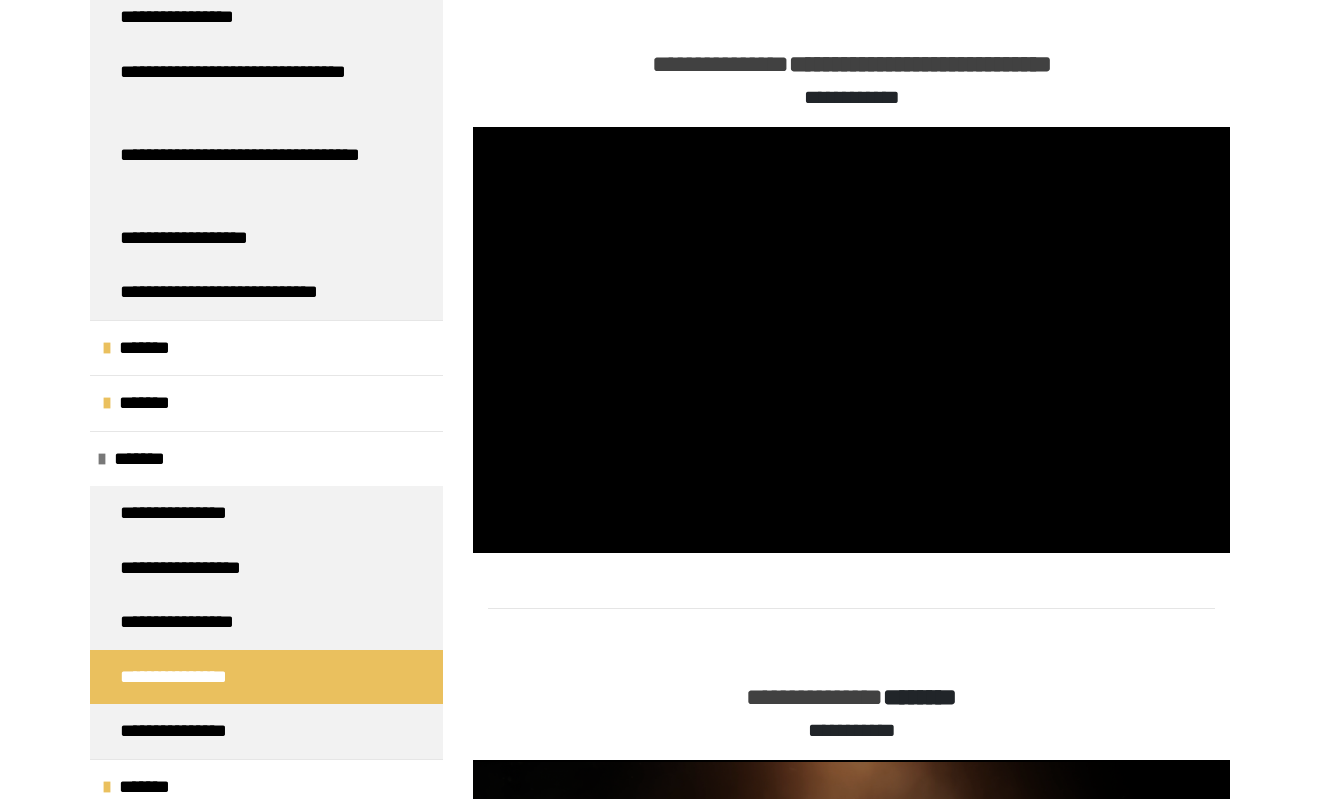 click at bounding box center [851, 608] 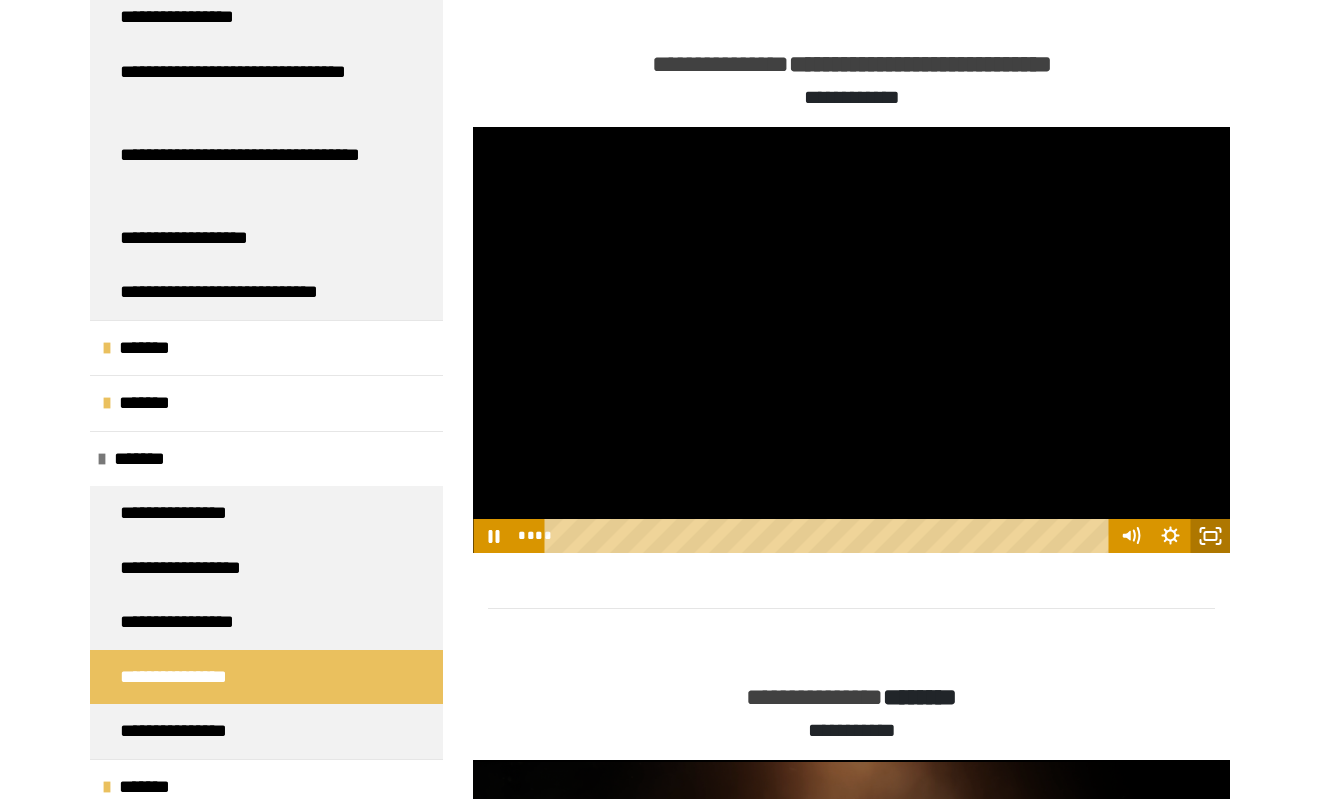 click 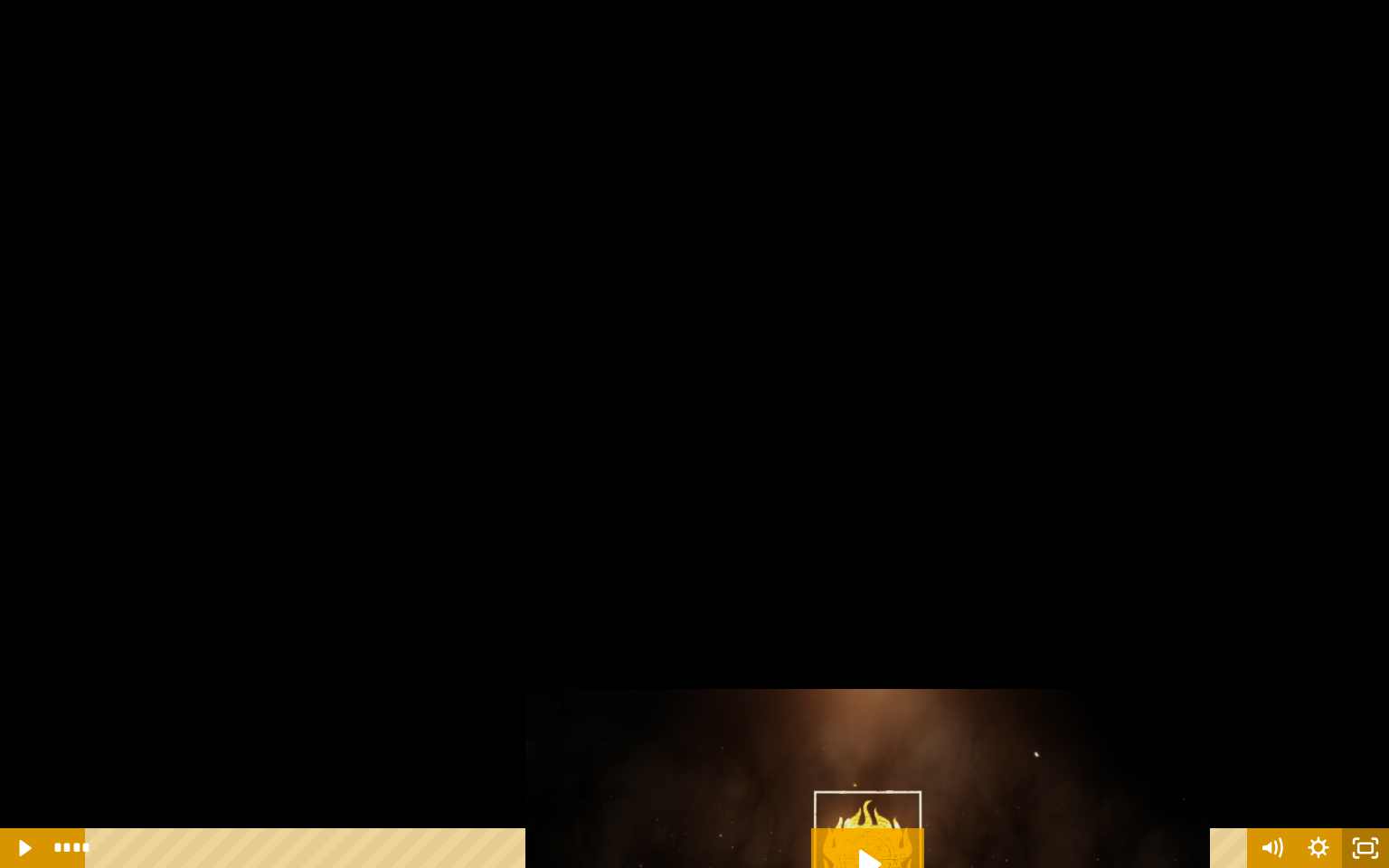 click 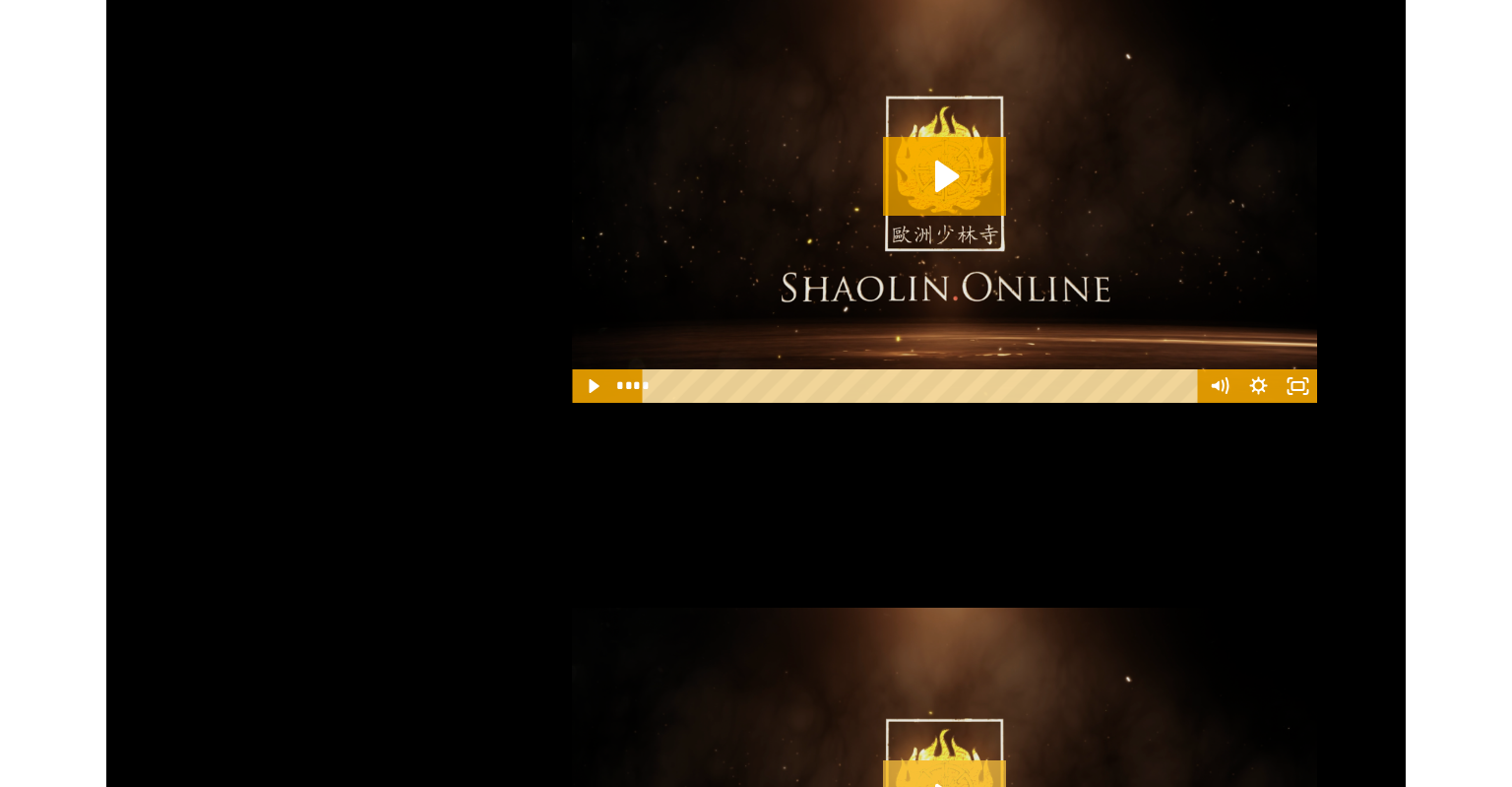 scroll, scrollTop: 2357, scrollLeft: 0, axis: vertical 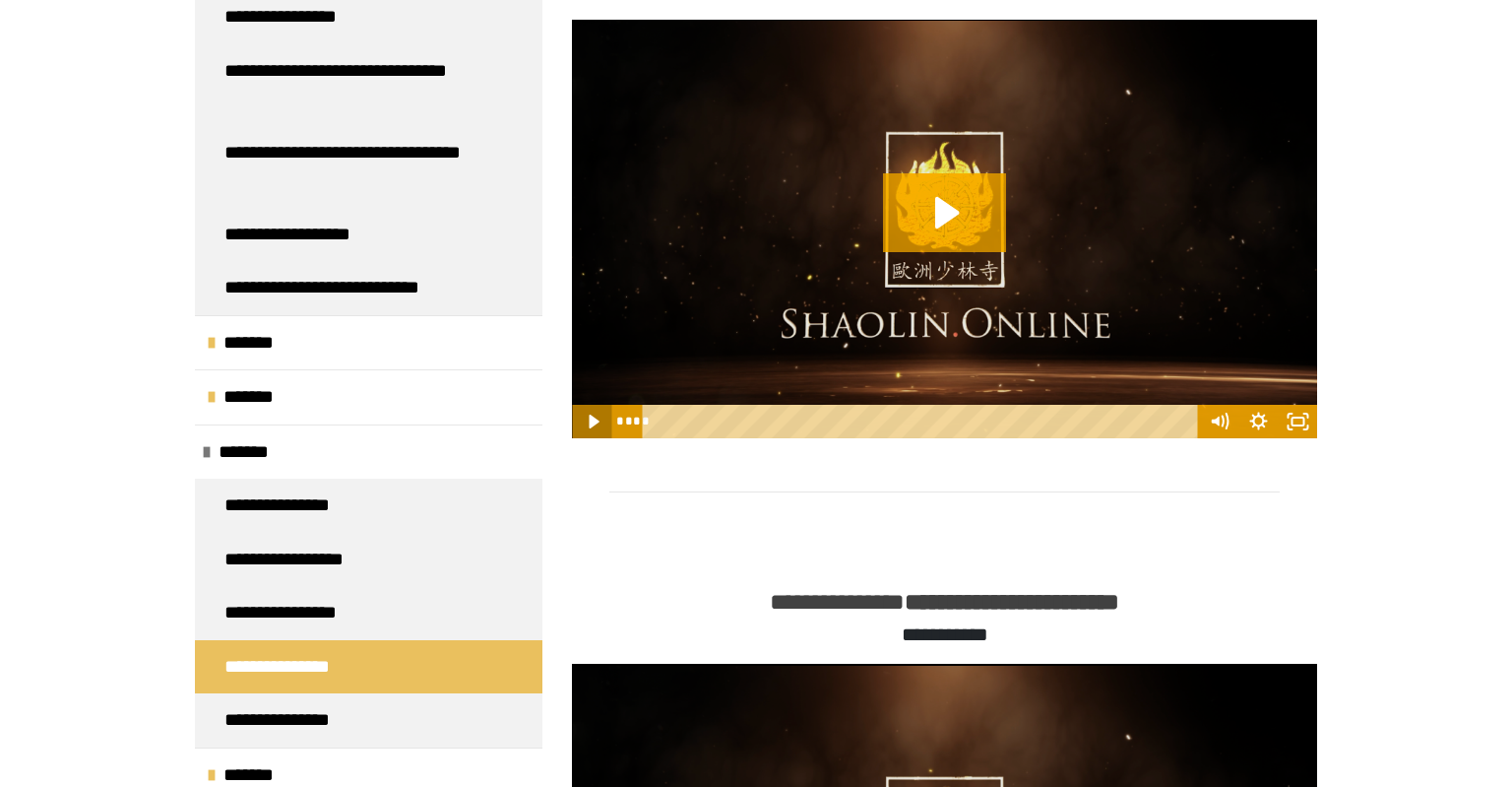 click 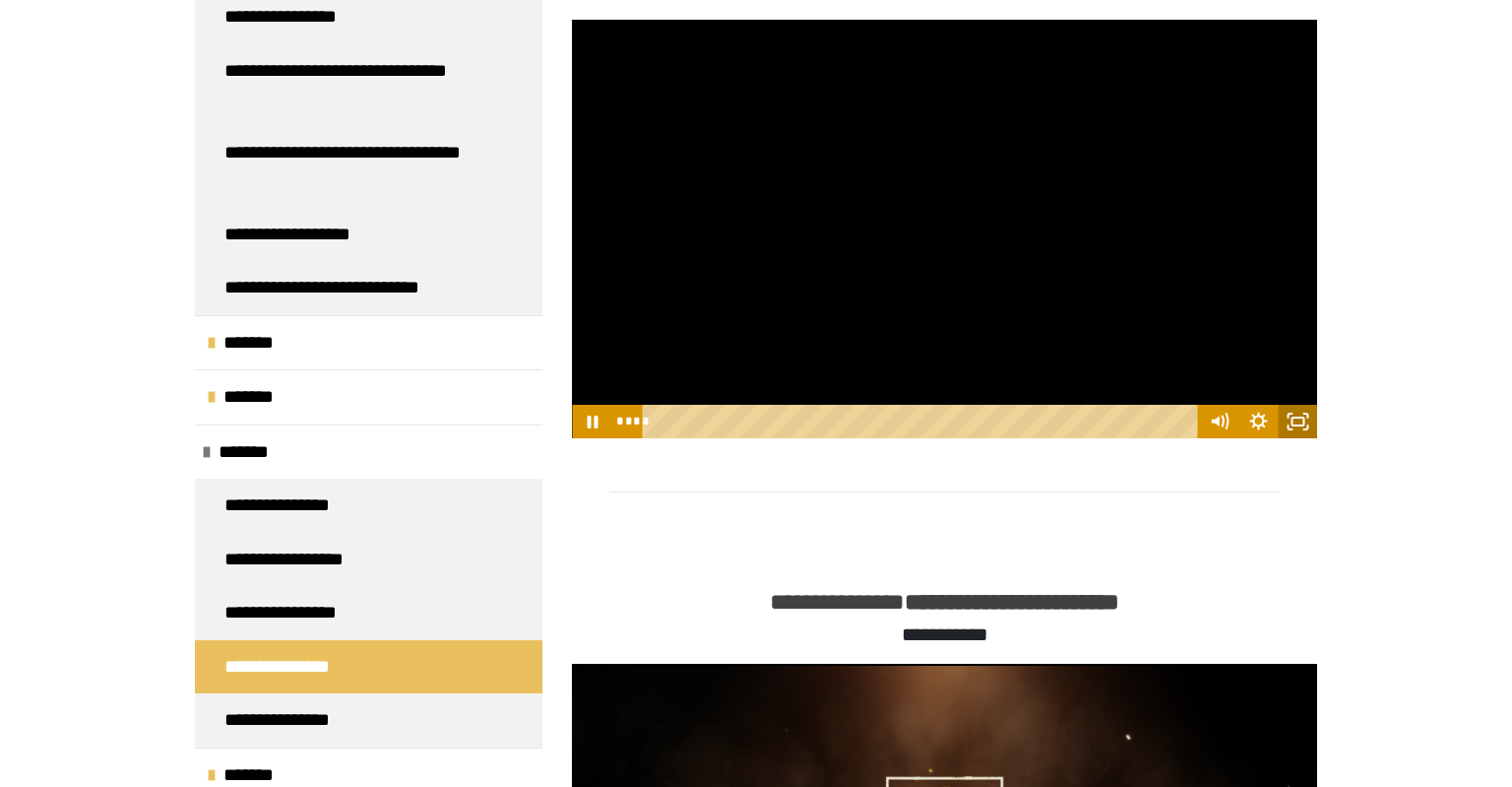 click 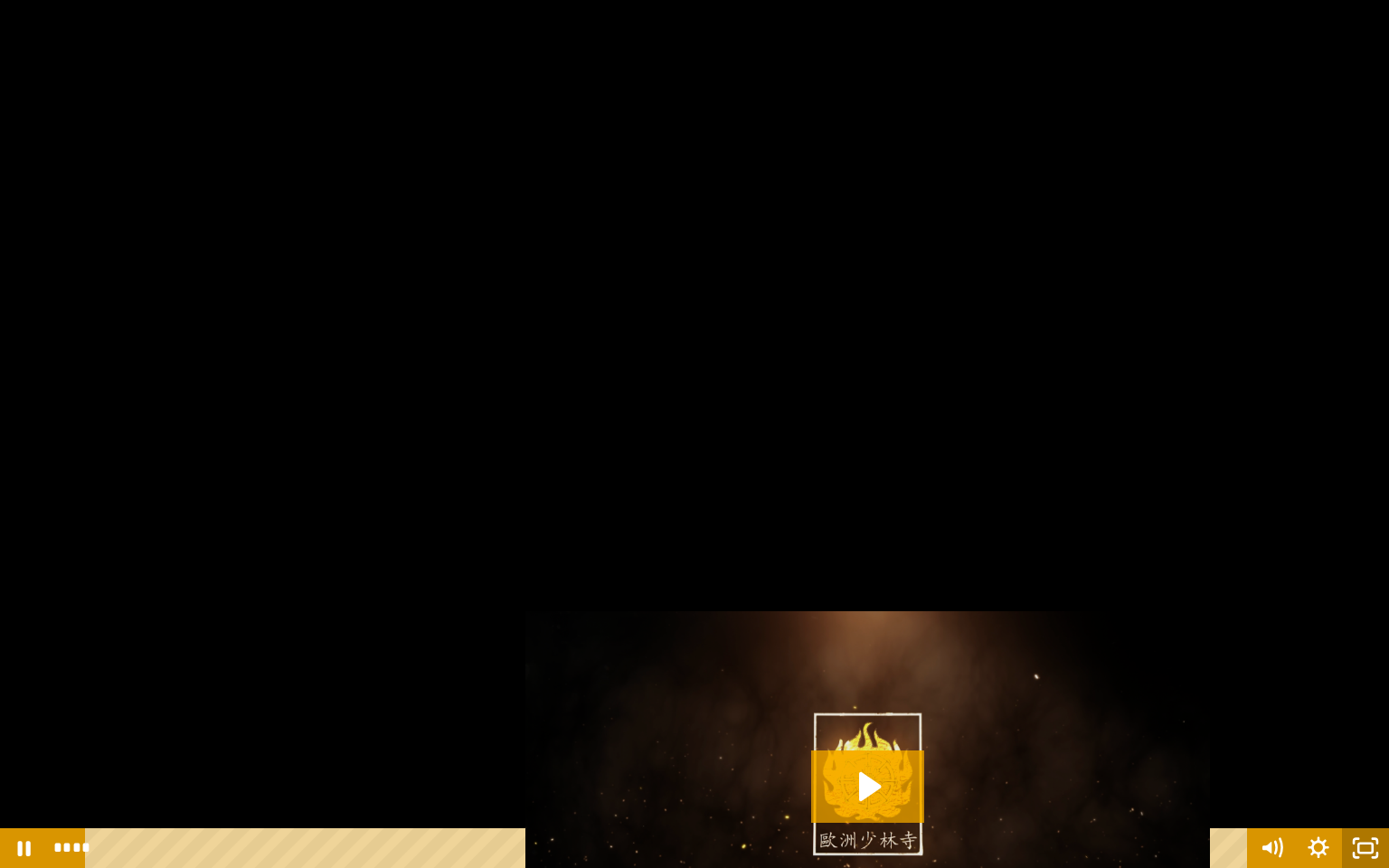 click 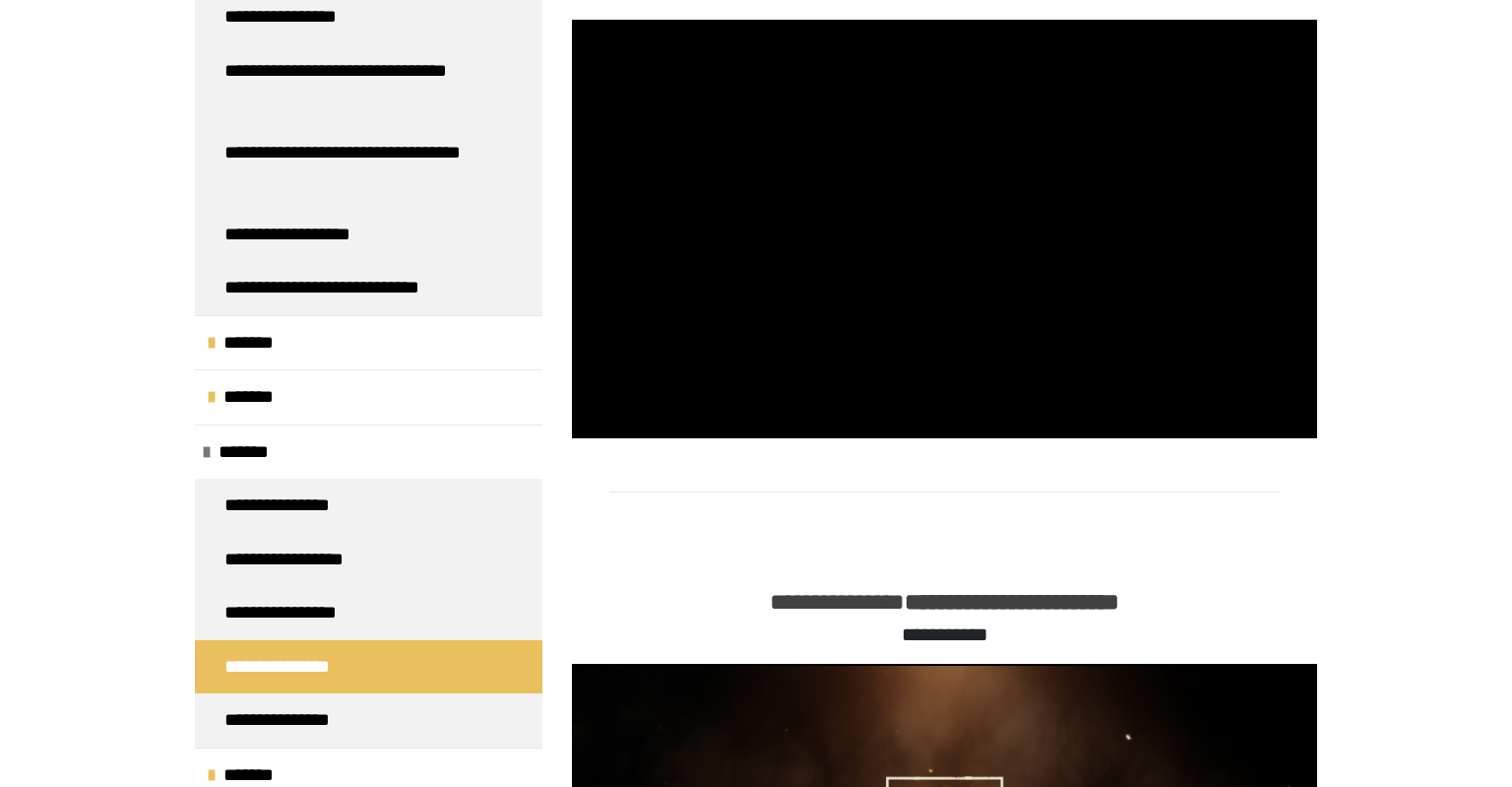 click on "**********" at bounding box center [756, 26] 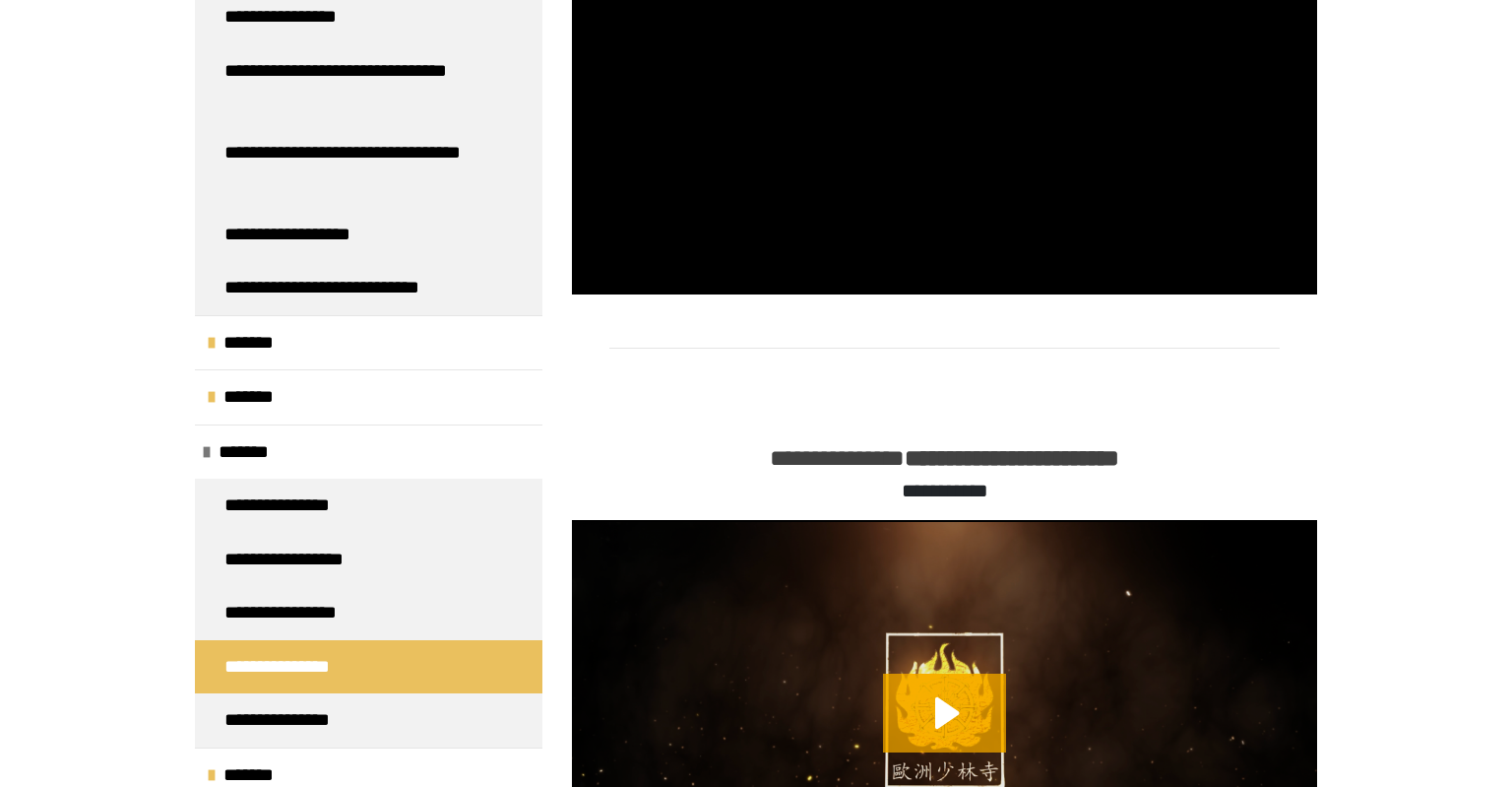 scroll, scrollTop: 3120, scrollLeft: 0, axis: vertical 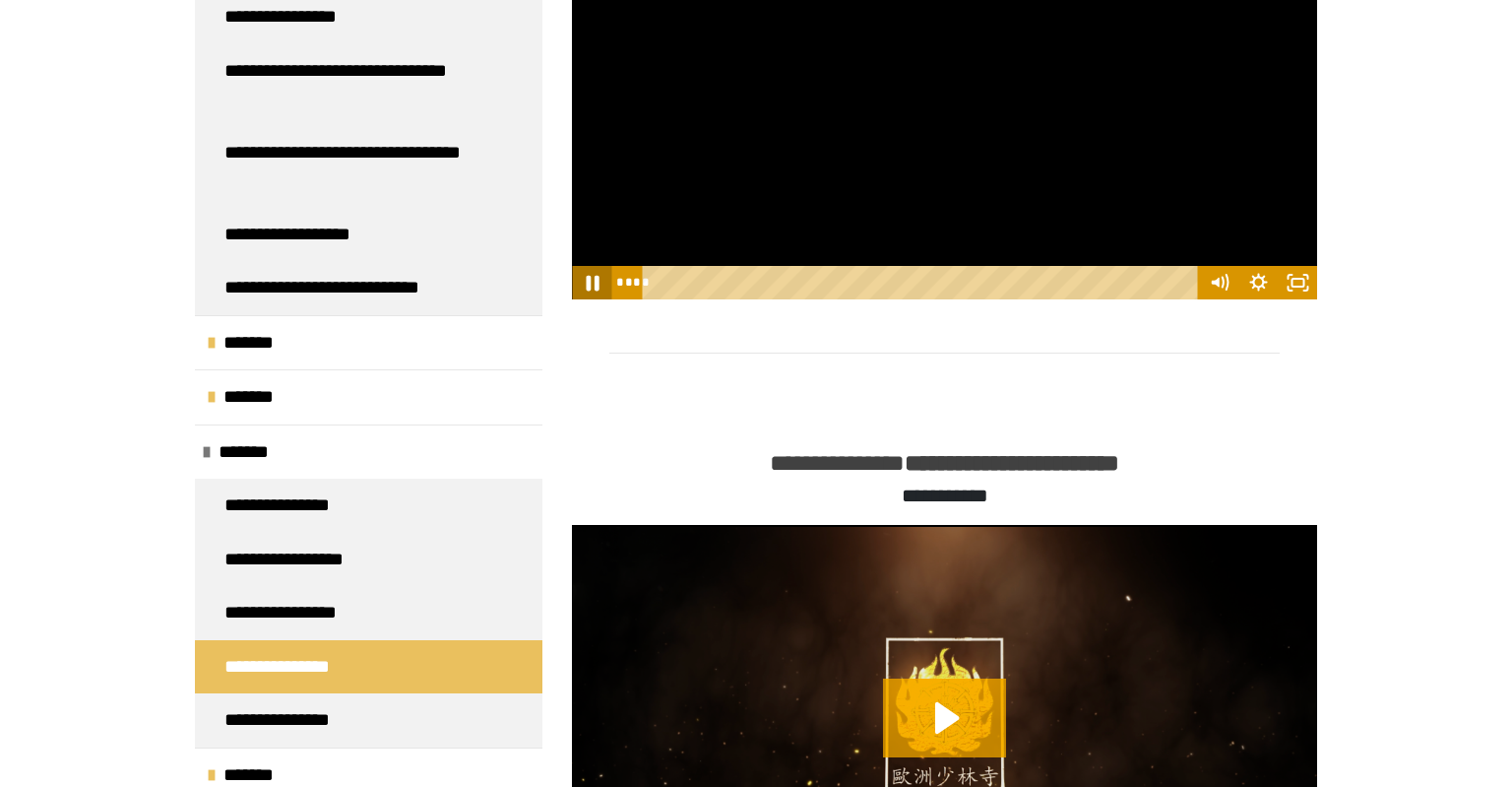 click 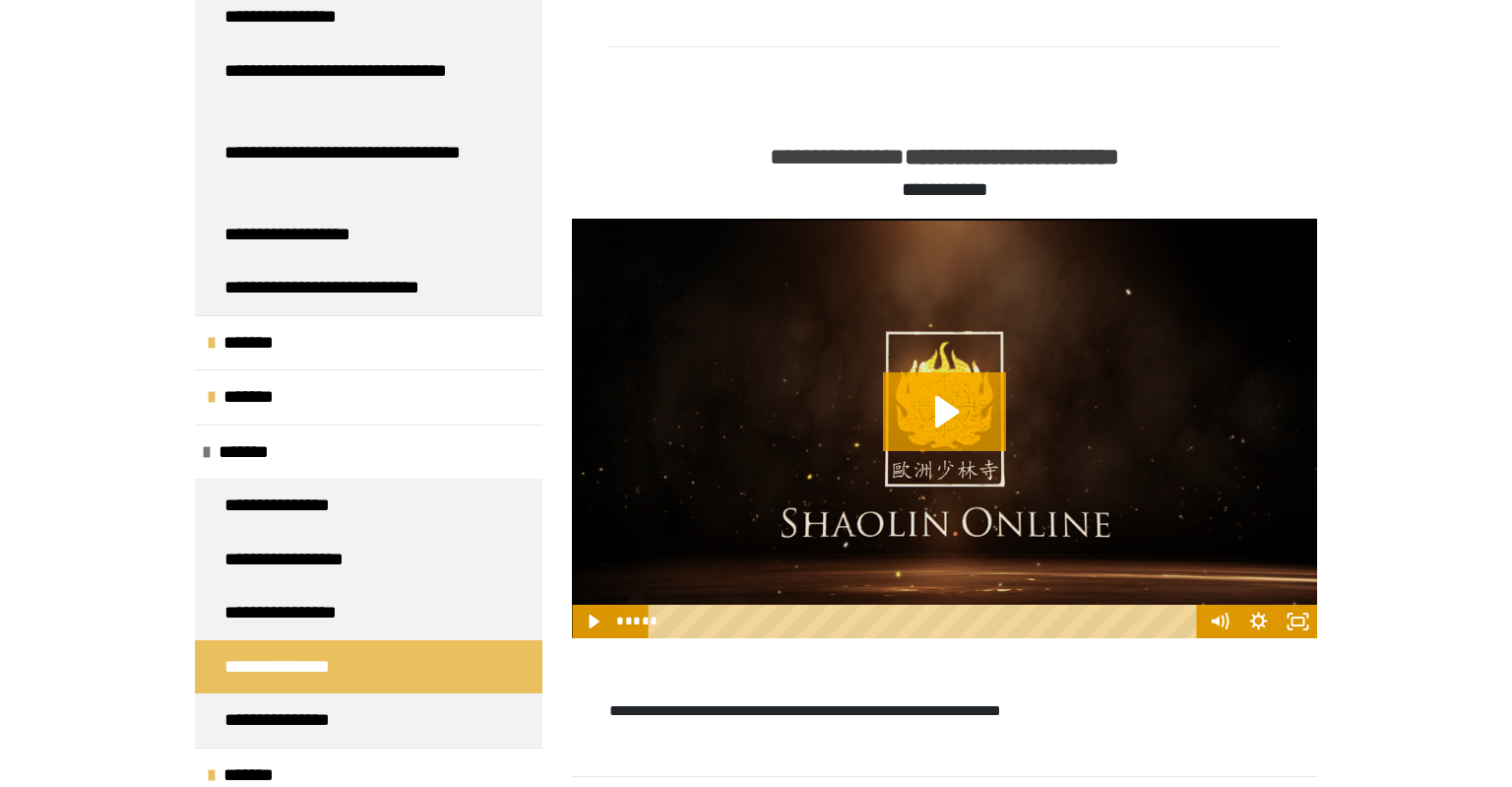scroll, scrollTop: 3432, scrollLeft: 0, axis: vertical 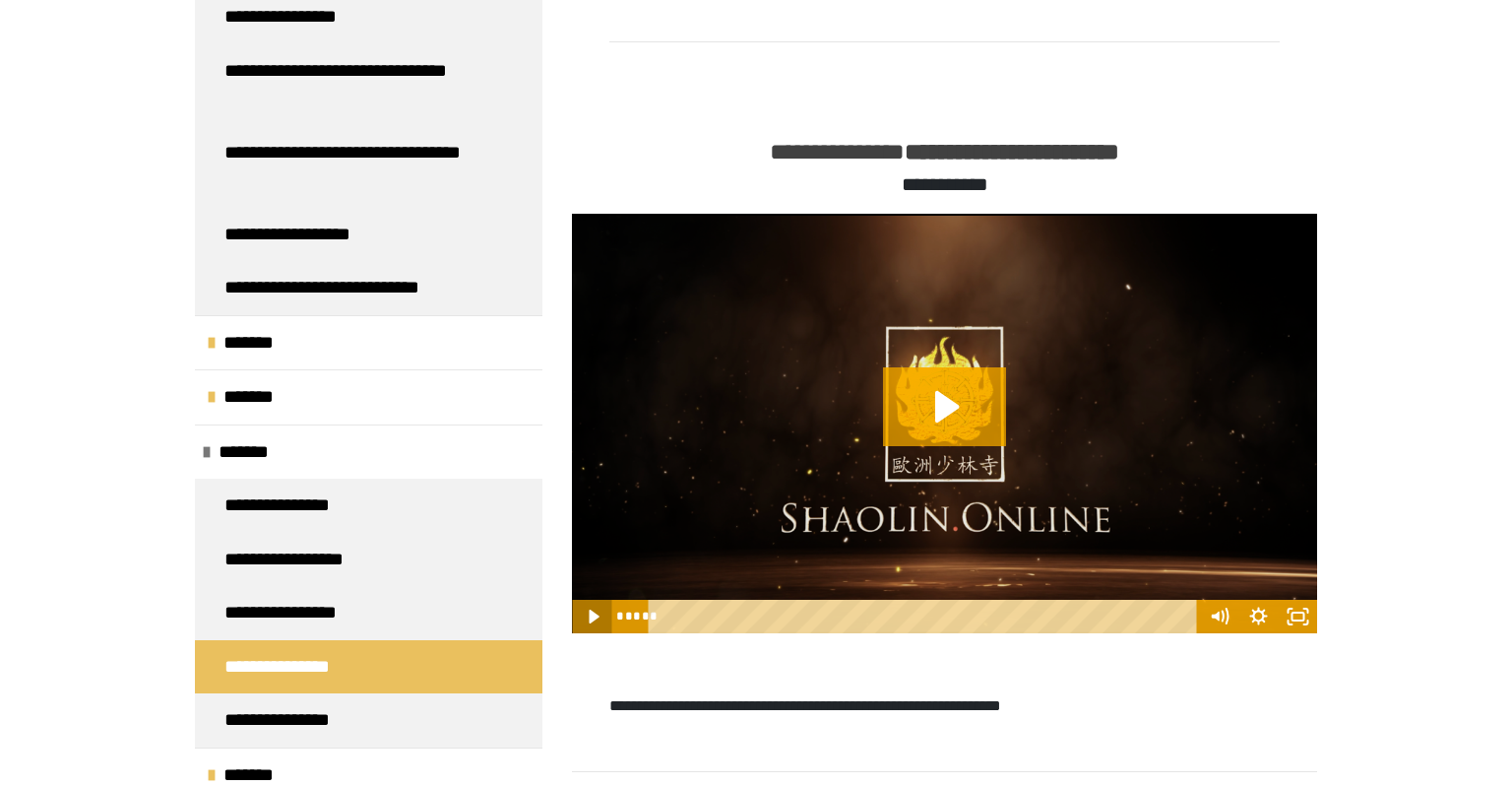 click 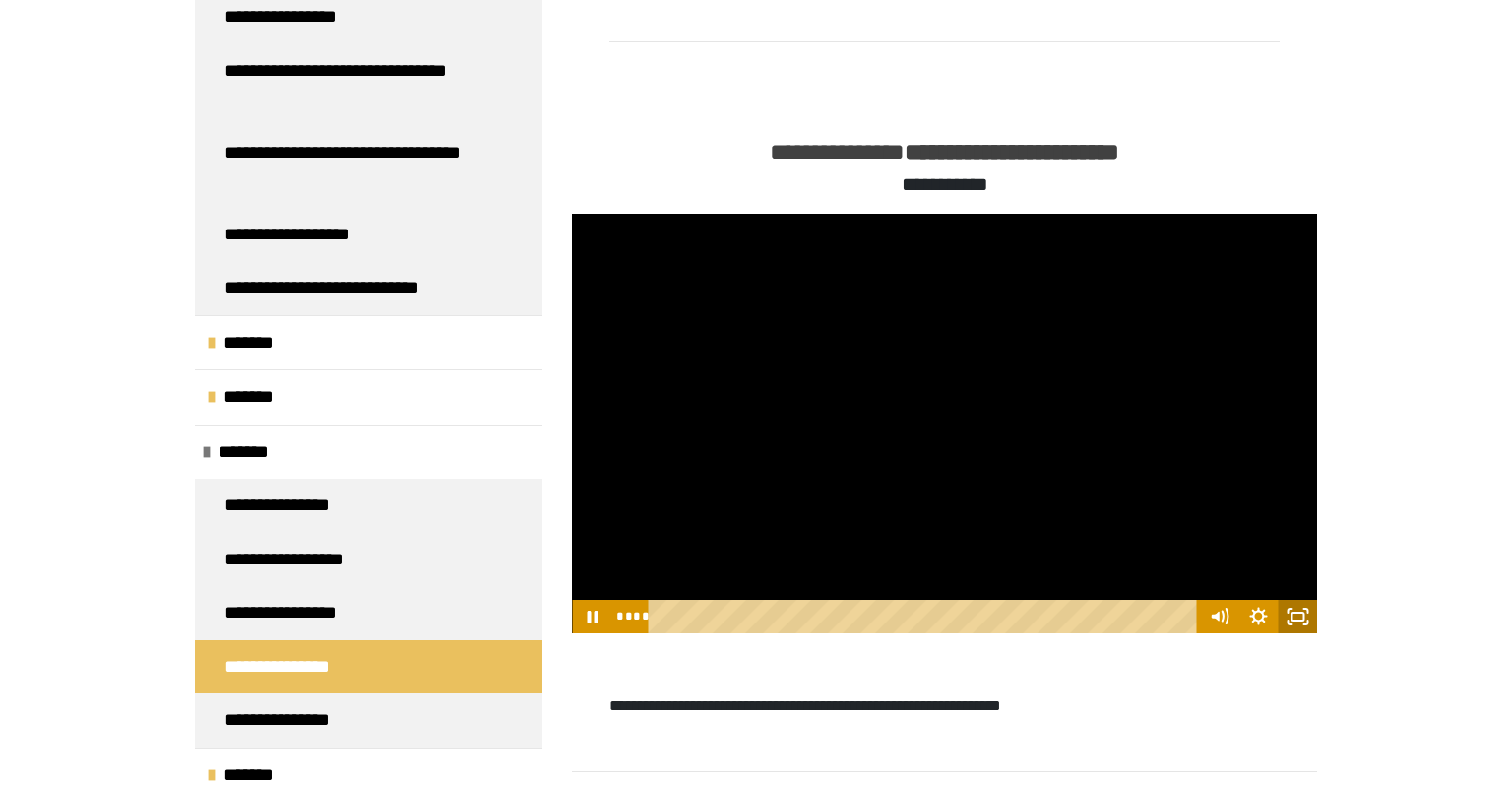 click 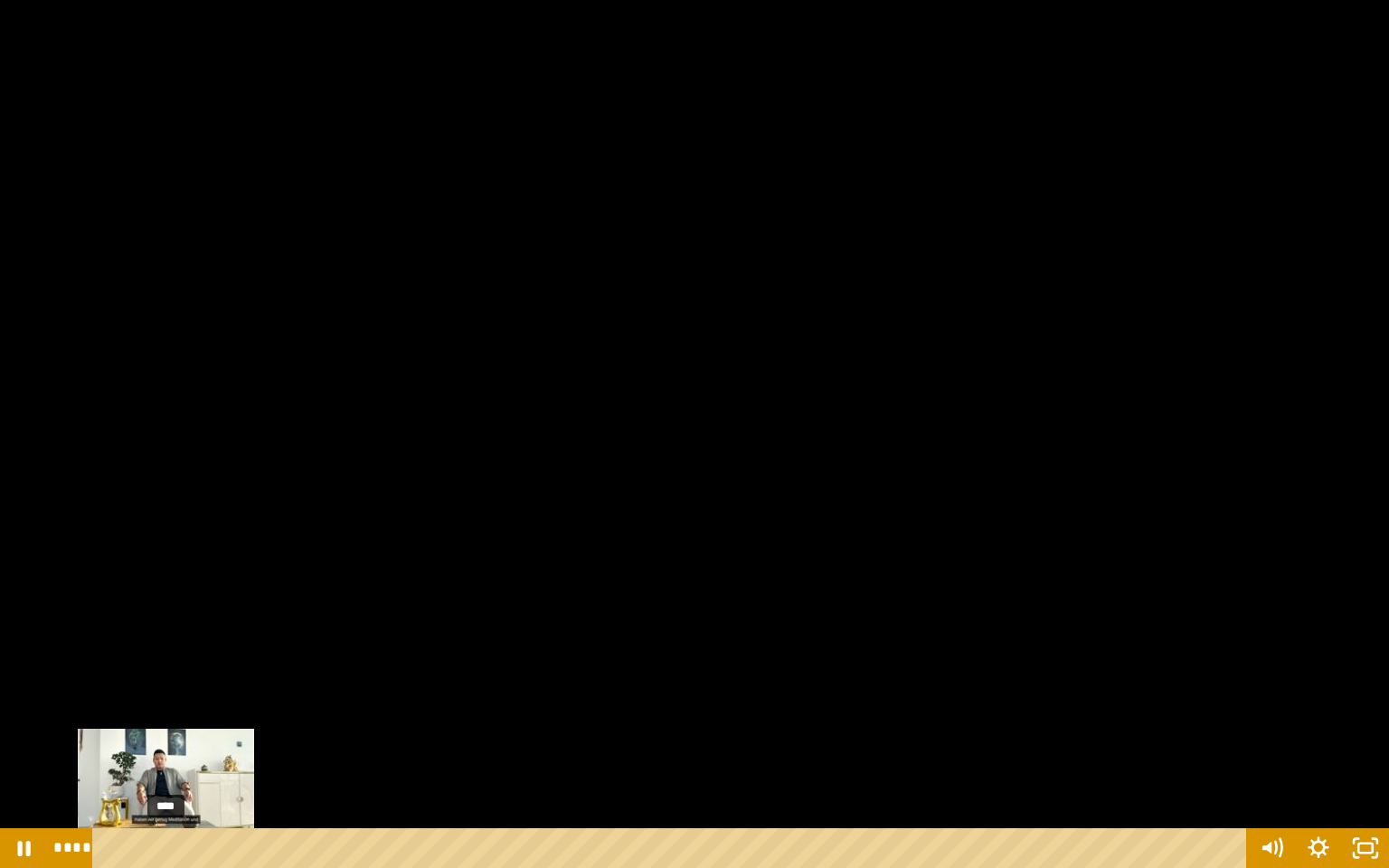 drag, startPoint x: 130, startPoint y: 852, endPoint x: 166, endPoint y: 854, distance: 36.055513 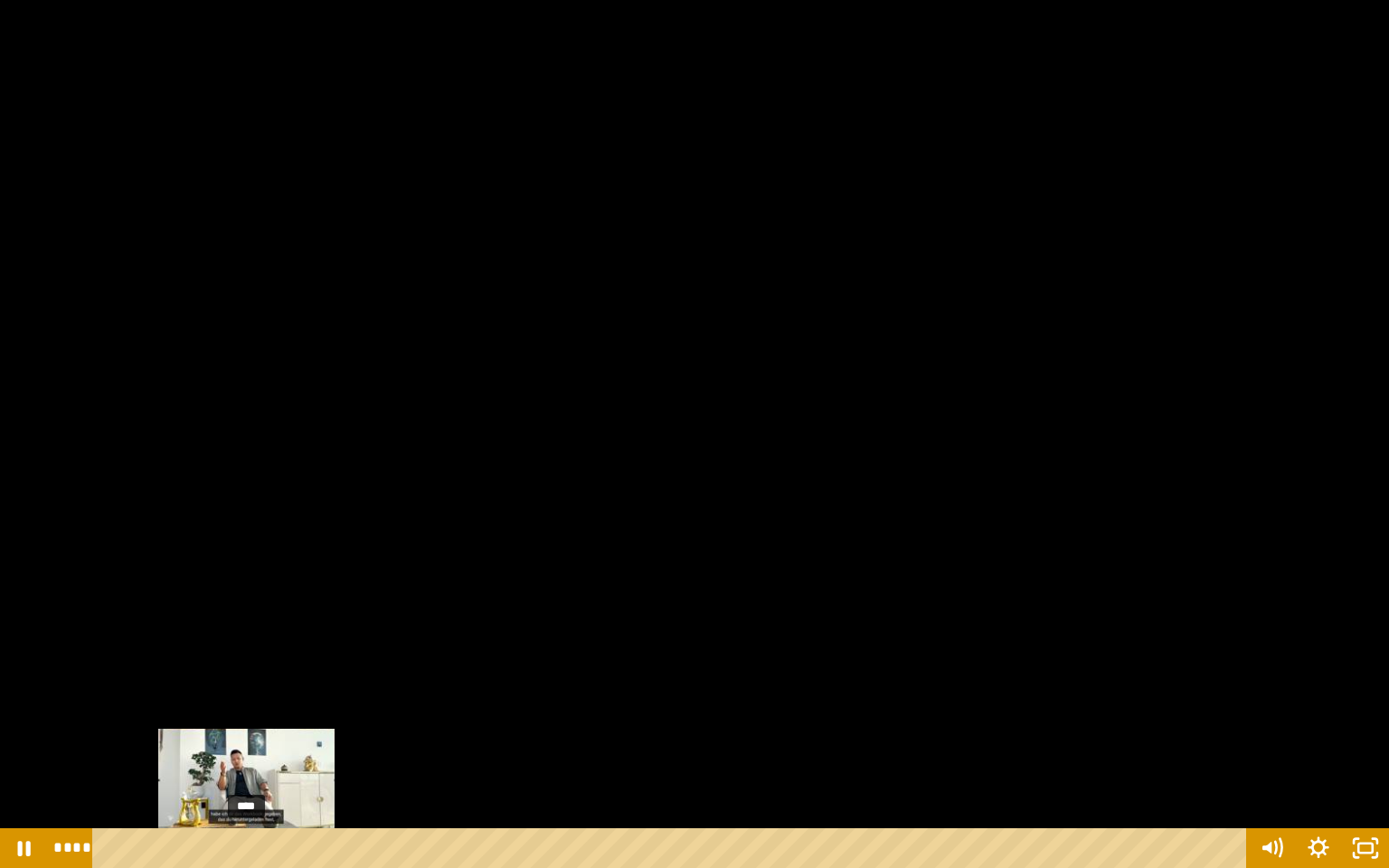 drag, startPoint x: 223, startPoint y: 844, endPoint x: 247, endPoint y: 847, distance: 24.186773 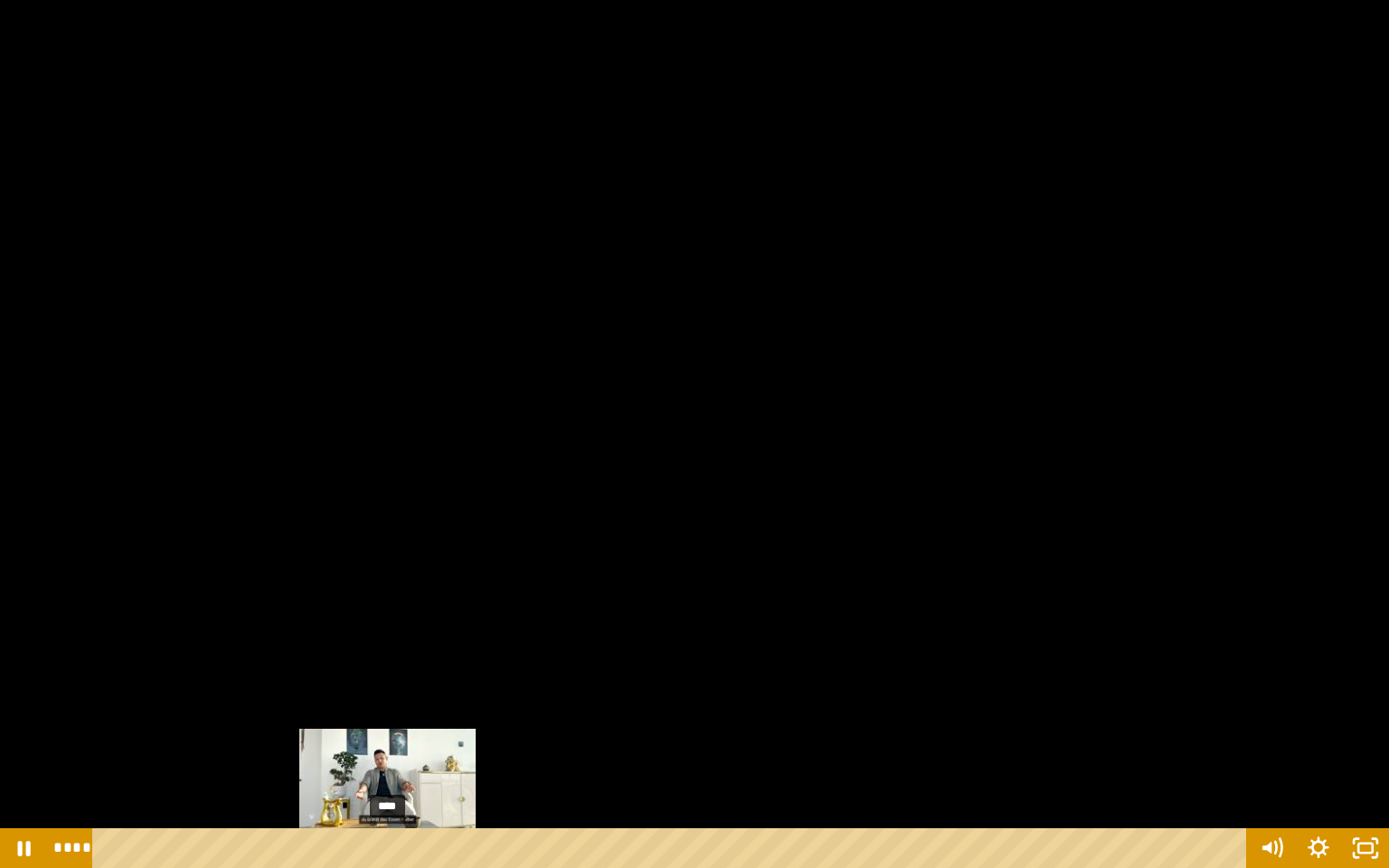 drag, startPoint x: 247, startPoint y: 847, endPoint x: 392, endPoint y: 848, distance: 145.00345 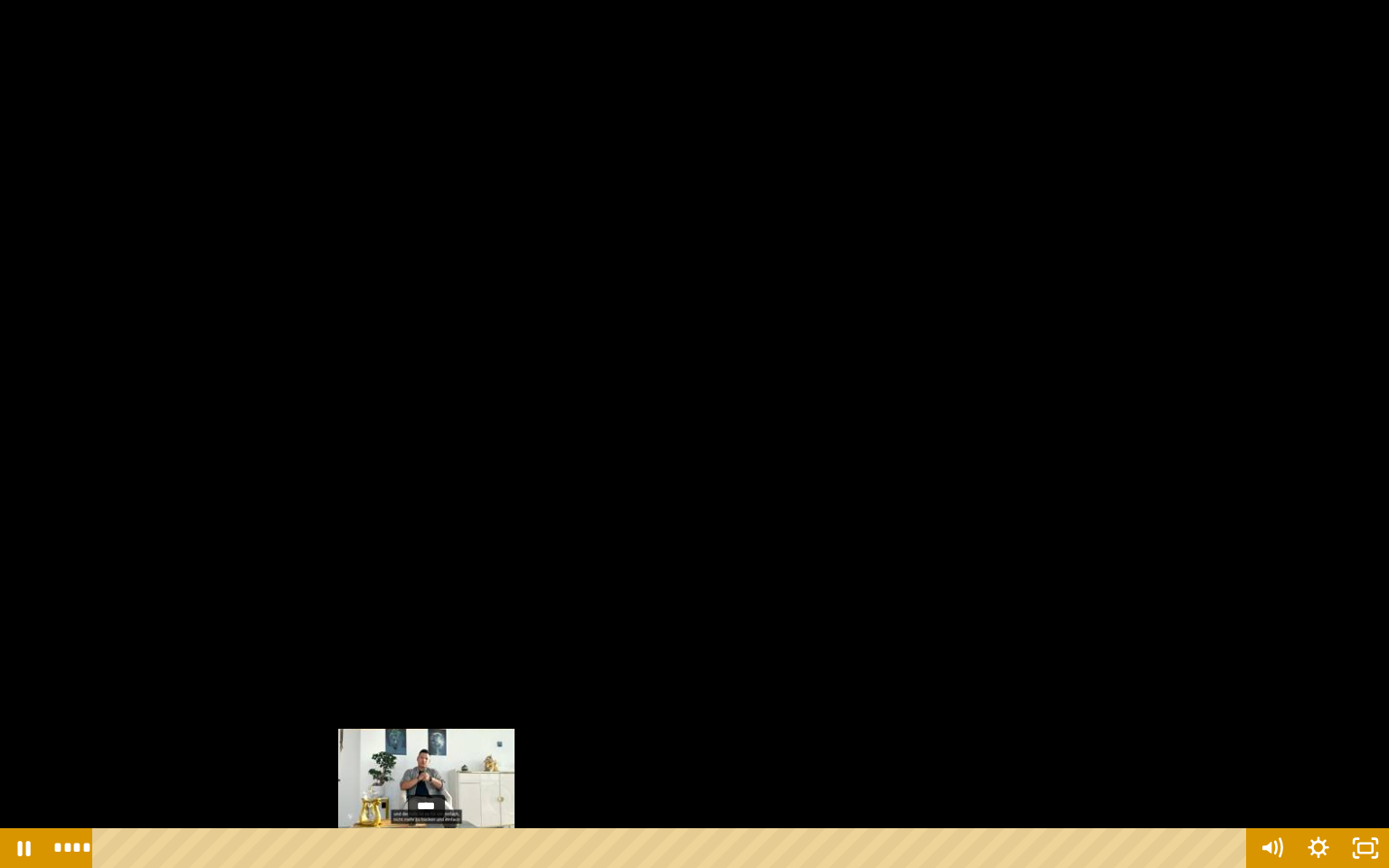 drag, startPoint x: 392, startPoint y: 848, endPoint x: 427, endPoint y: 848, distance: 35 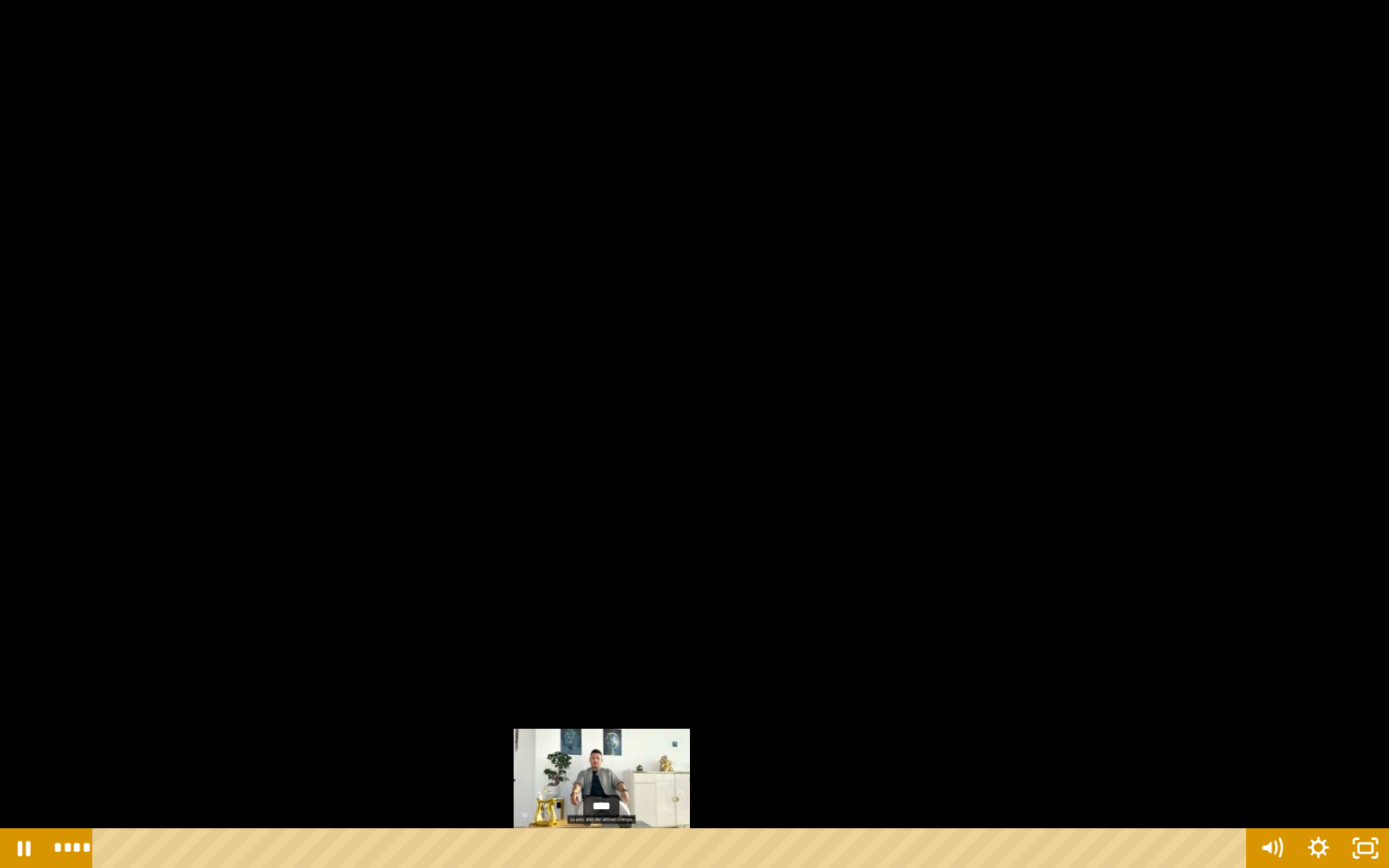 click on "****" at bounding box center (673, 848) 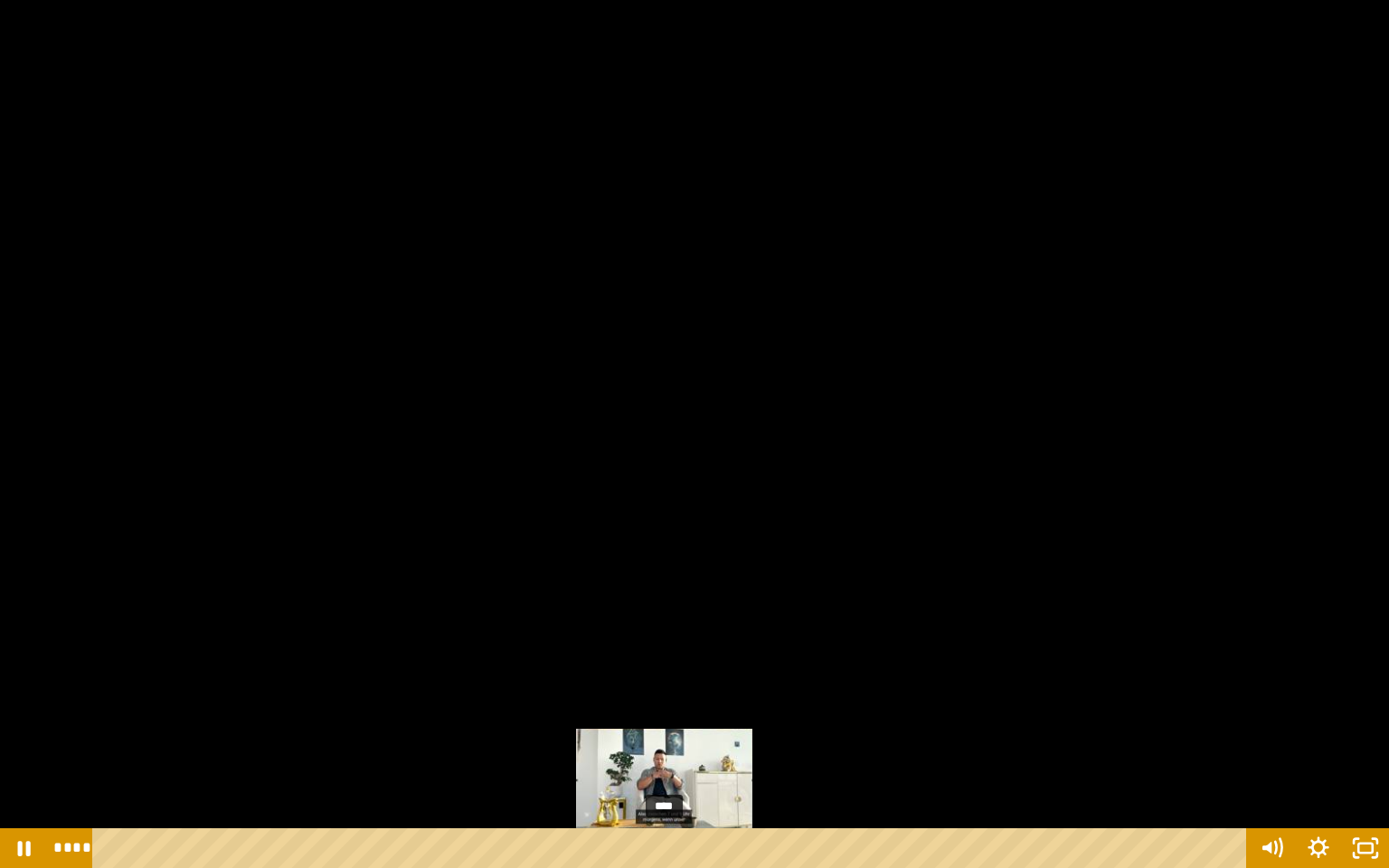drag, startPoint x: 605, startPoint y: 842, endPoint x: 667, endPoint y: 848, distance: 62.289646 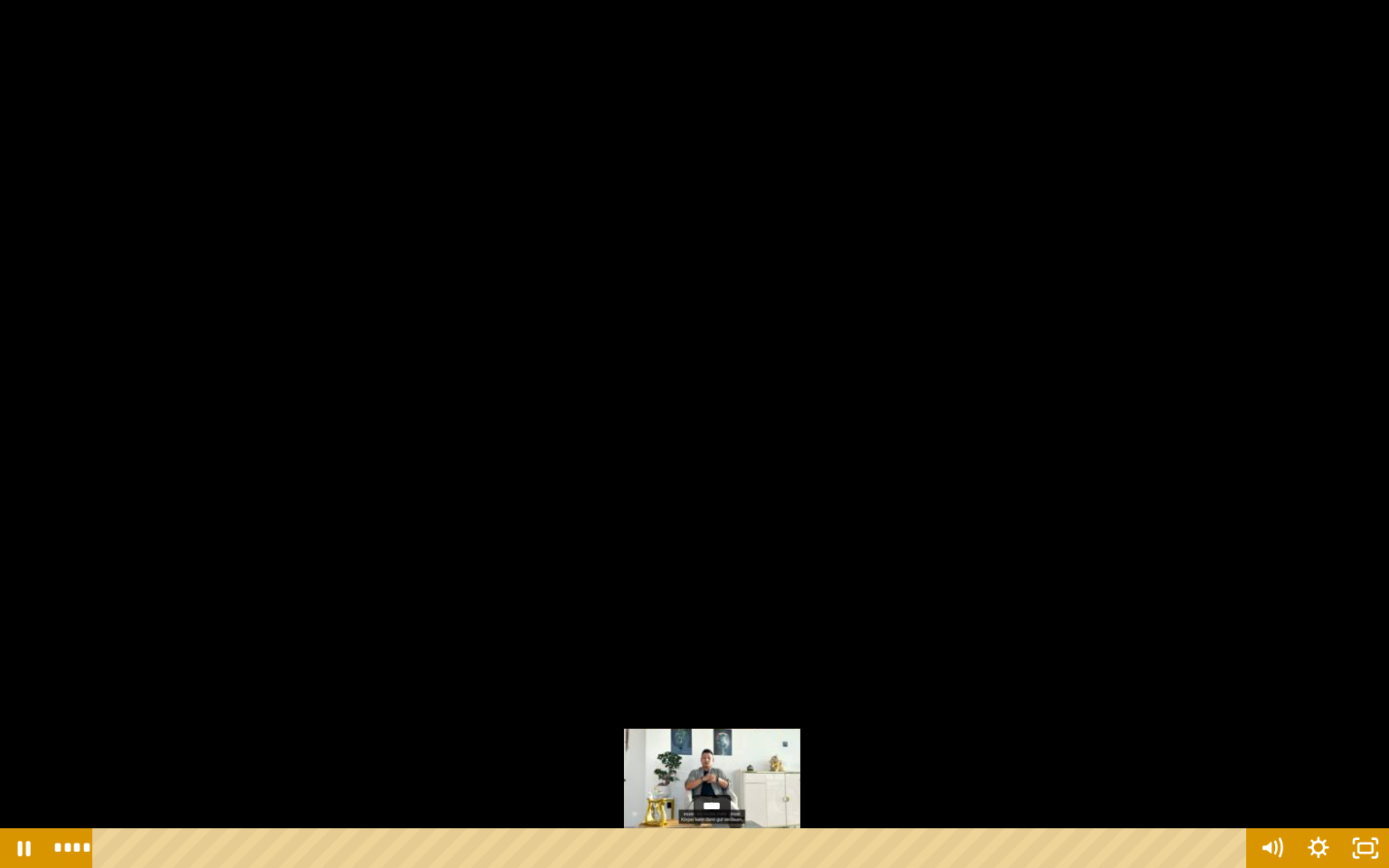 drag, startPoint x: 667, startPoint y: 848, endPoint x: 718, endPoint y: 848, distance: 51 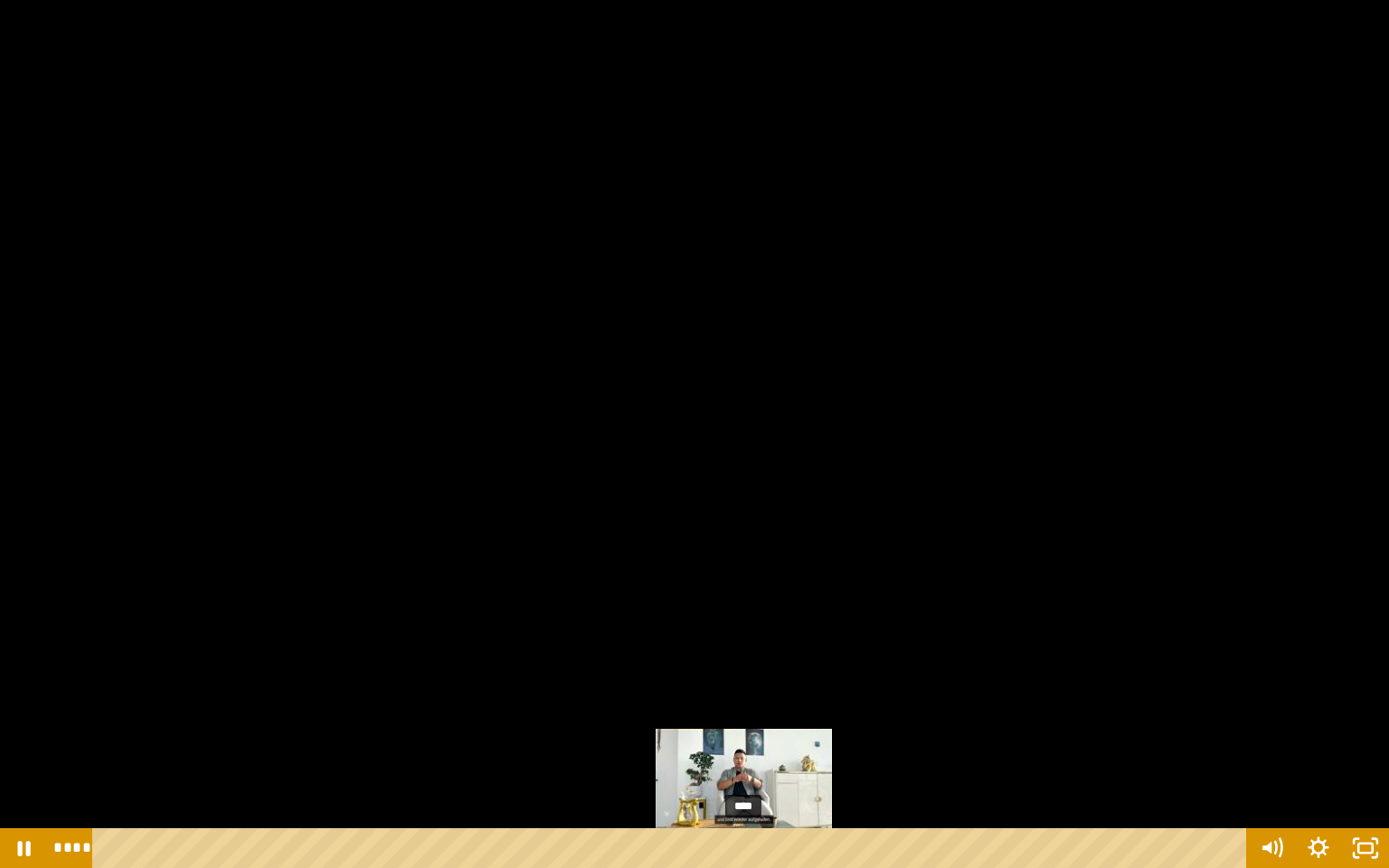 drag, startPoint x: 718, startPoint y: 848, endPoint x: 780, endPoint y: 849, distance: 62.008064 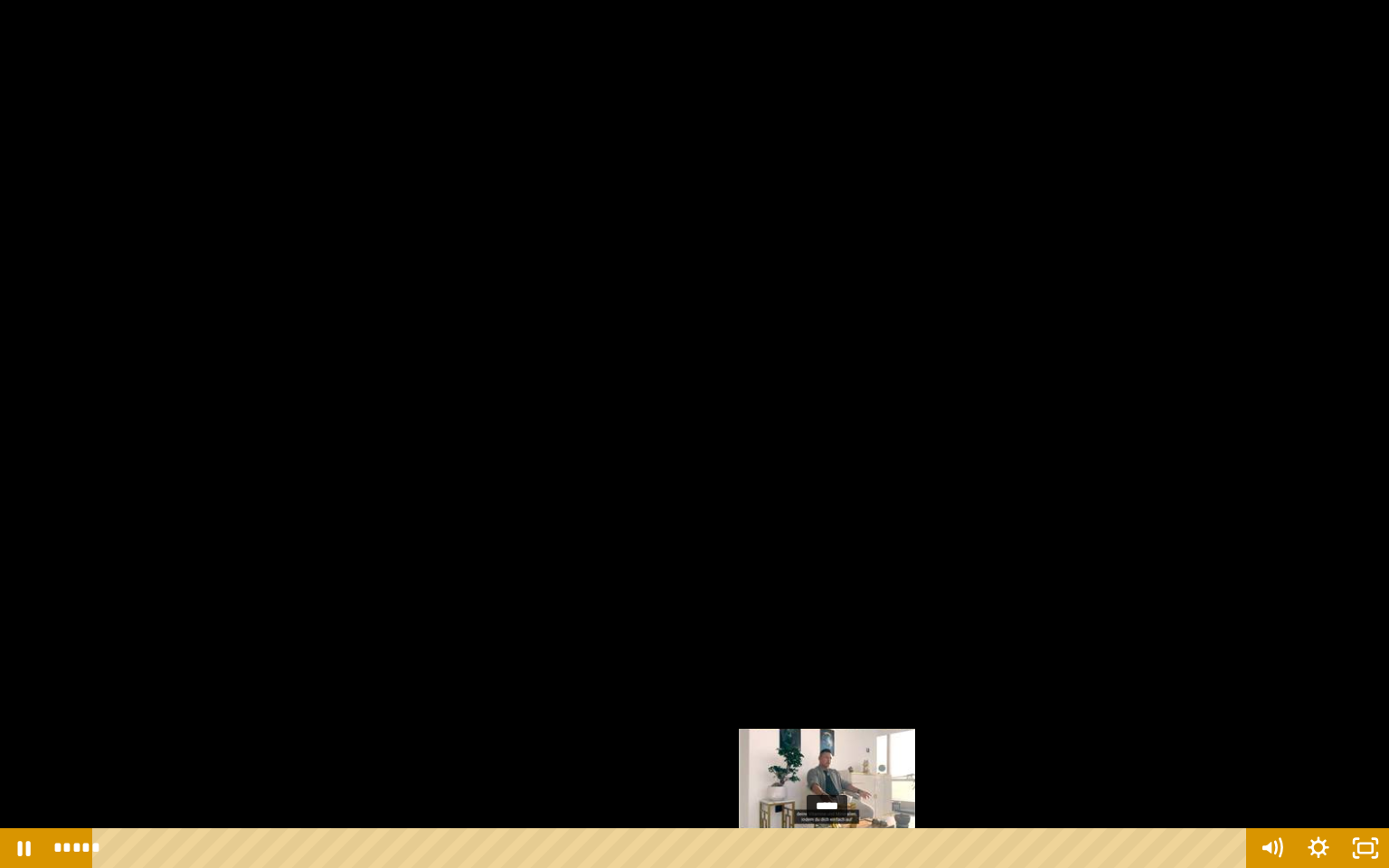 drag, startPoint x: 780, startPoint y: 849, endPoint x: 828, endPoint y: 847, distance: 48.041649 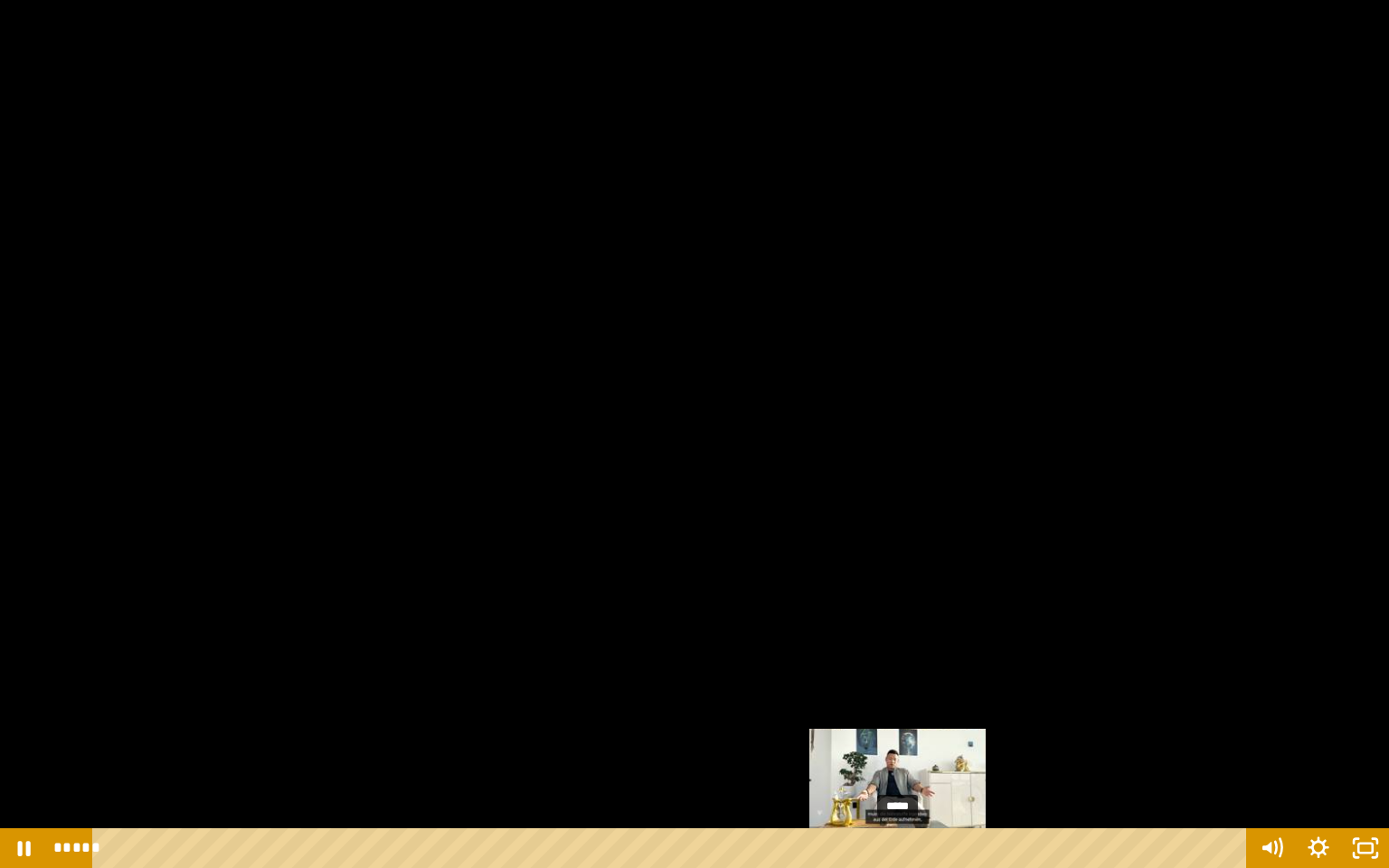 click on "*****" at bounding box center (673, 848) 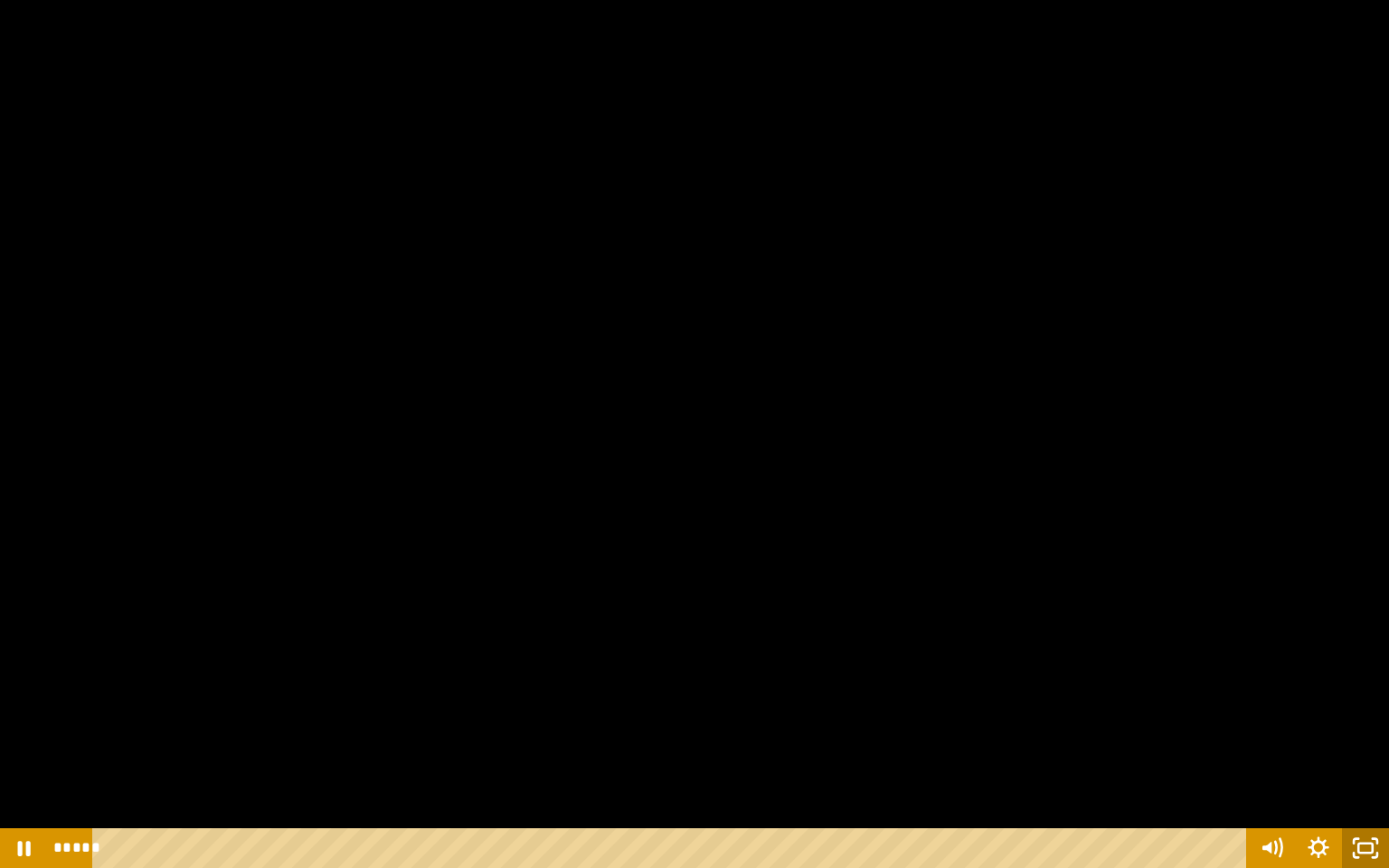 click 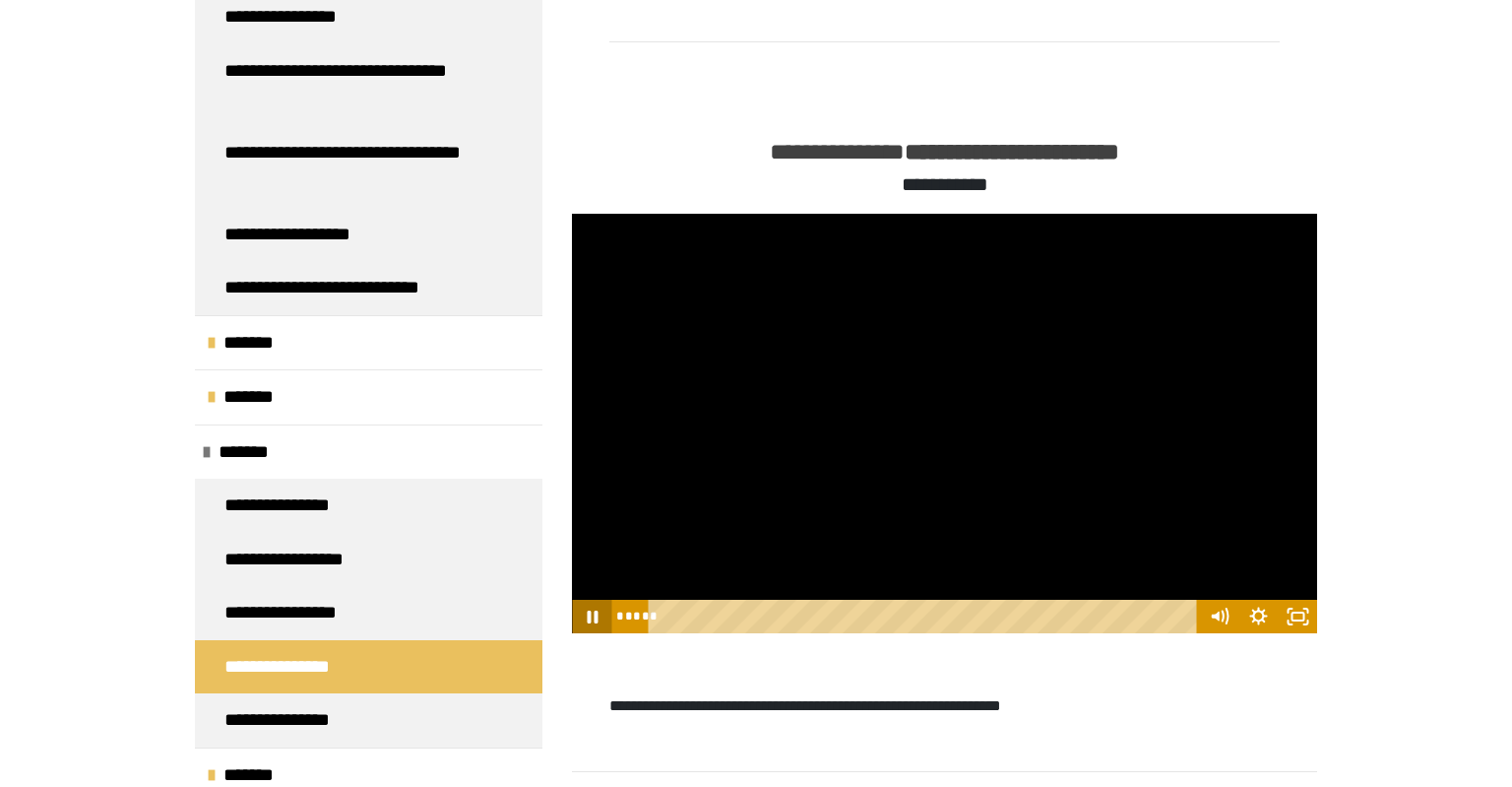 click 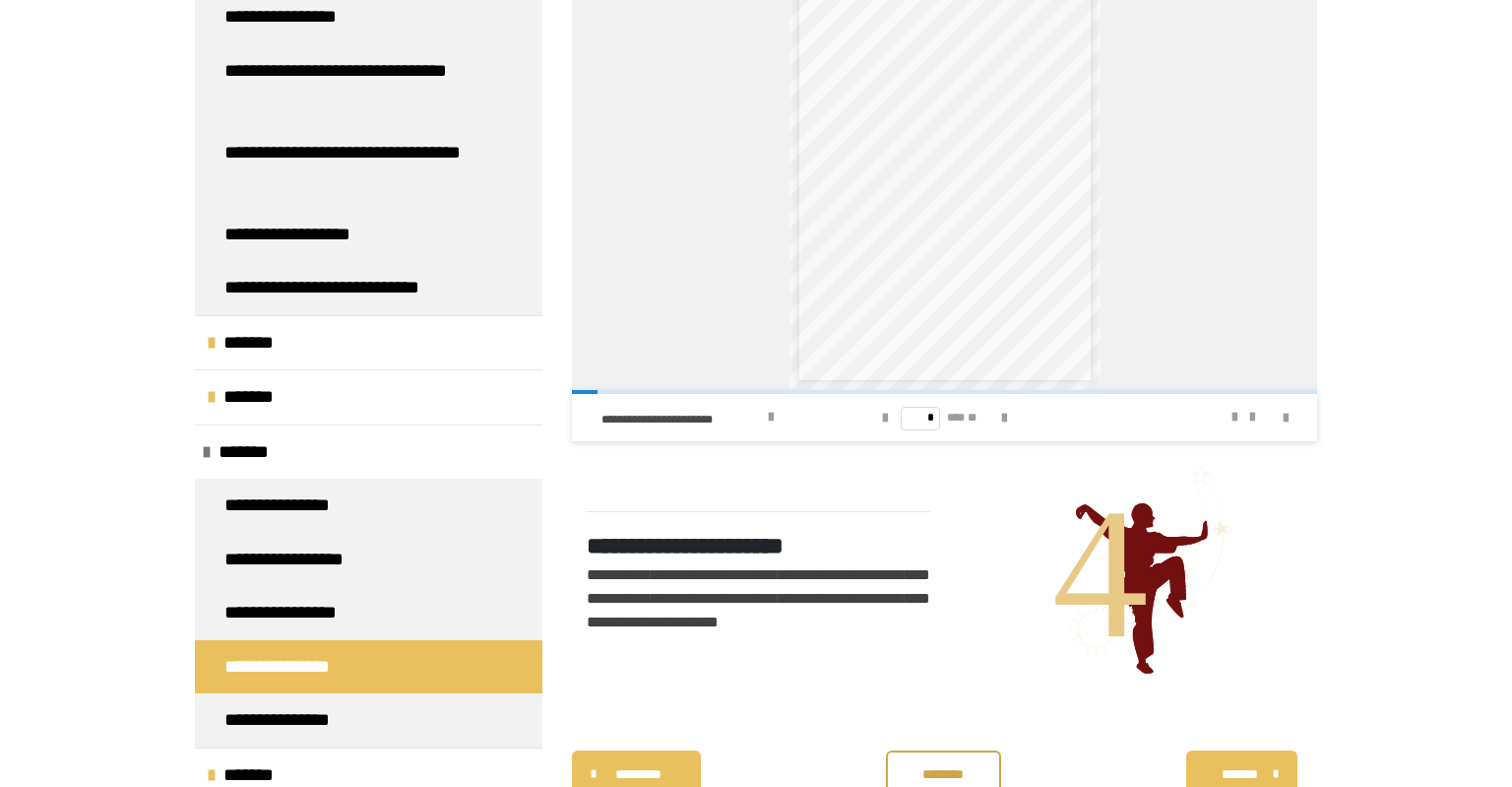 scroll, scrollTop: 5201, scrollLeft: 0, axis: vertical 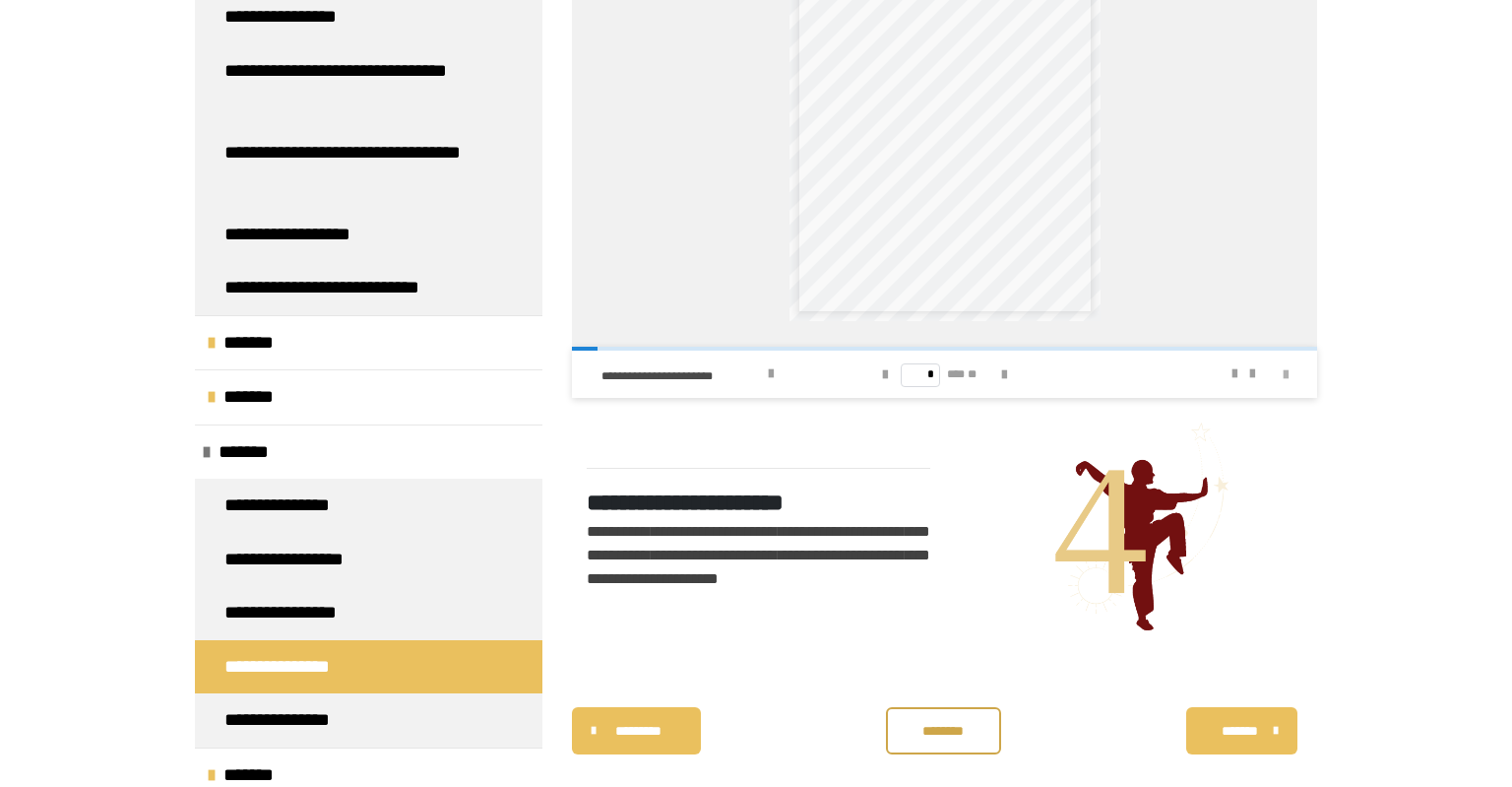 click at bounding box center (1286, 375) 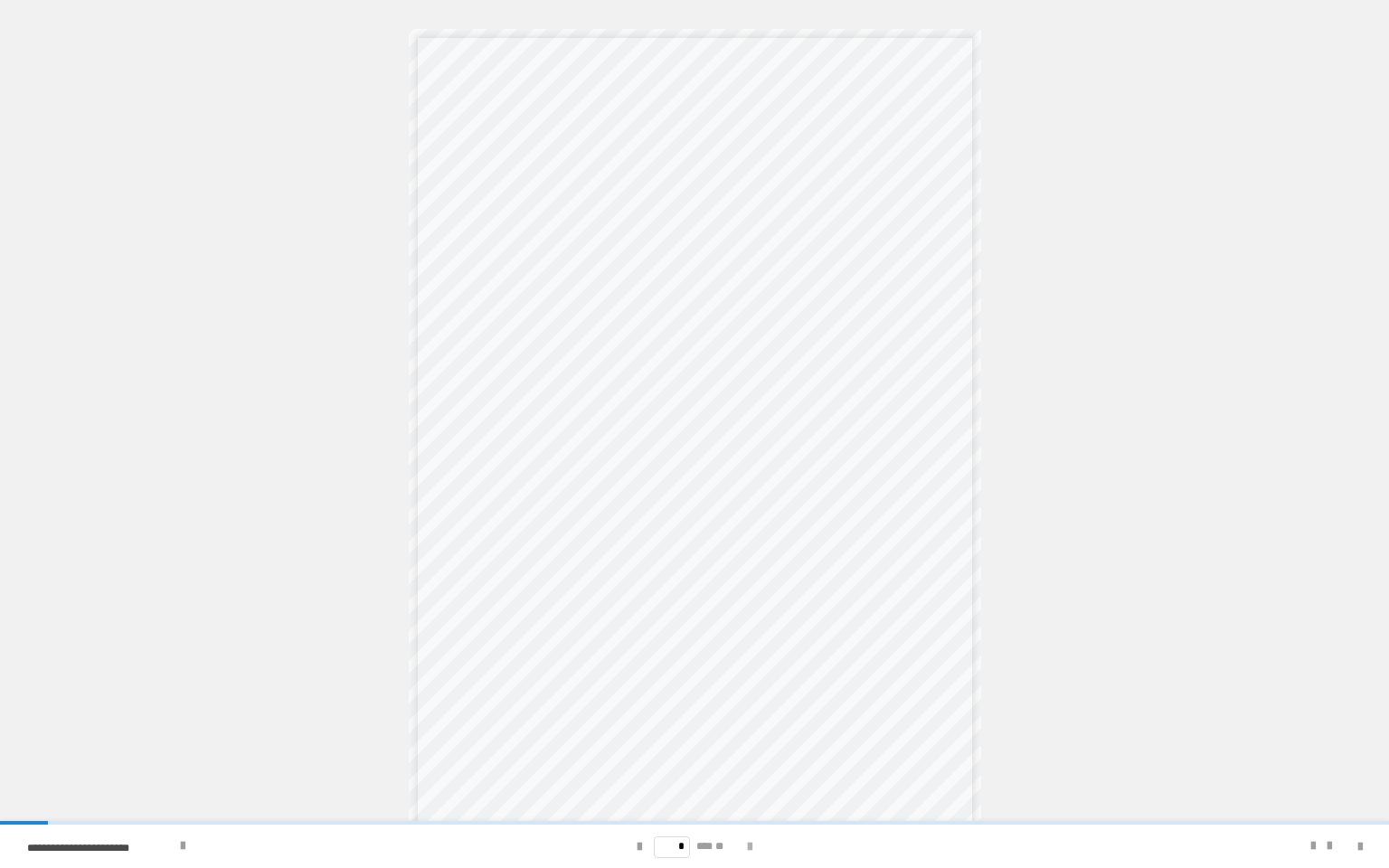 click at bounding box center [750, 847] 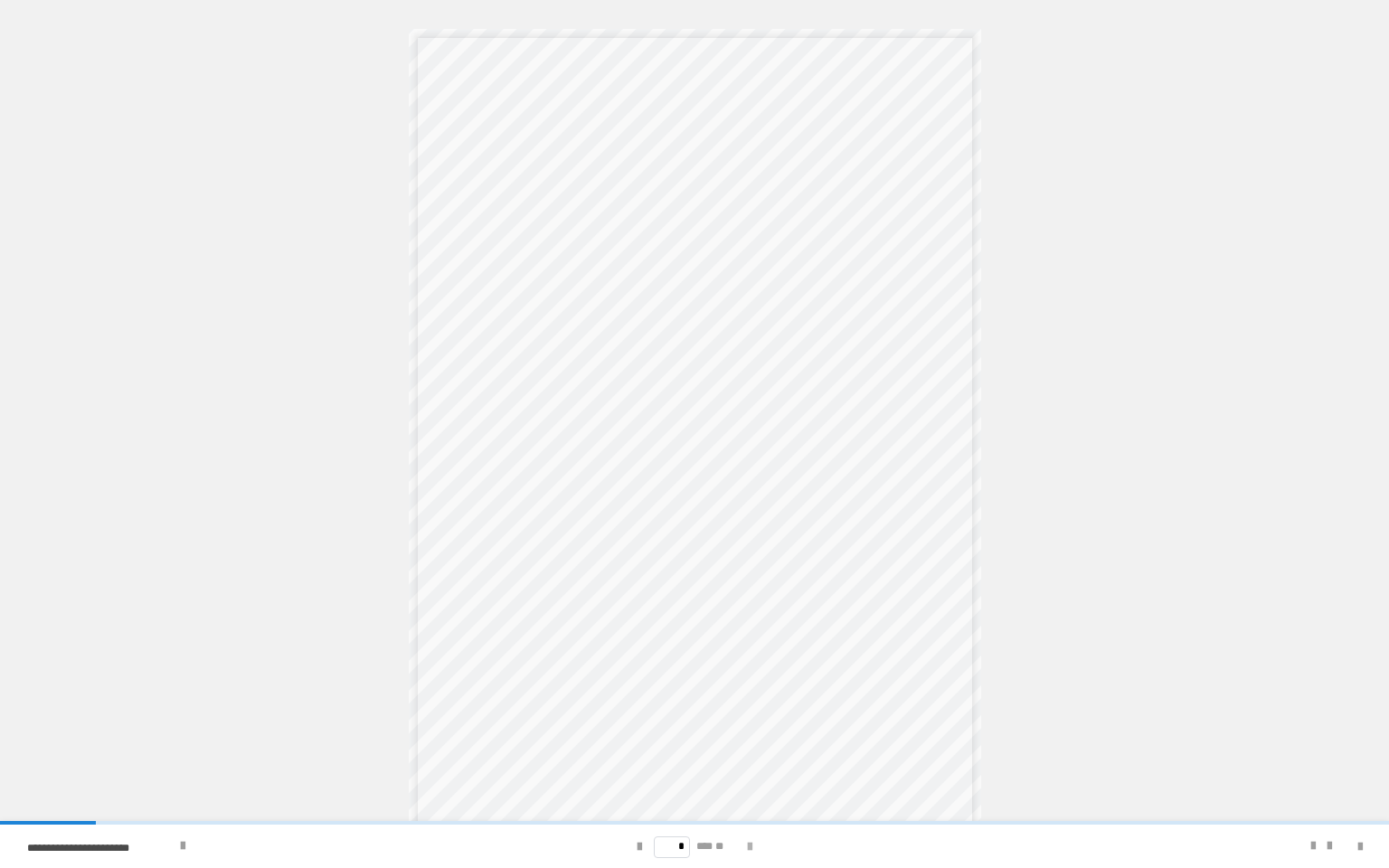 click at bounding box center [750, 847] 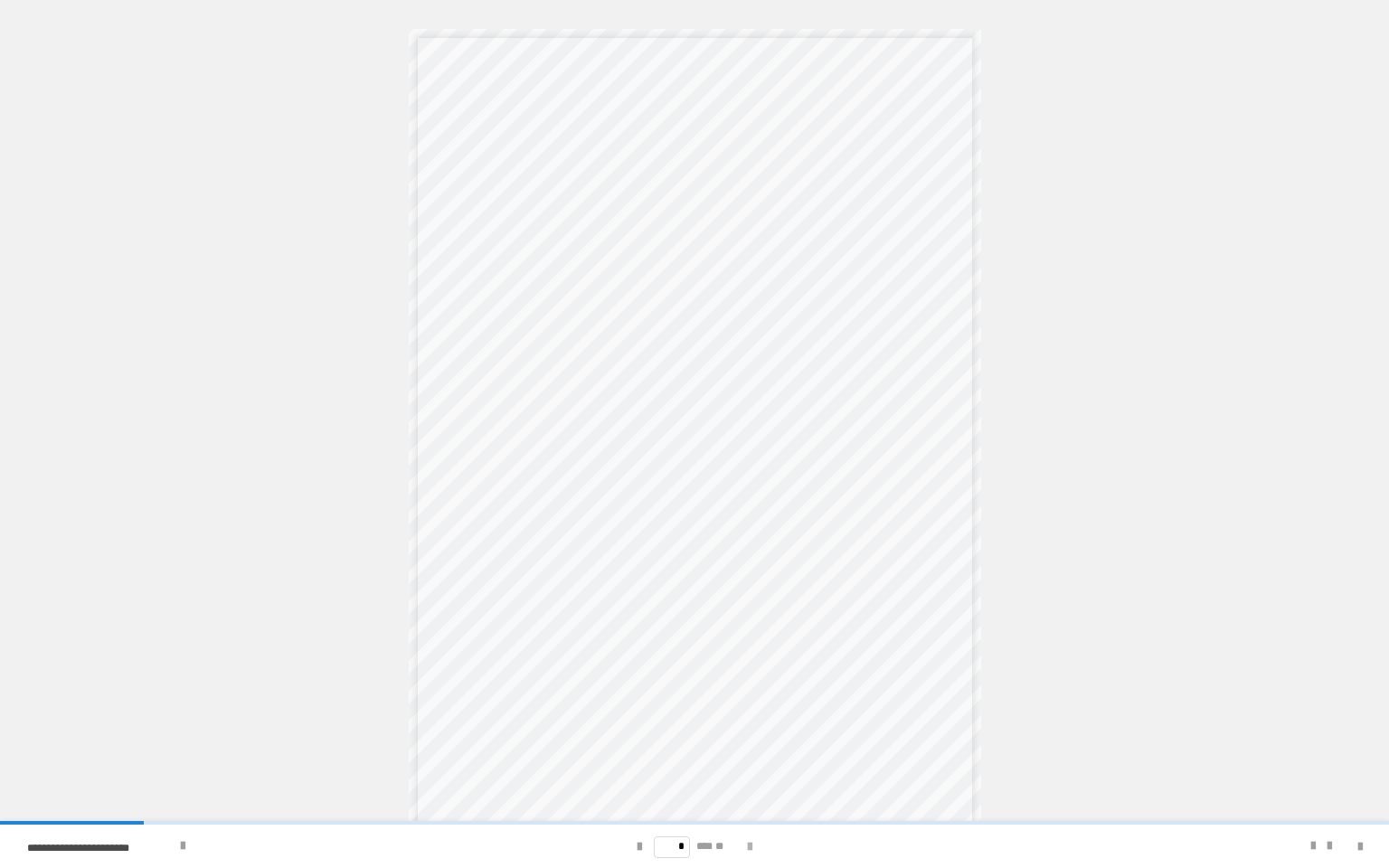 click at bounding box center (750, 847) 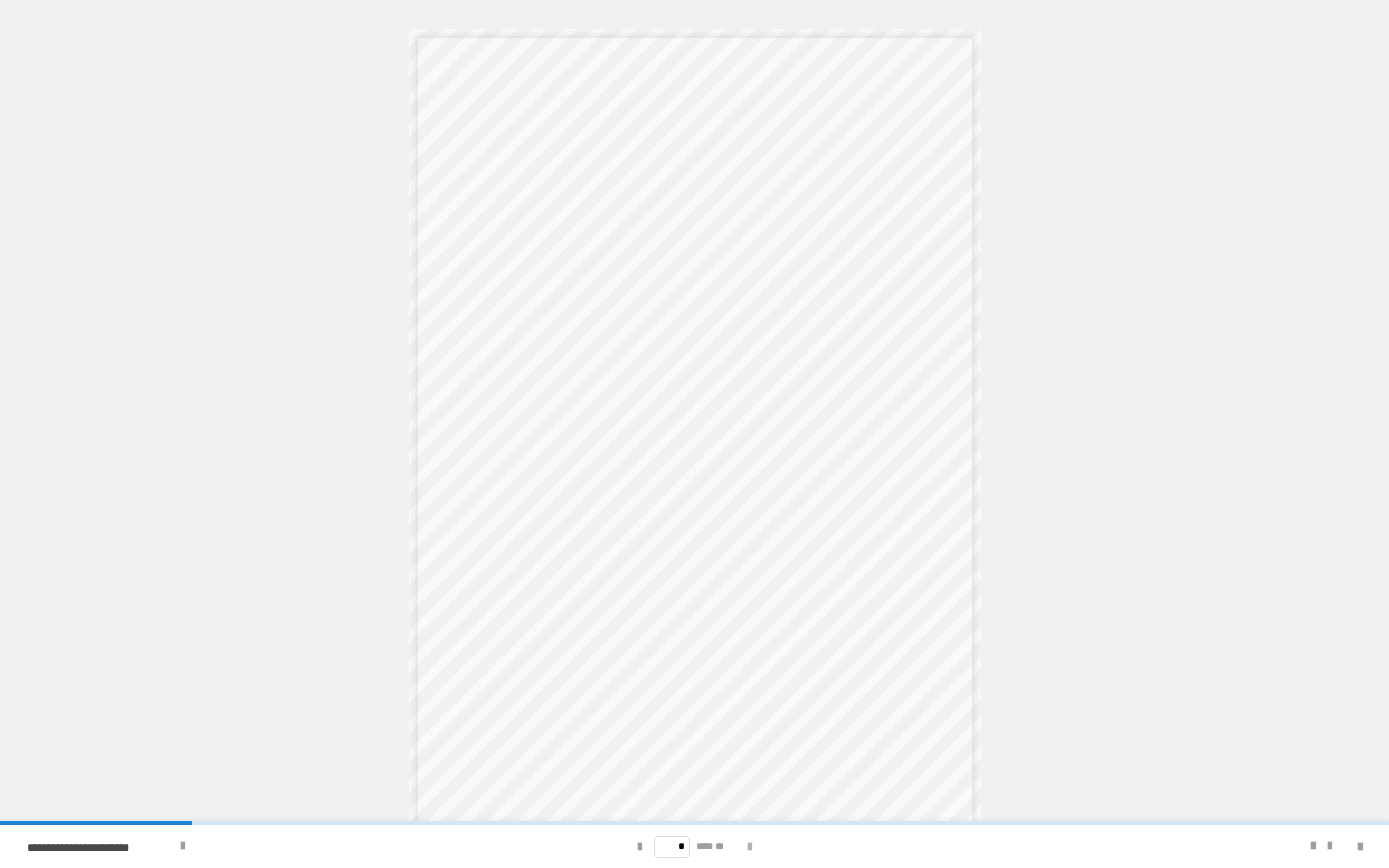 click at bounding box center (750, 847) 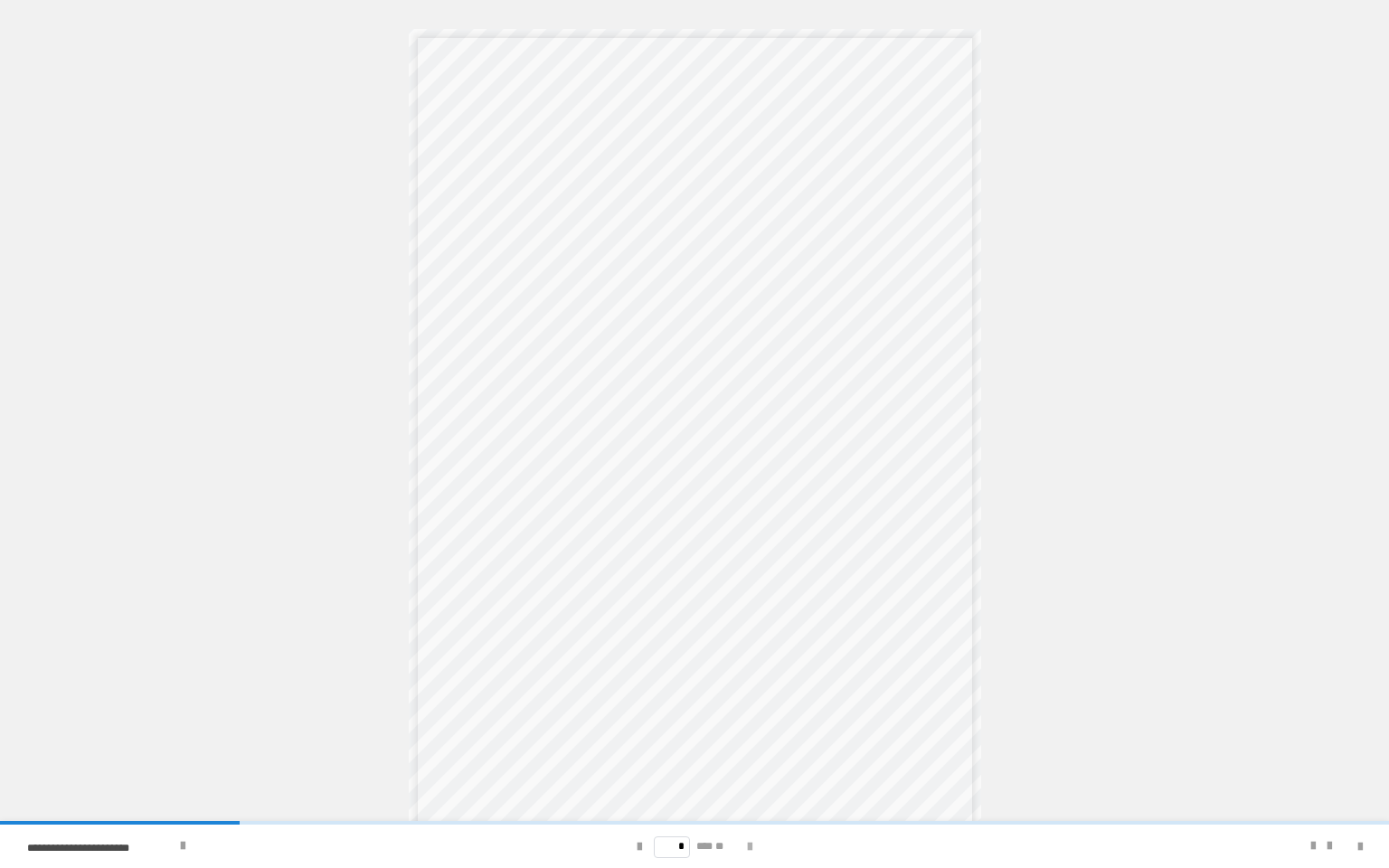 click at bounding box center [750, 847] 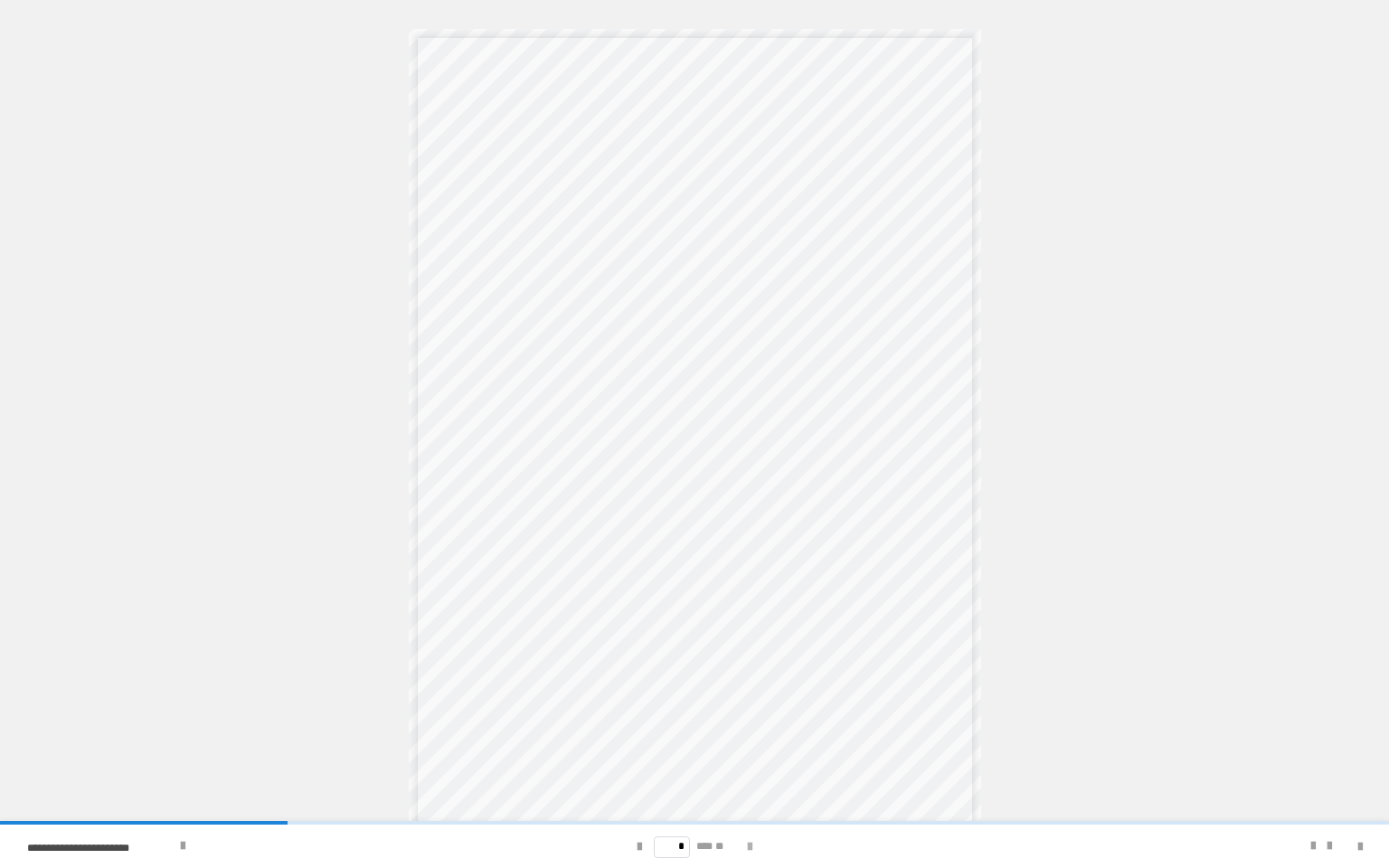 click at bounding box center [750, 847] 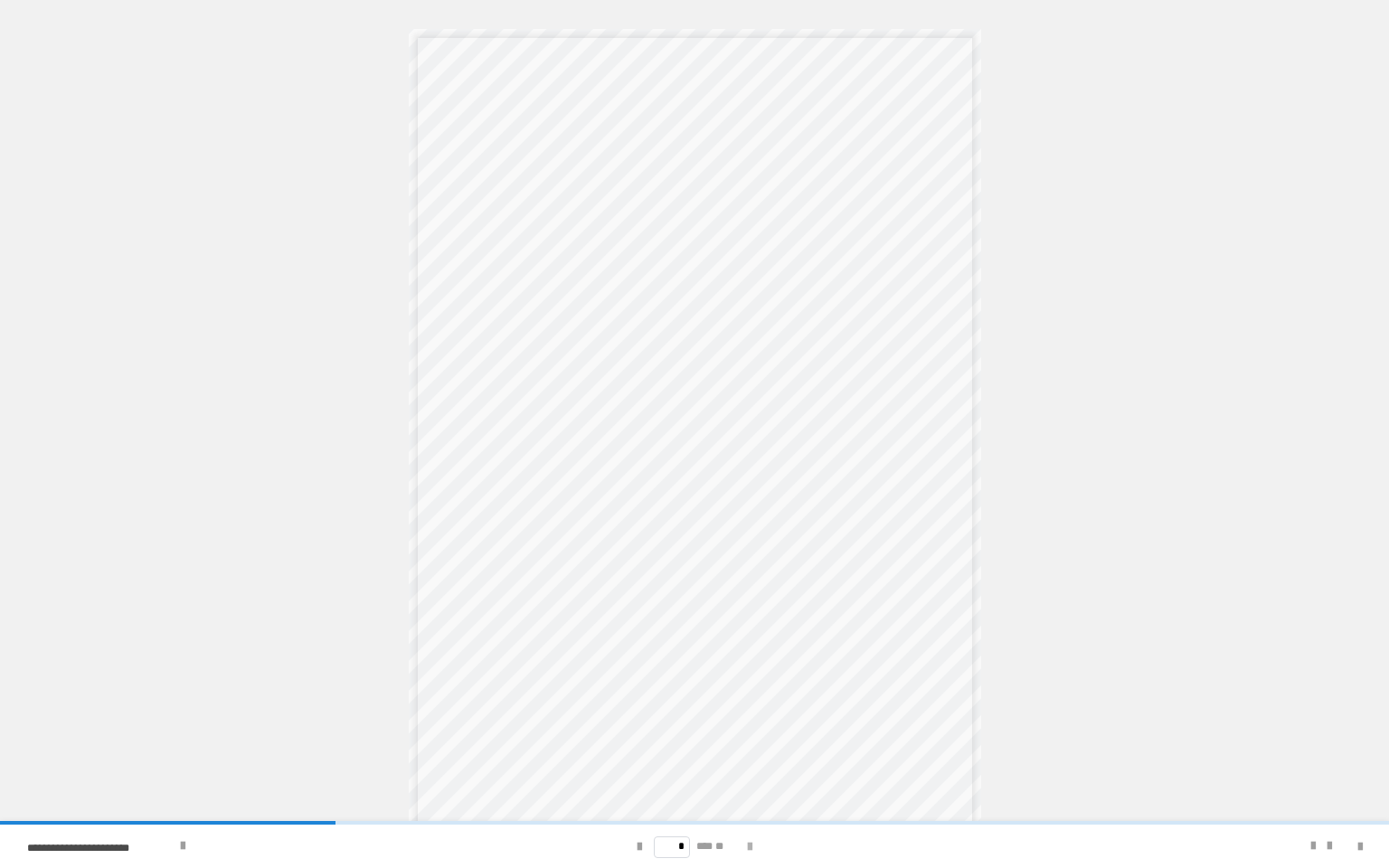 click at bounding box center [750, 847] 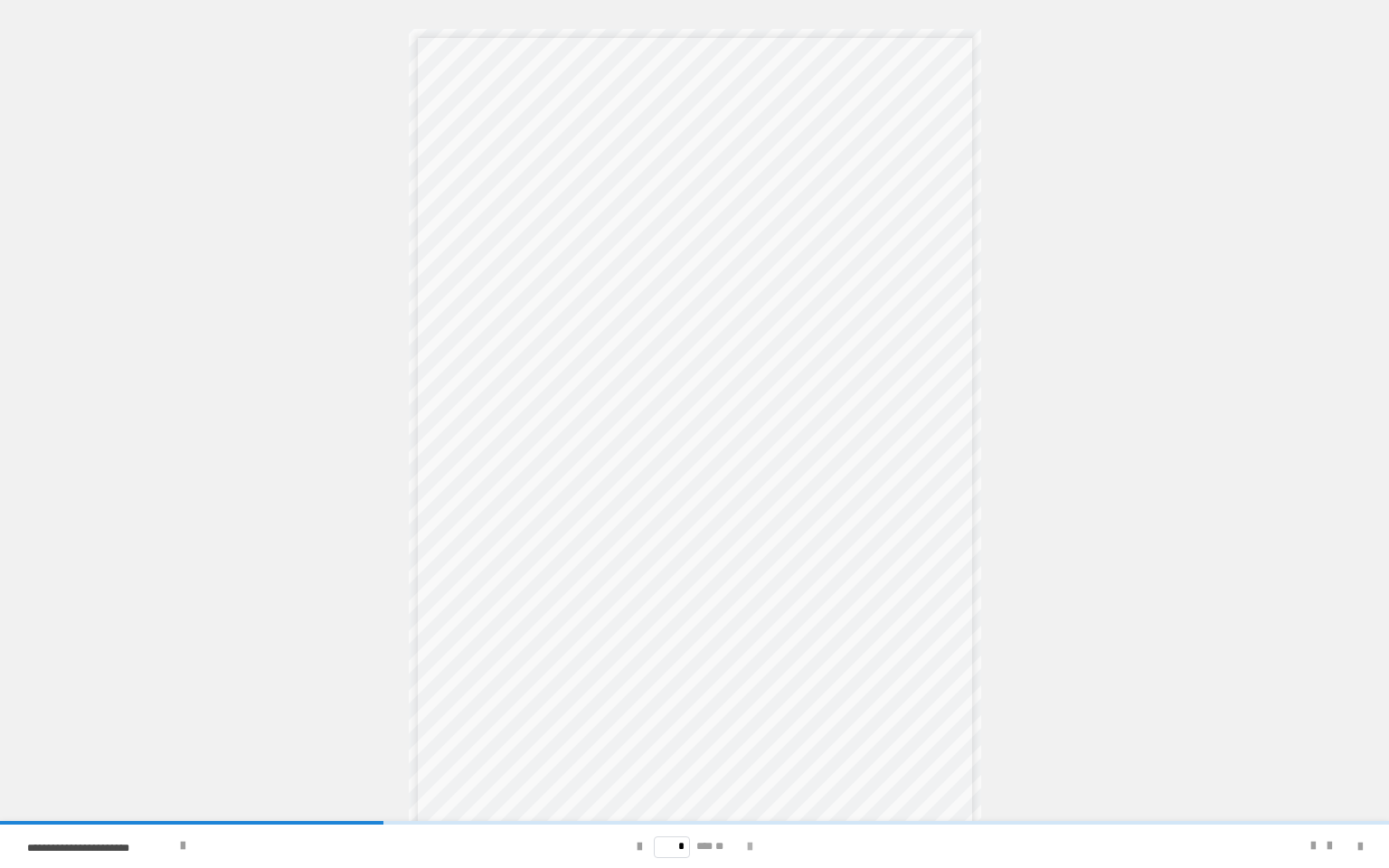 click at bounding box center (750, 847) 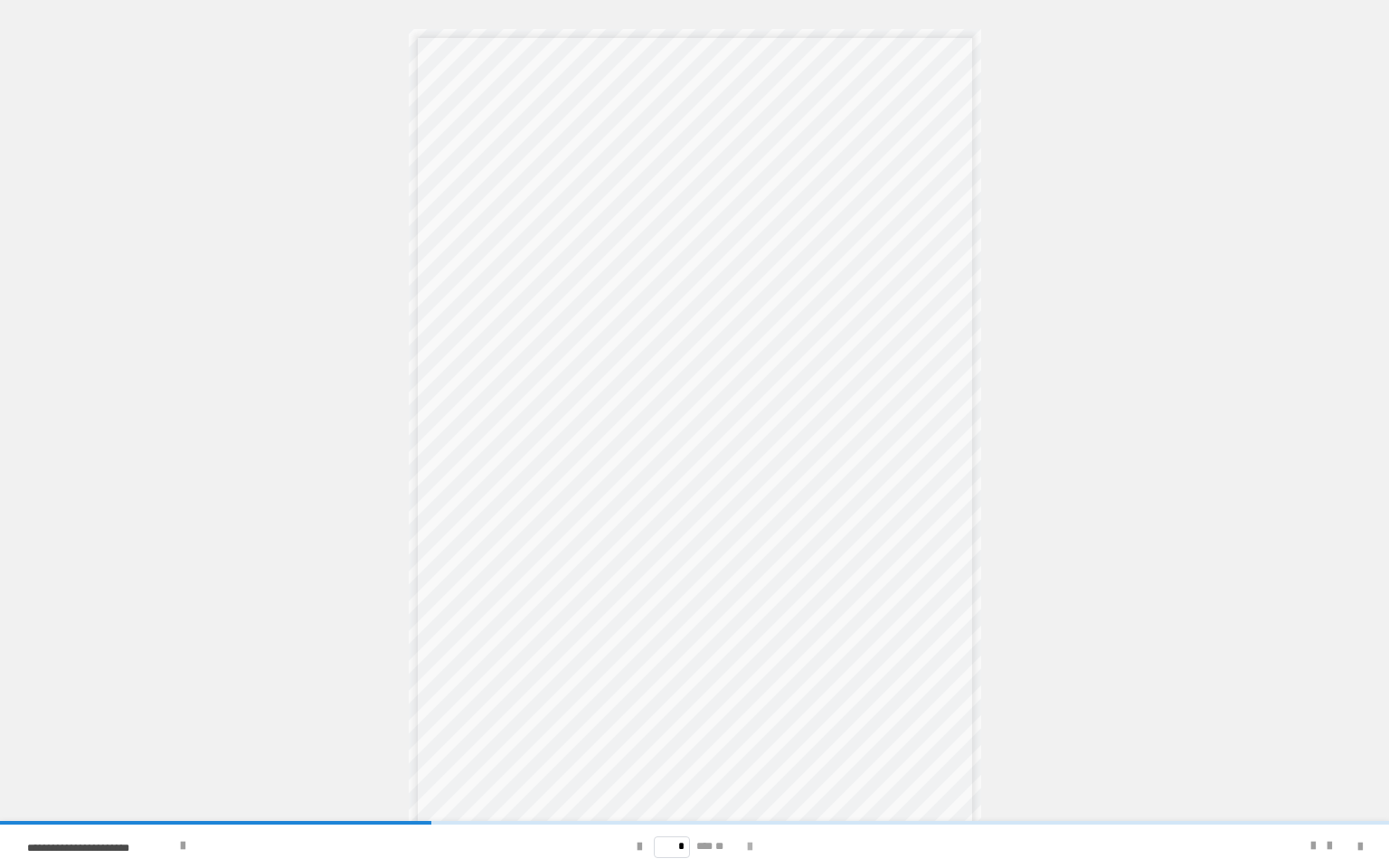 click at bounding box center [750, 847] 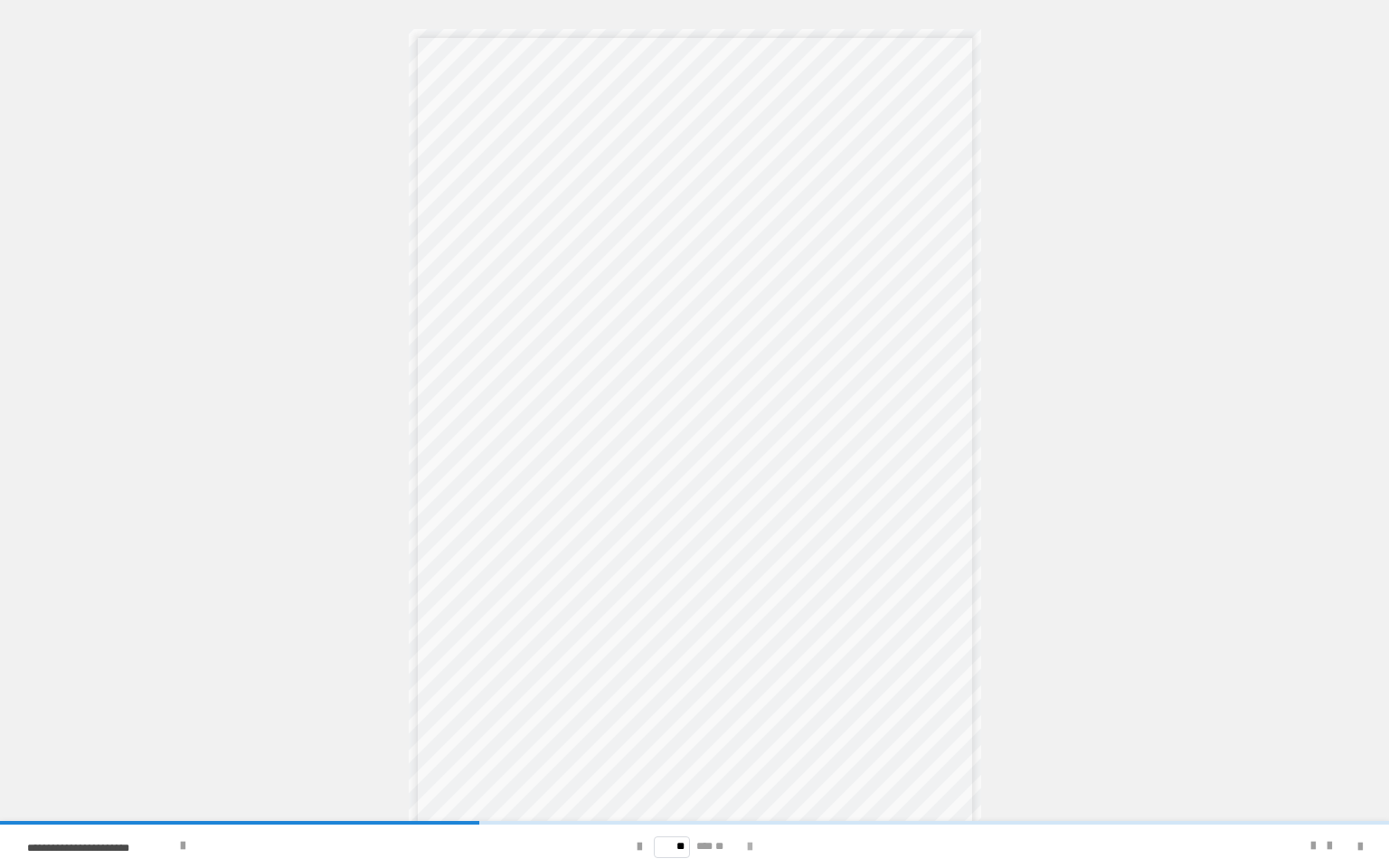click at bounding box center (750, 847) 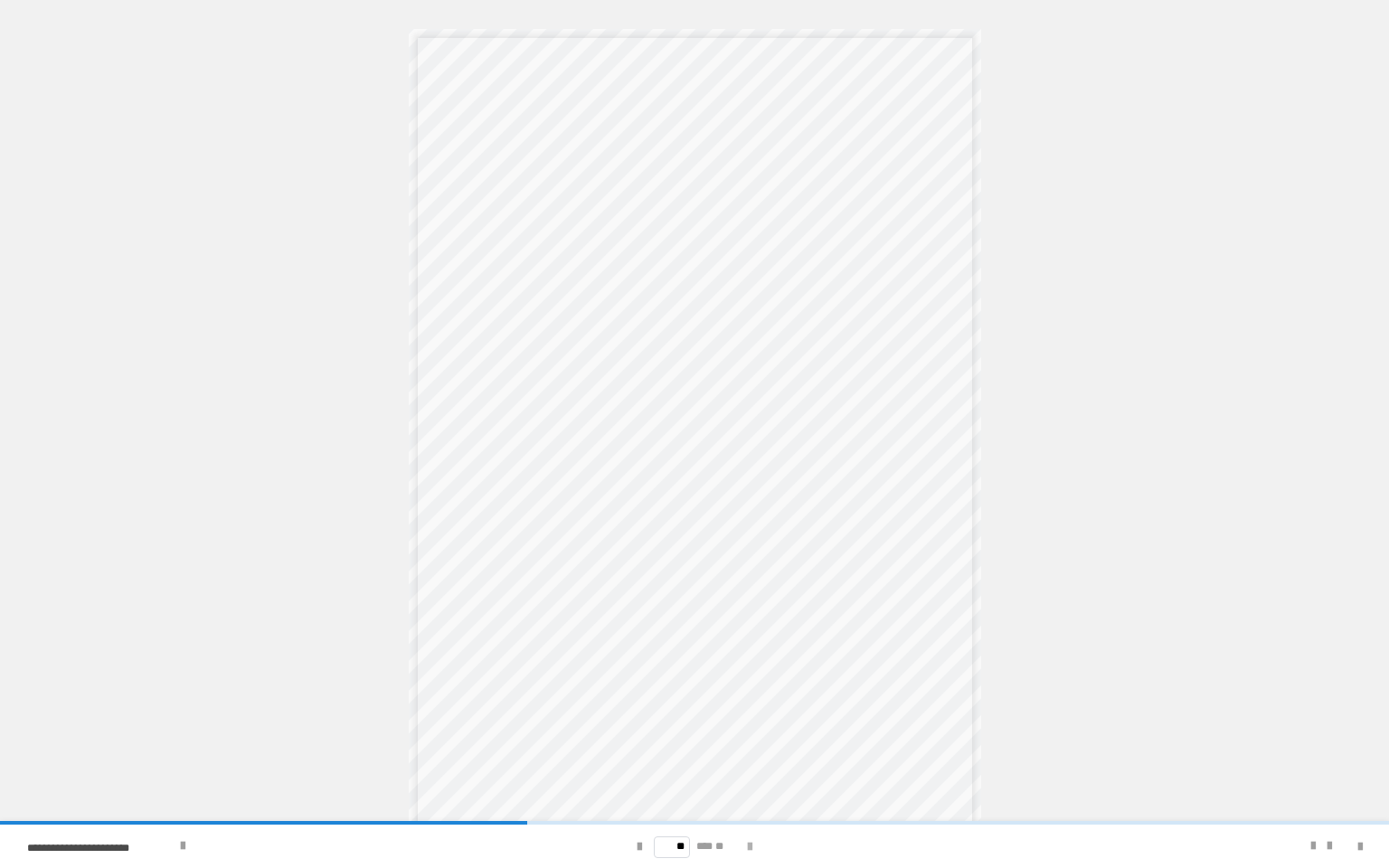 click at bounding box center (750, 847) 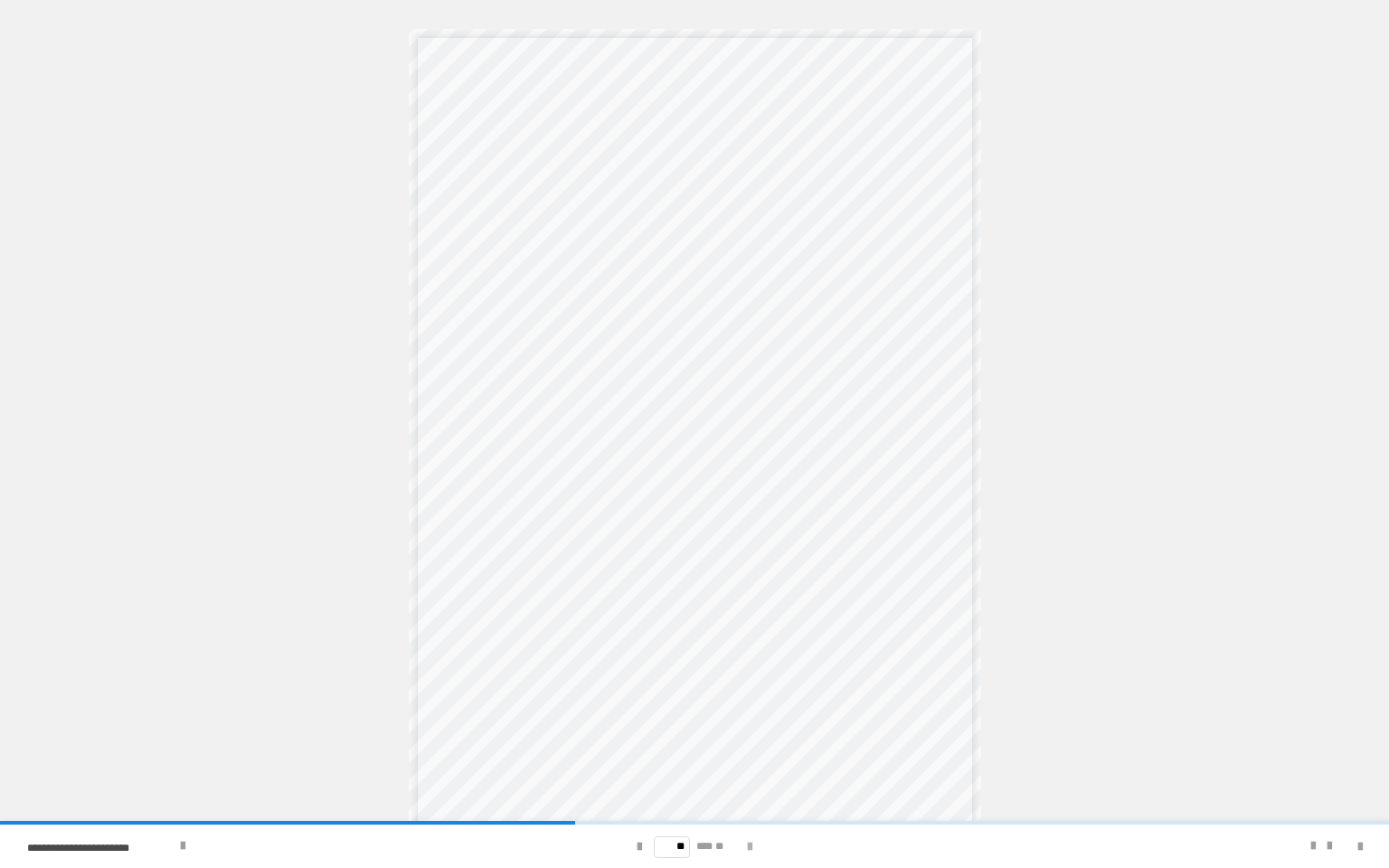 click at bounding box center (750, 847) 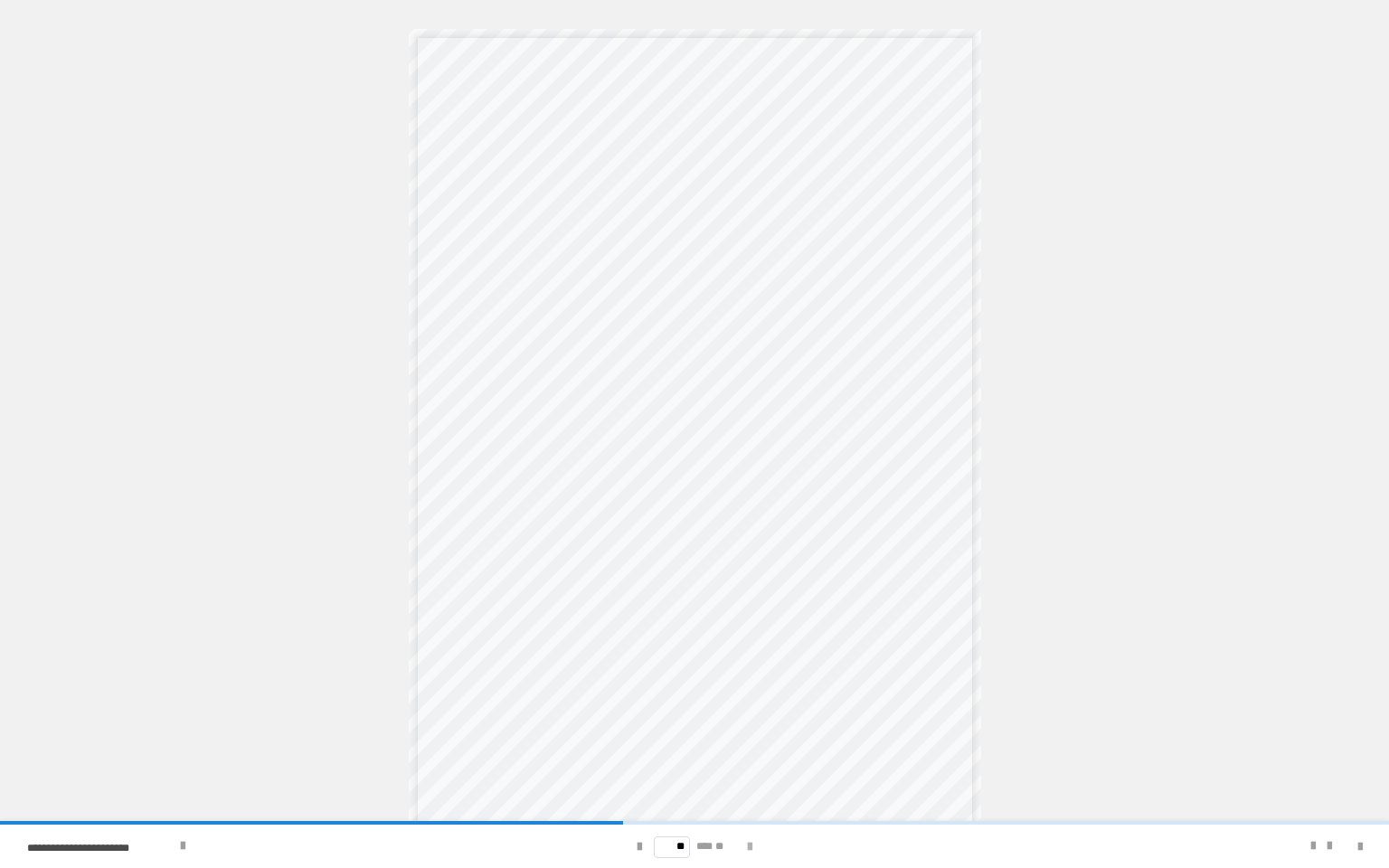 click at bounding box center (750, 847) 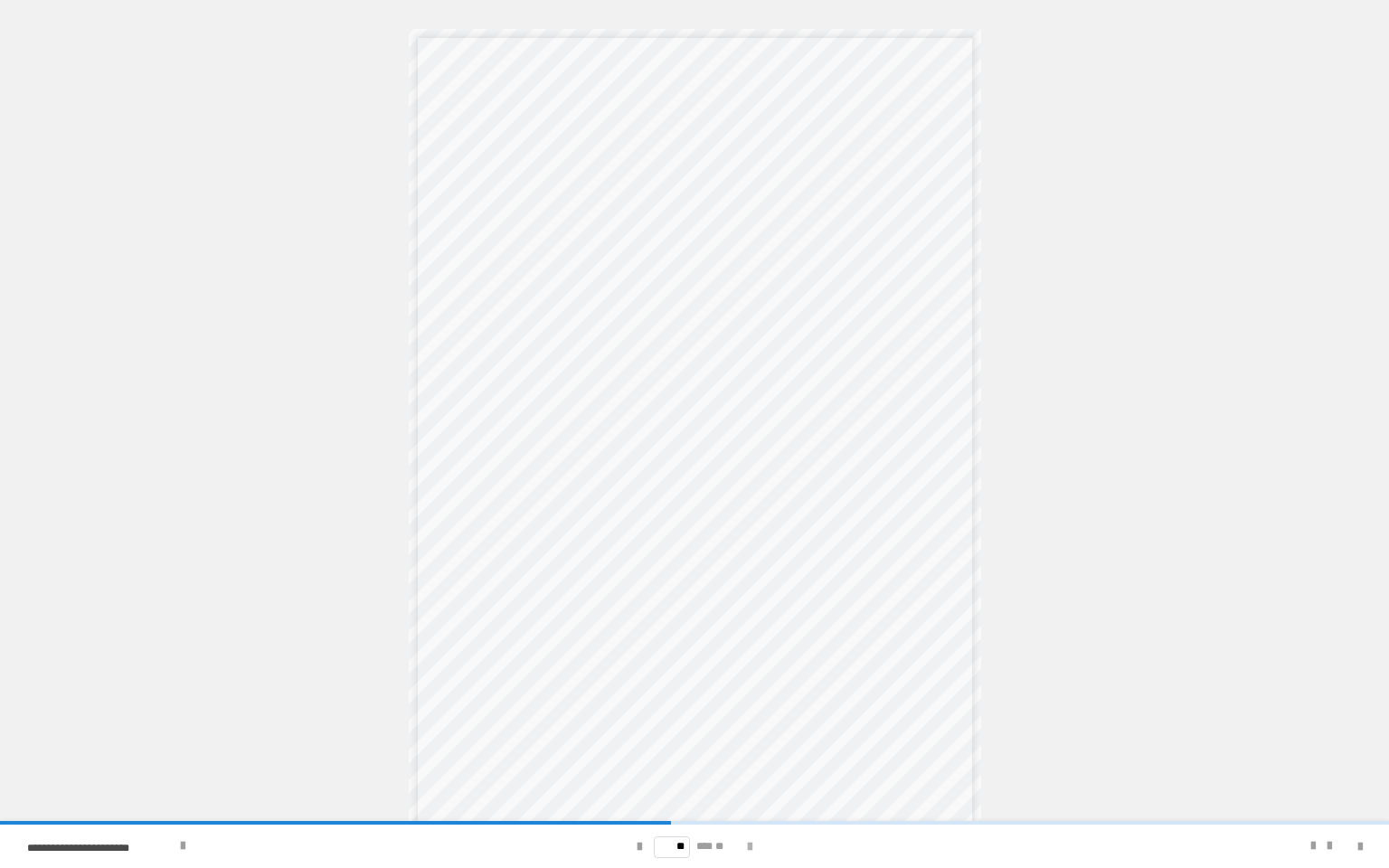 click at bounding box center [750, 847] 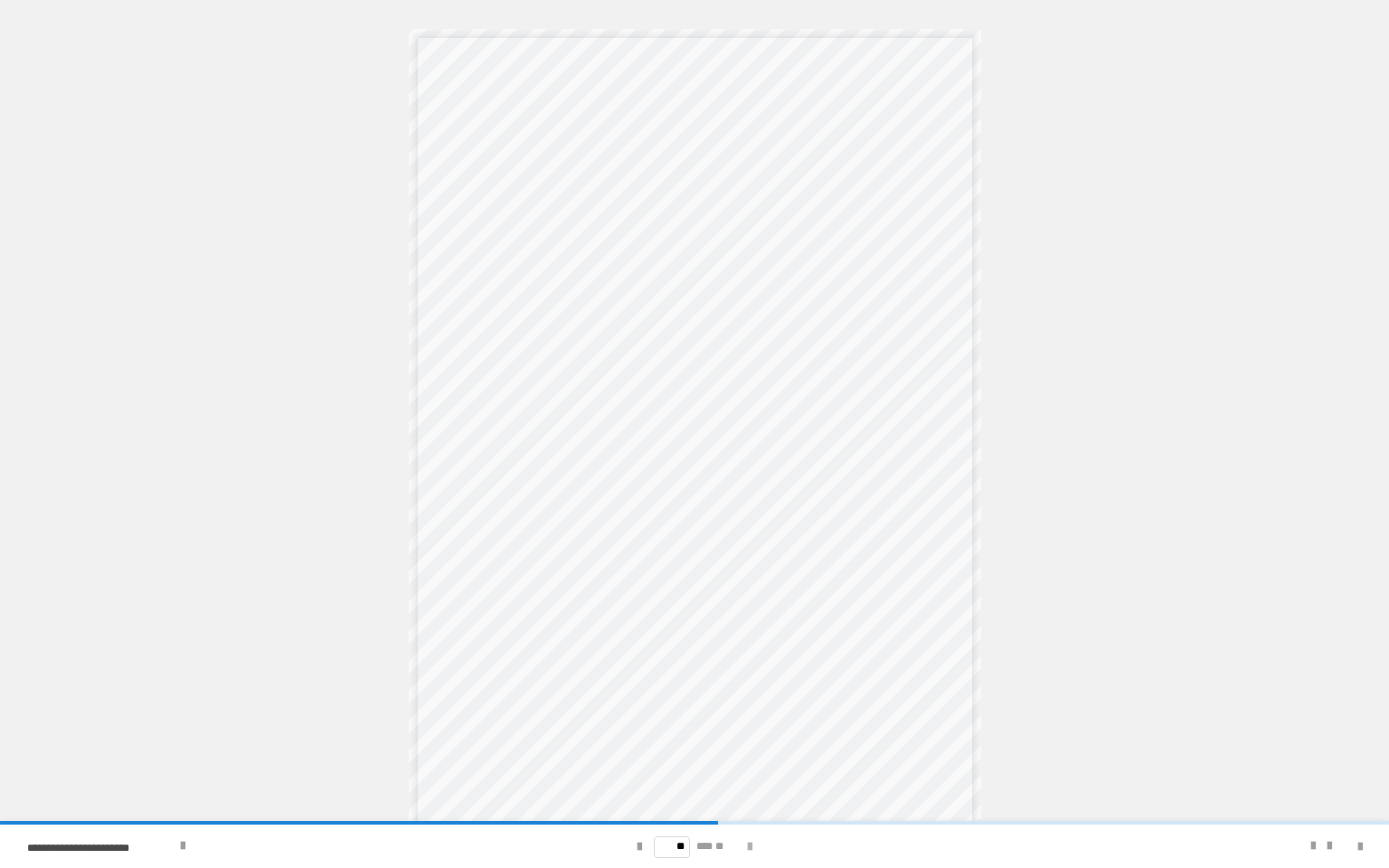 click at bounding box center [750, 847] 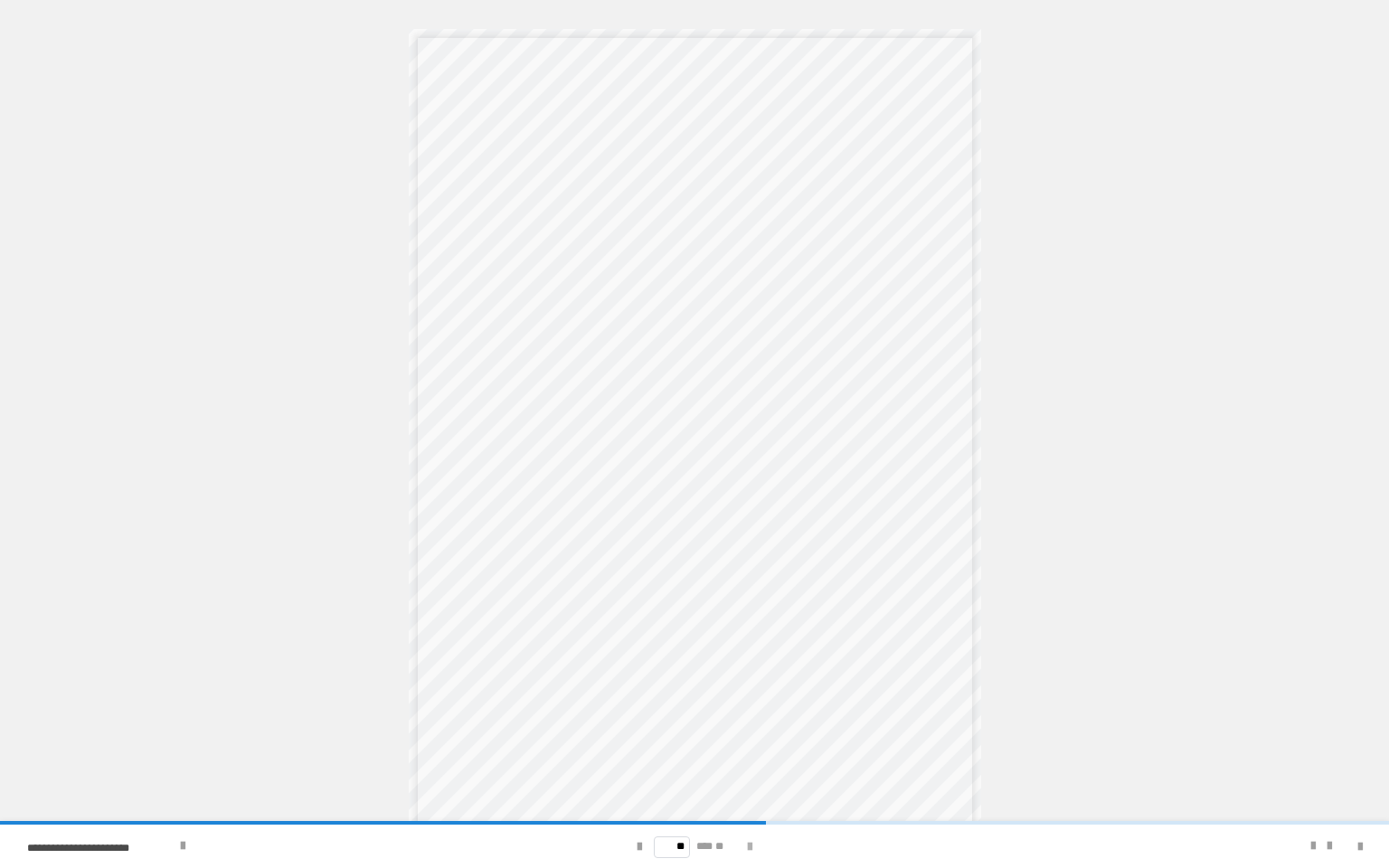 click at bounding box center (750, 847) 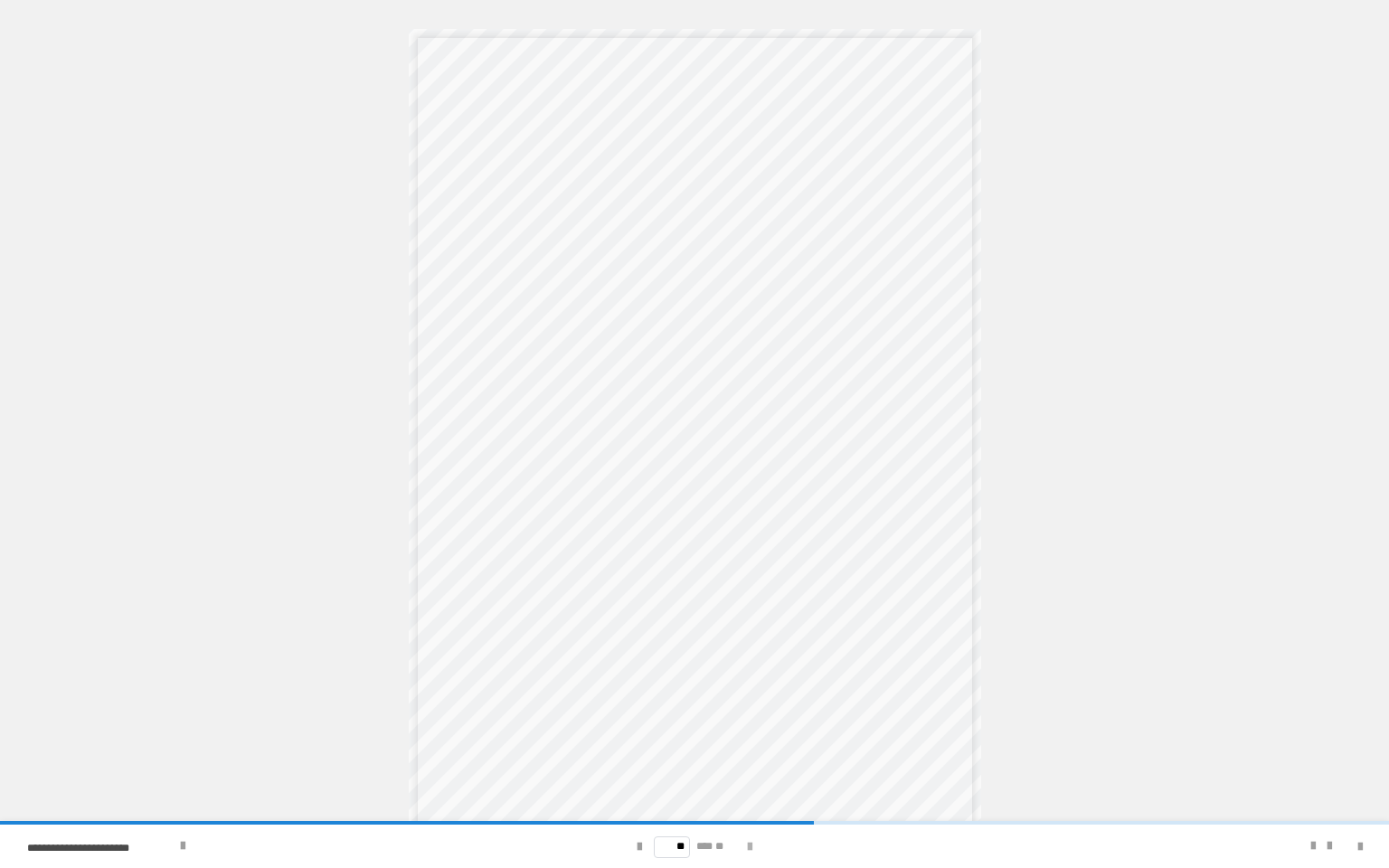 click at bounding box center [750, 847] 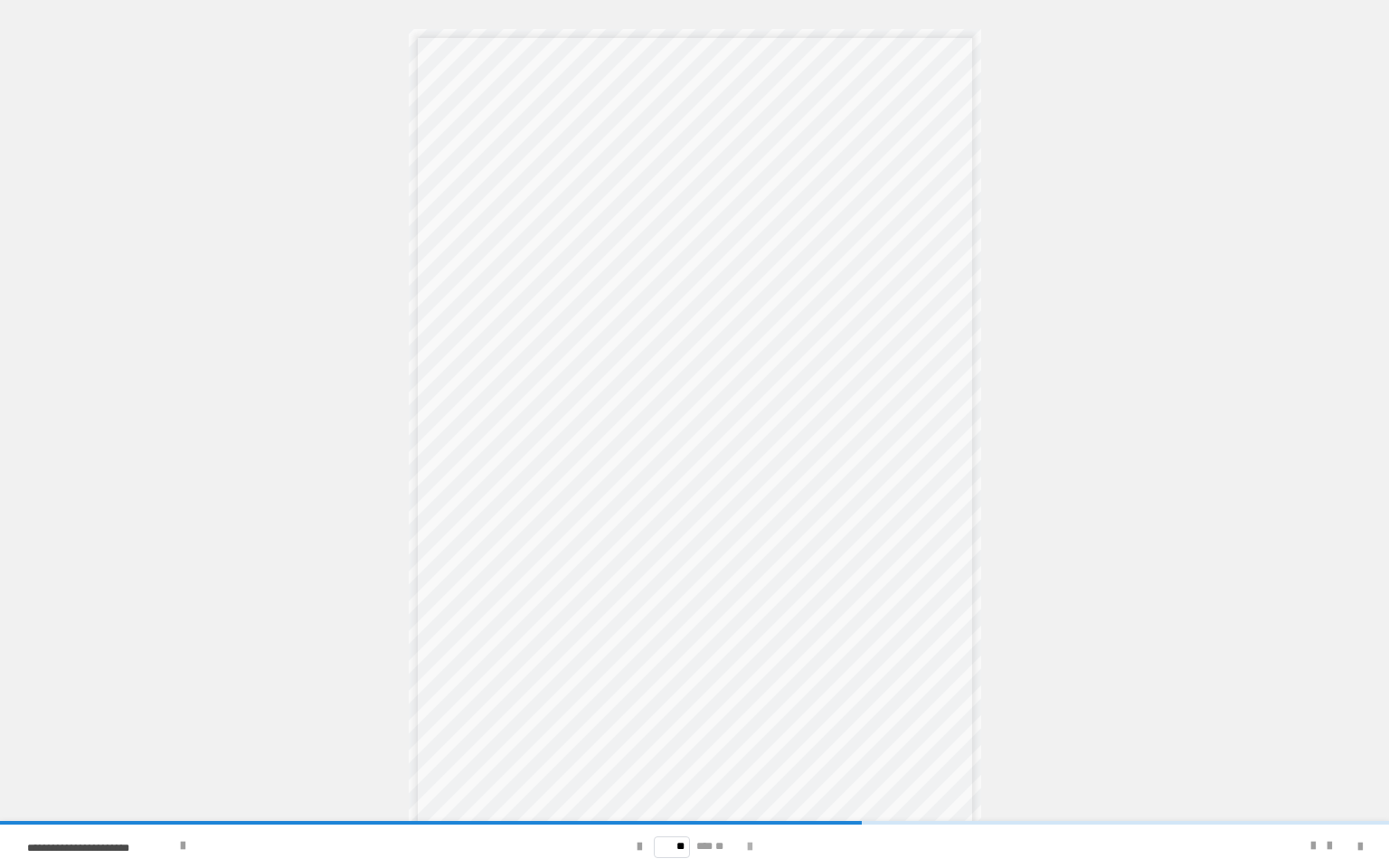 click at bounding box center [750, 847] 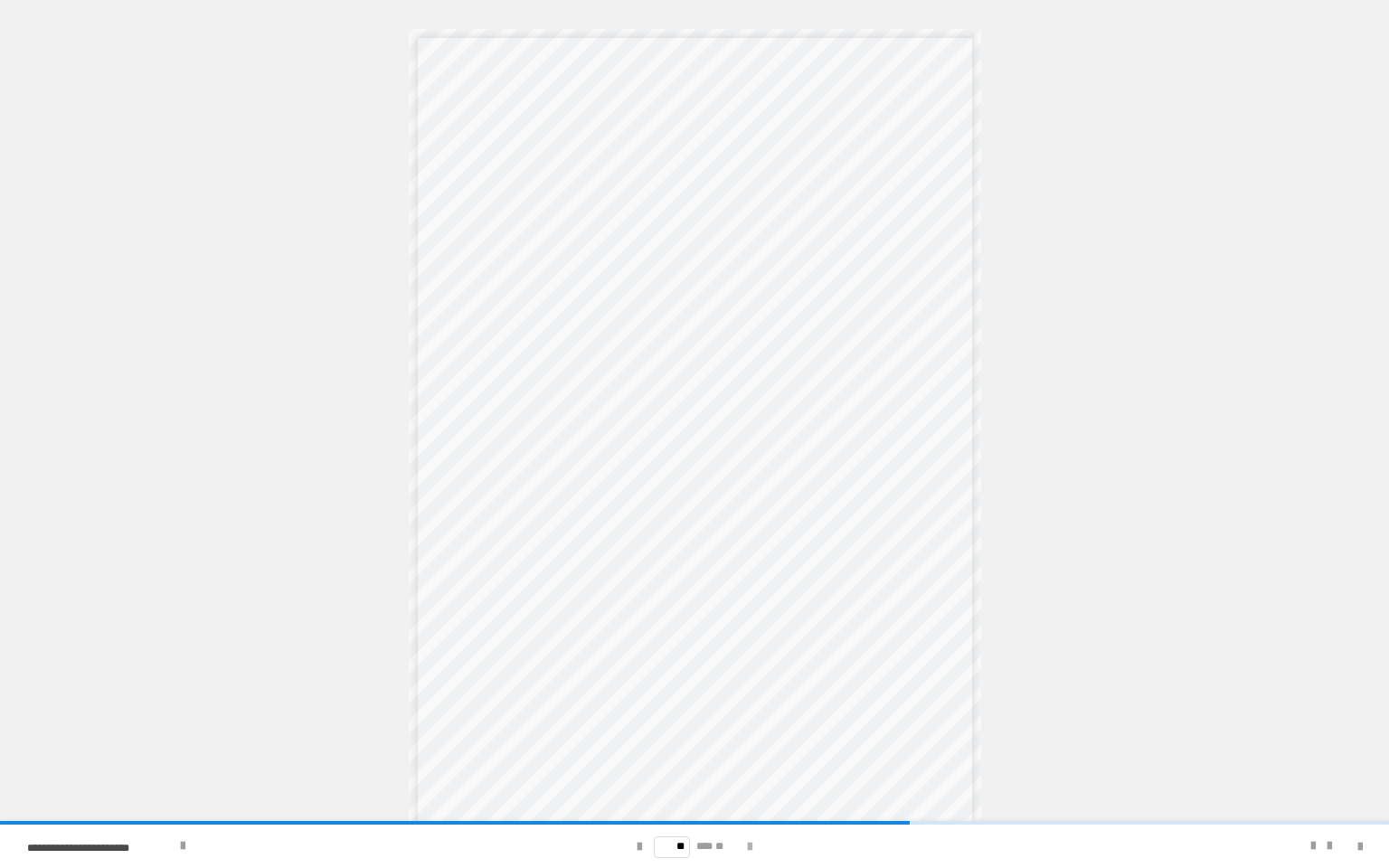 click at bounding box center (750, 847) 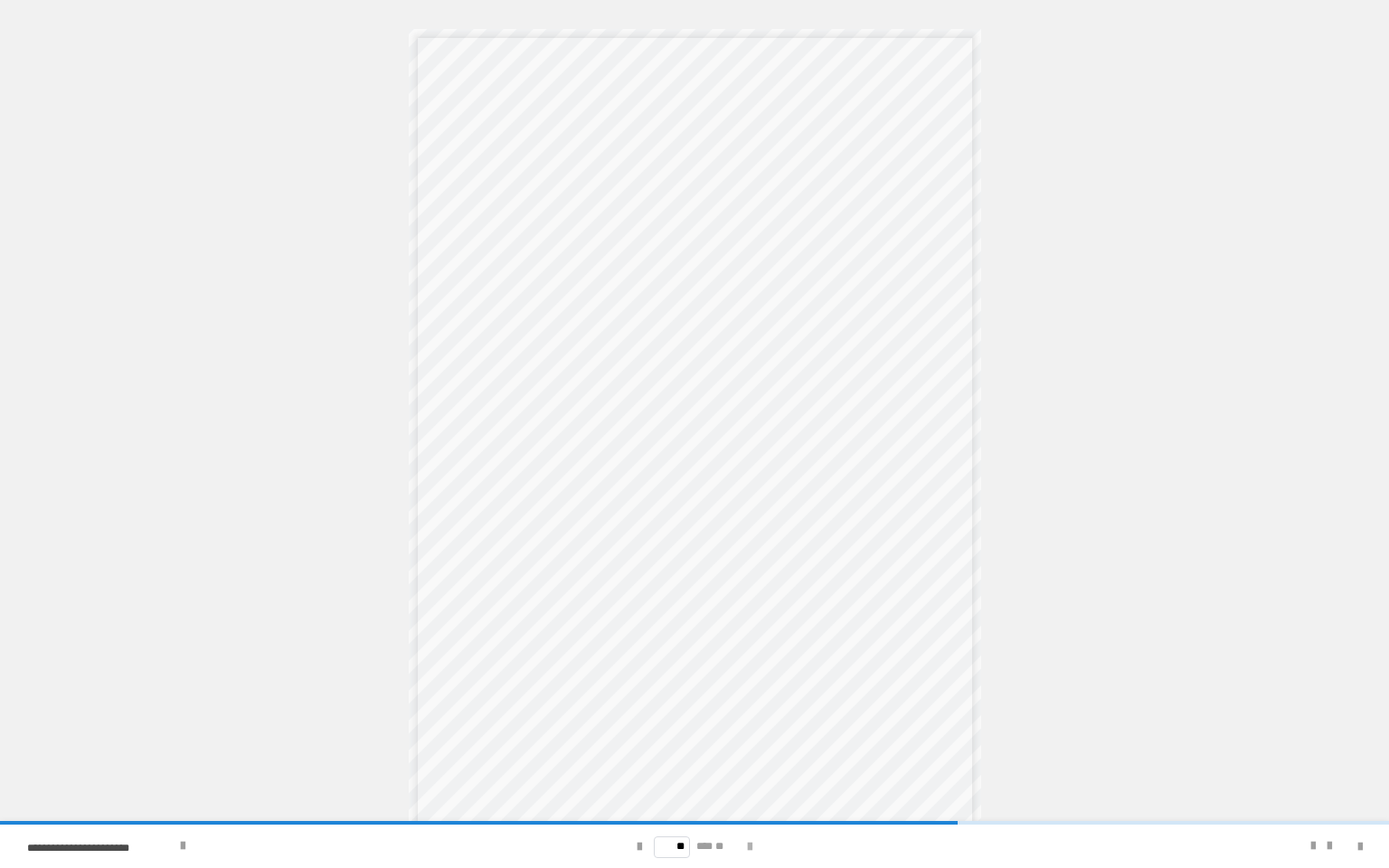 click at bounding box center [750, 847] 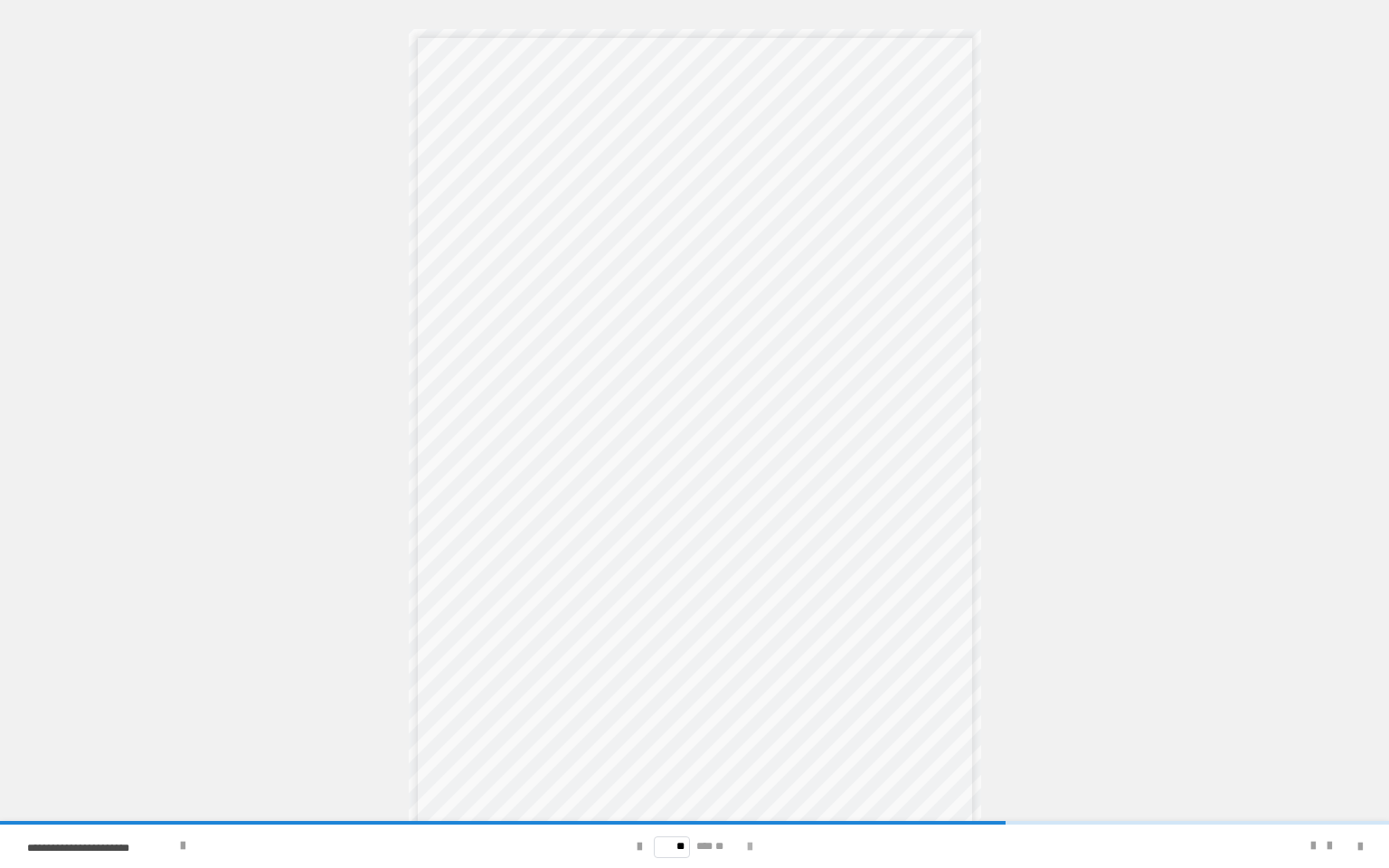 click at bounding box center (750, 847) 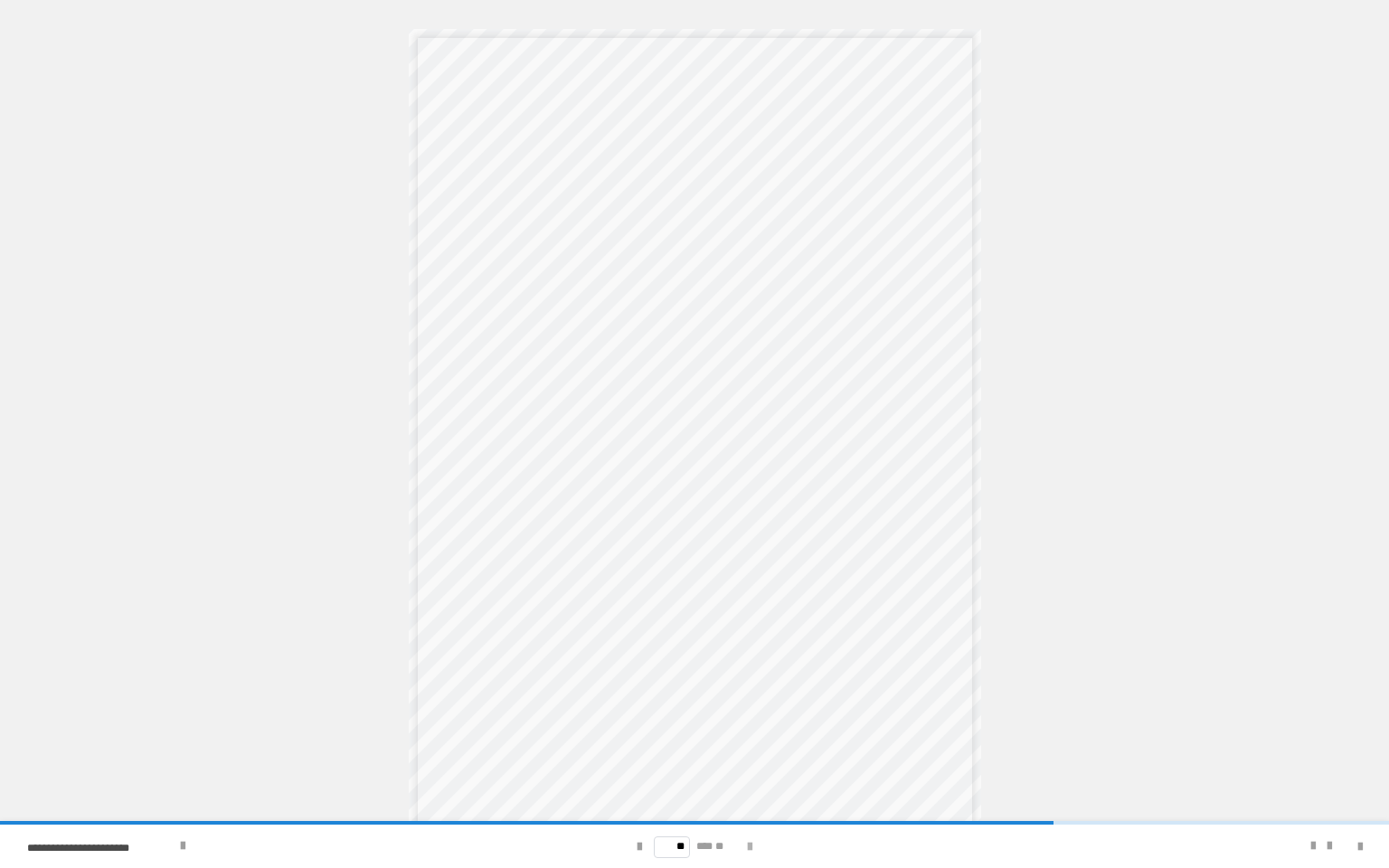 click at bounding box center [750, 847] 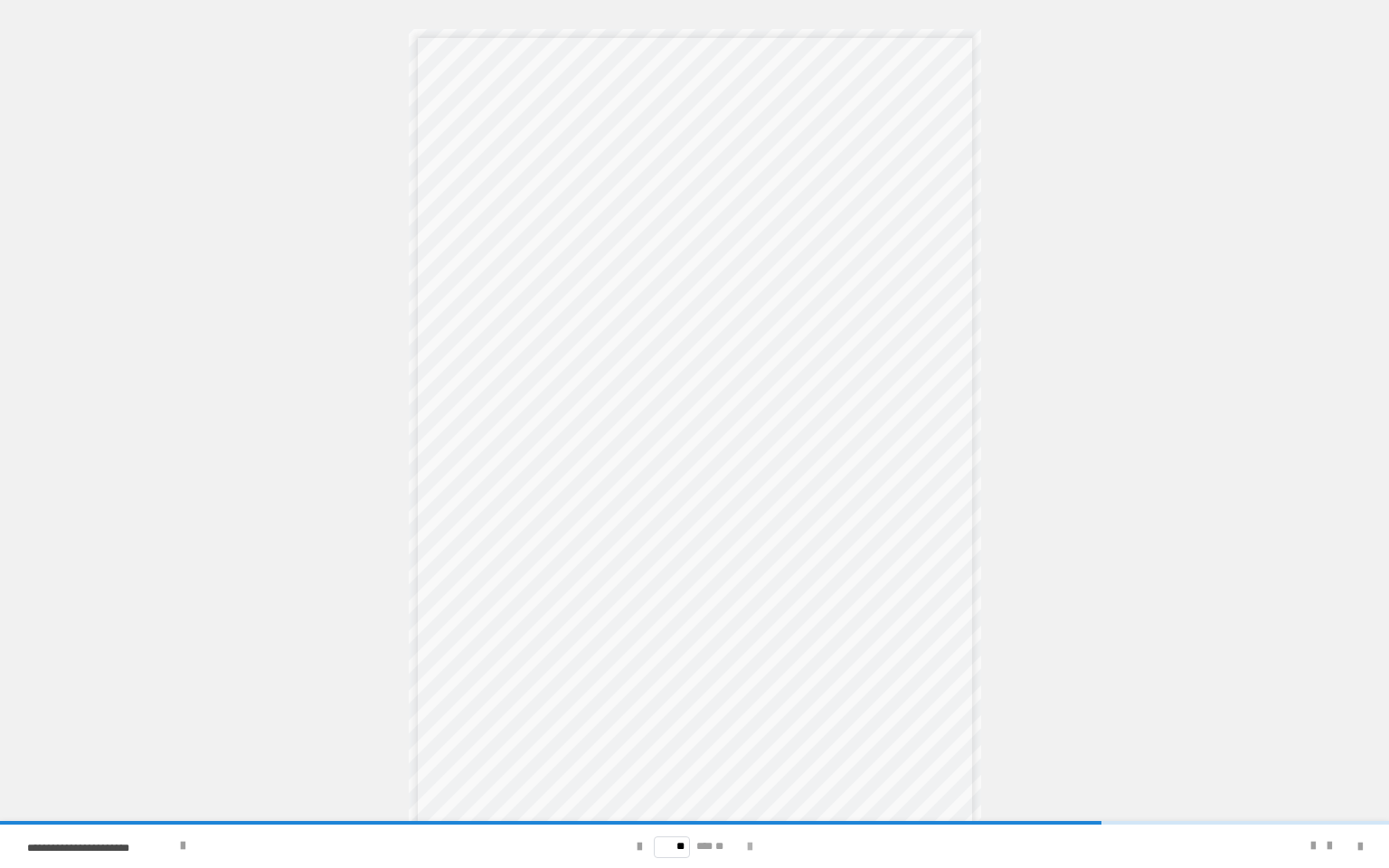 click at bounding box center (750, 847) 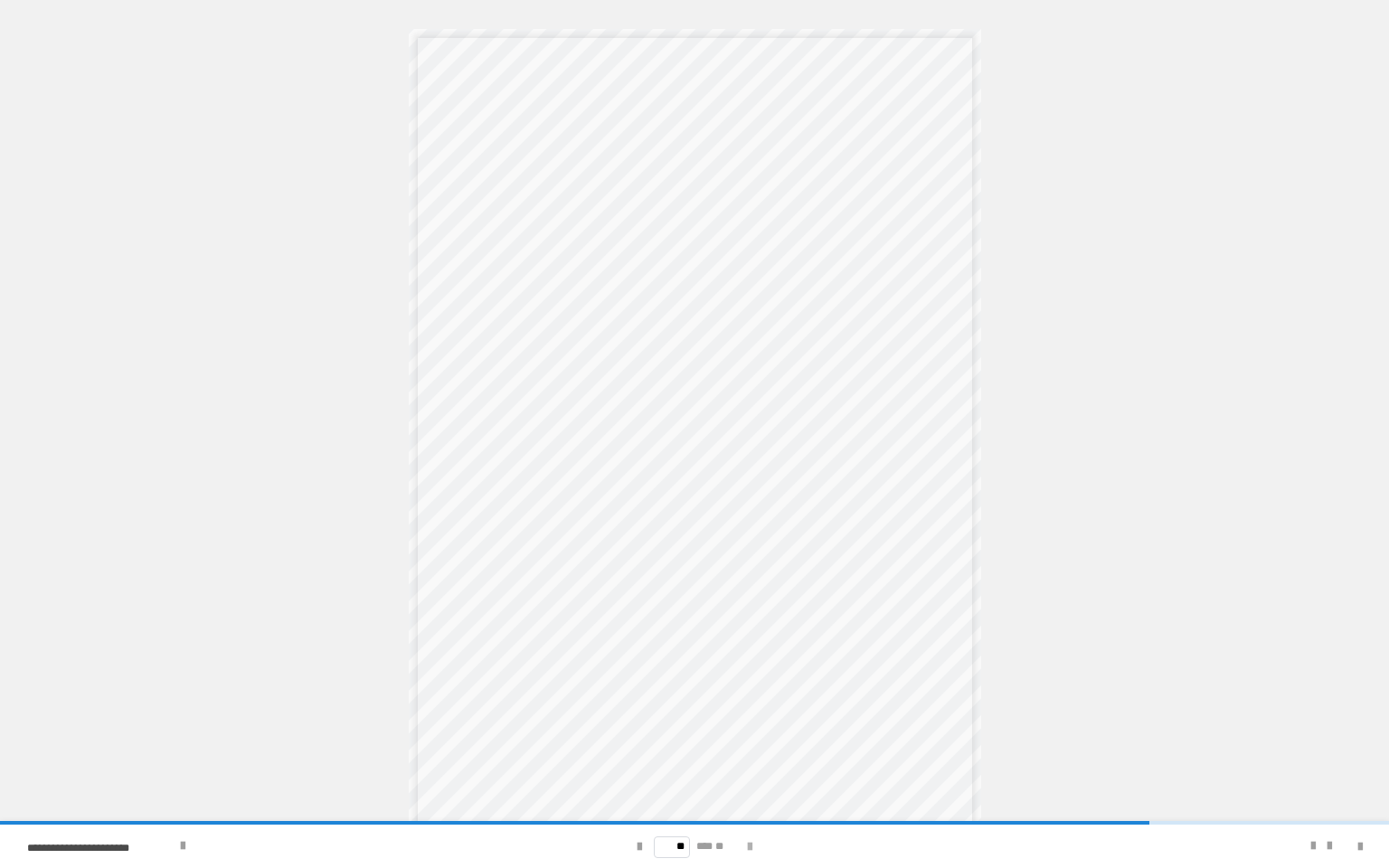 click at bounding box center [750, 847] 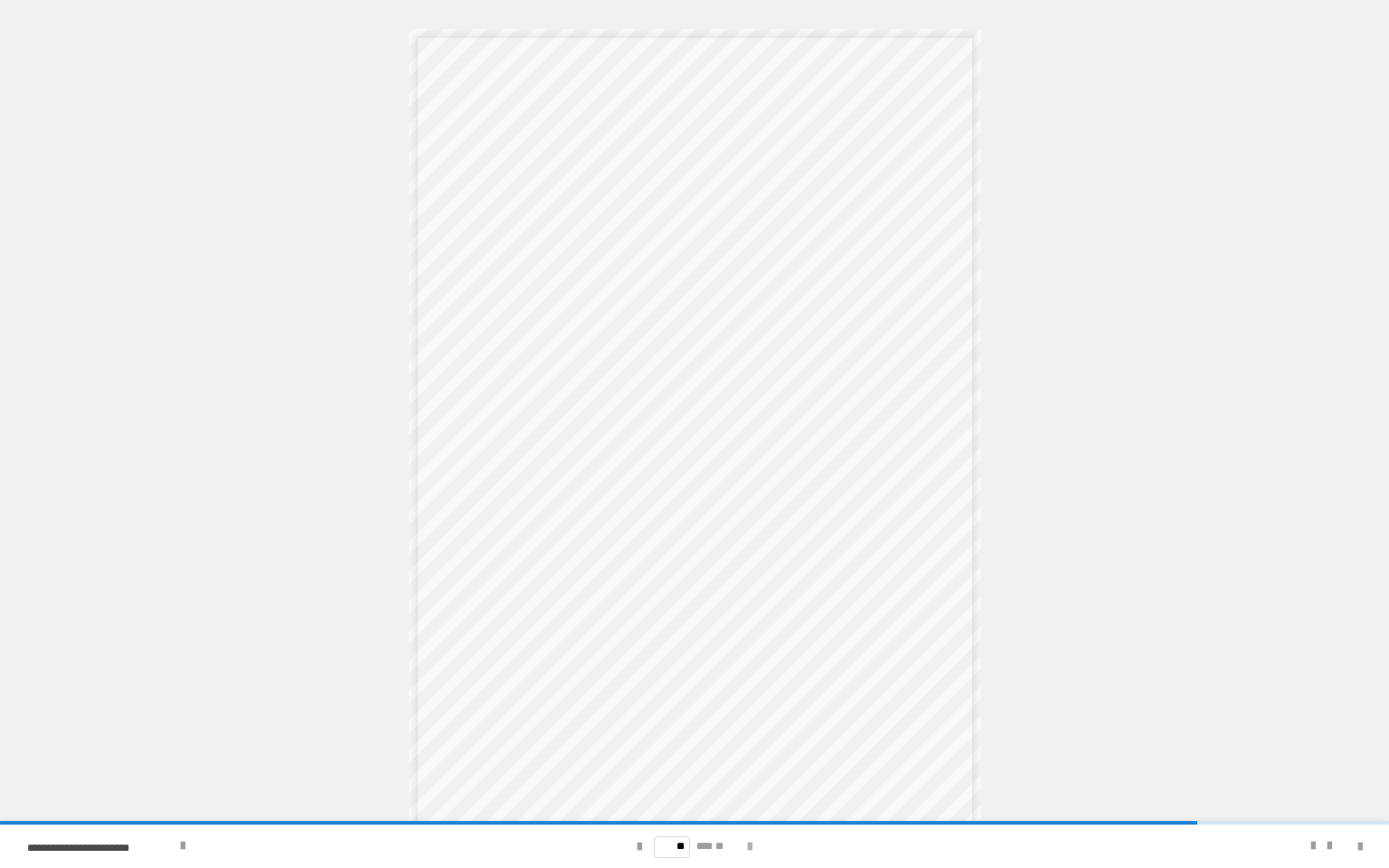 click at bounding box center (750, 847) 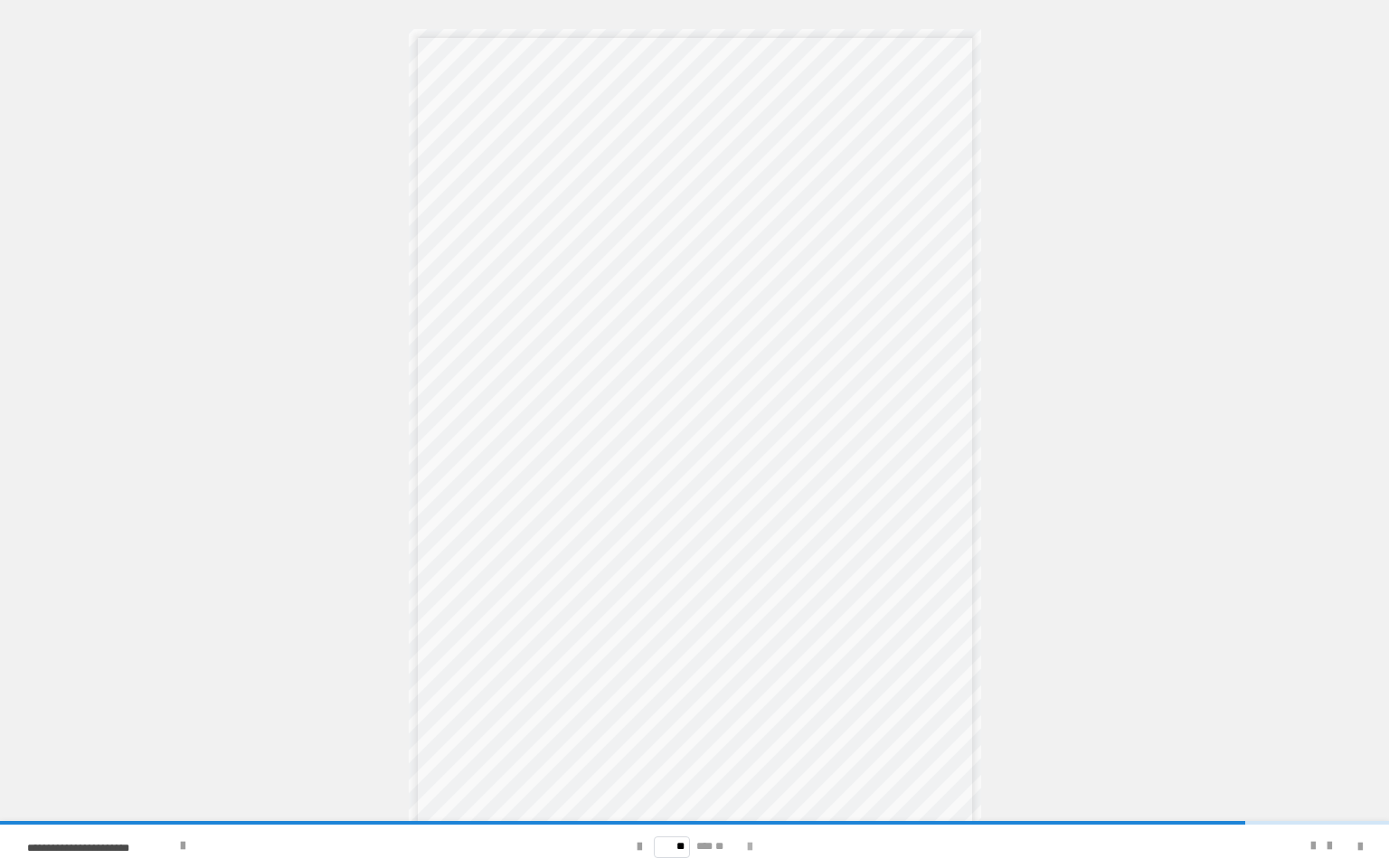 click at bounding box center [750, 847] 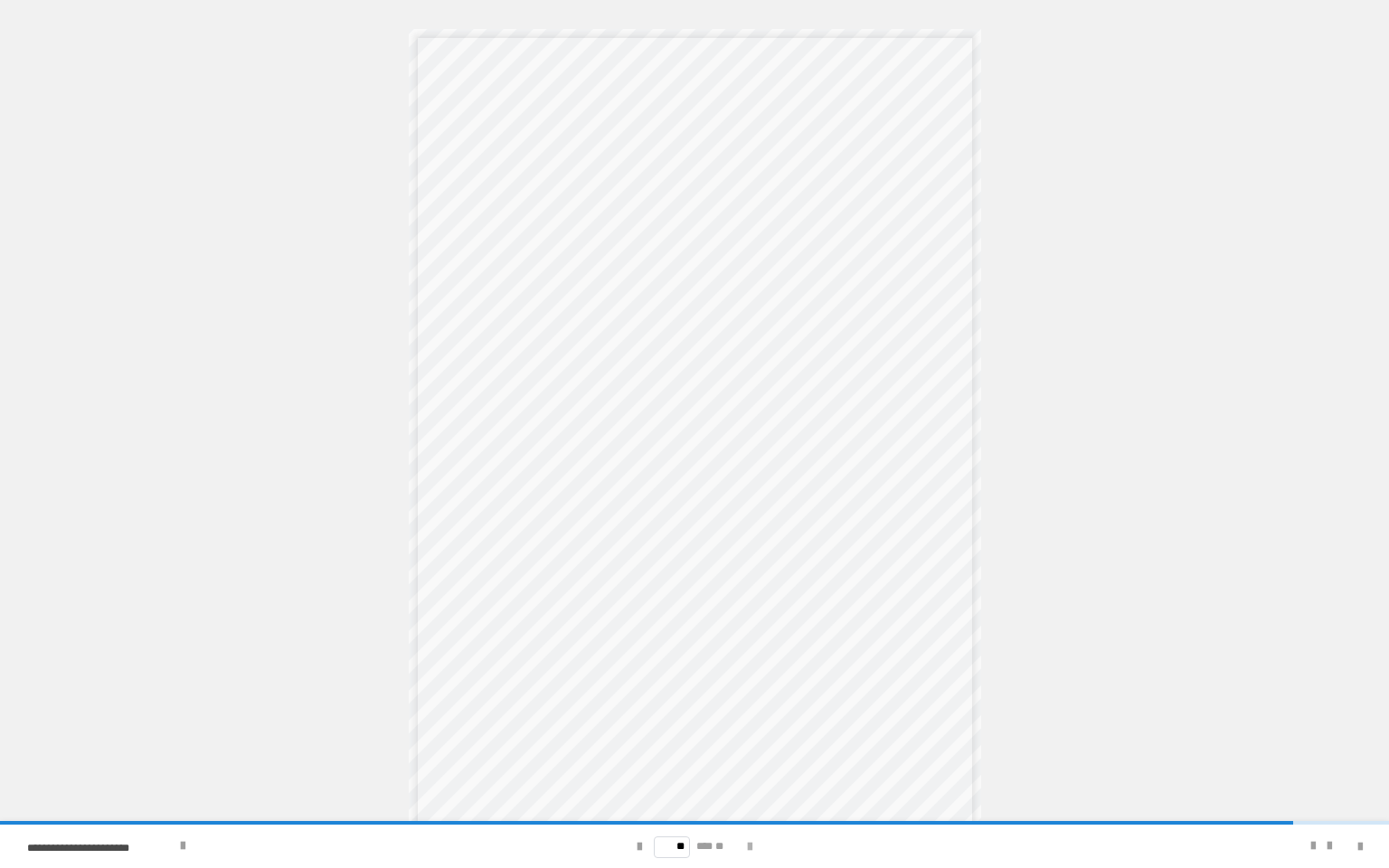 click at bounding box center (750, 847) 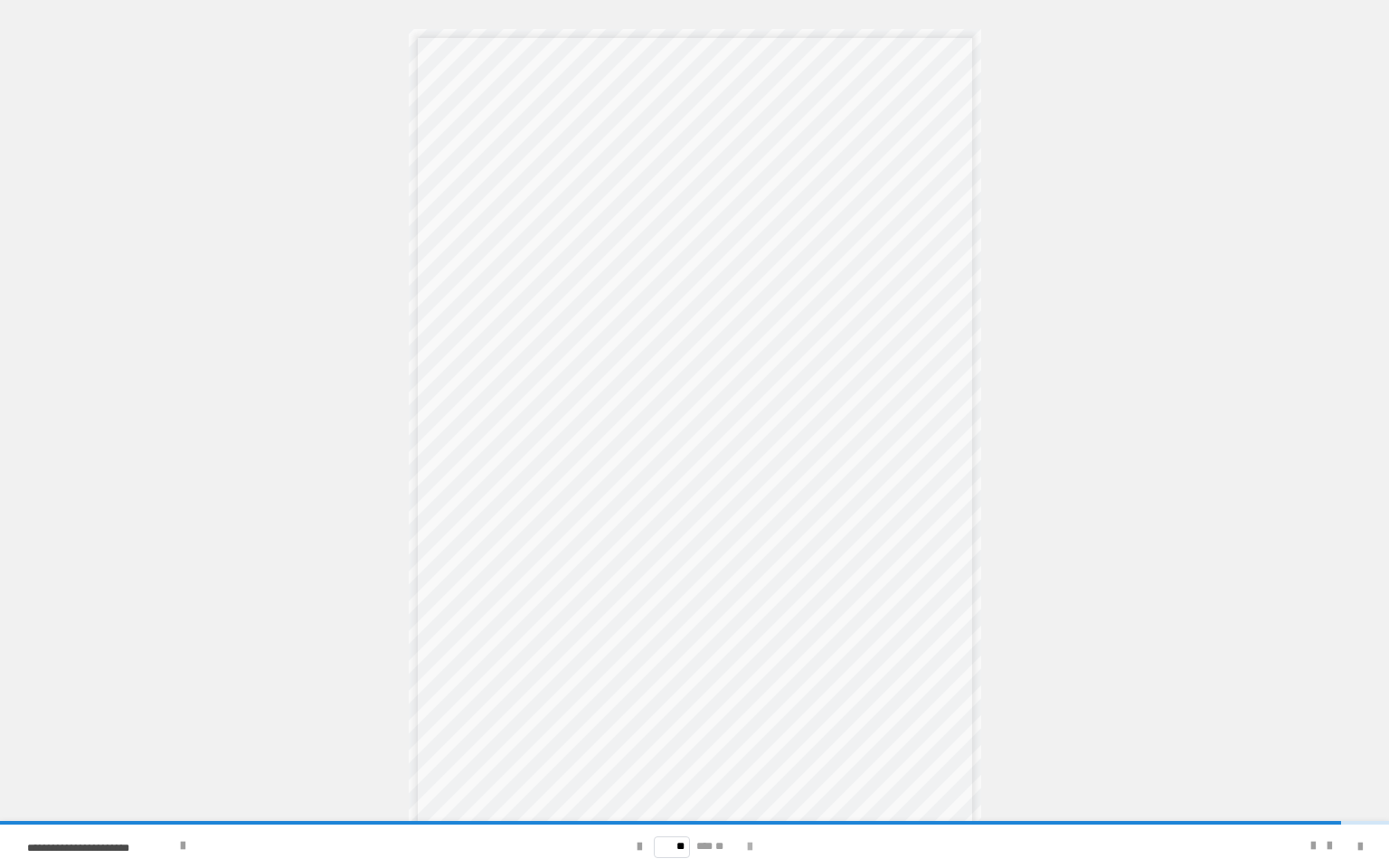 click at bounding box center [750, 847] 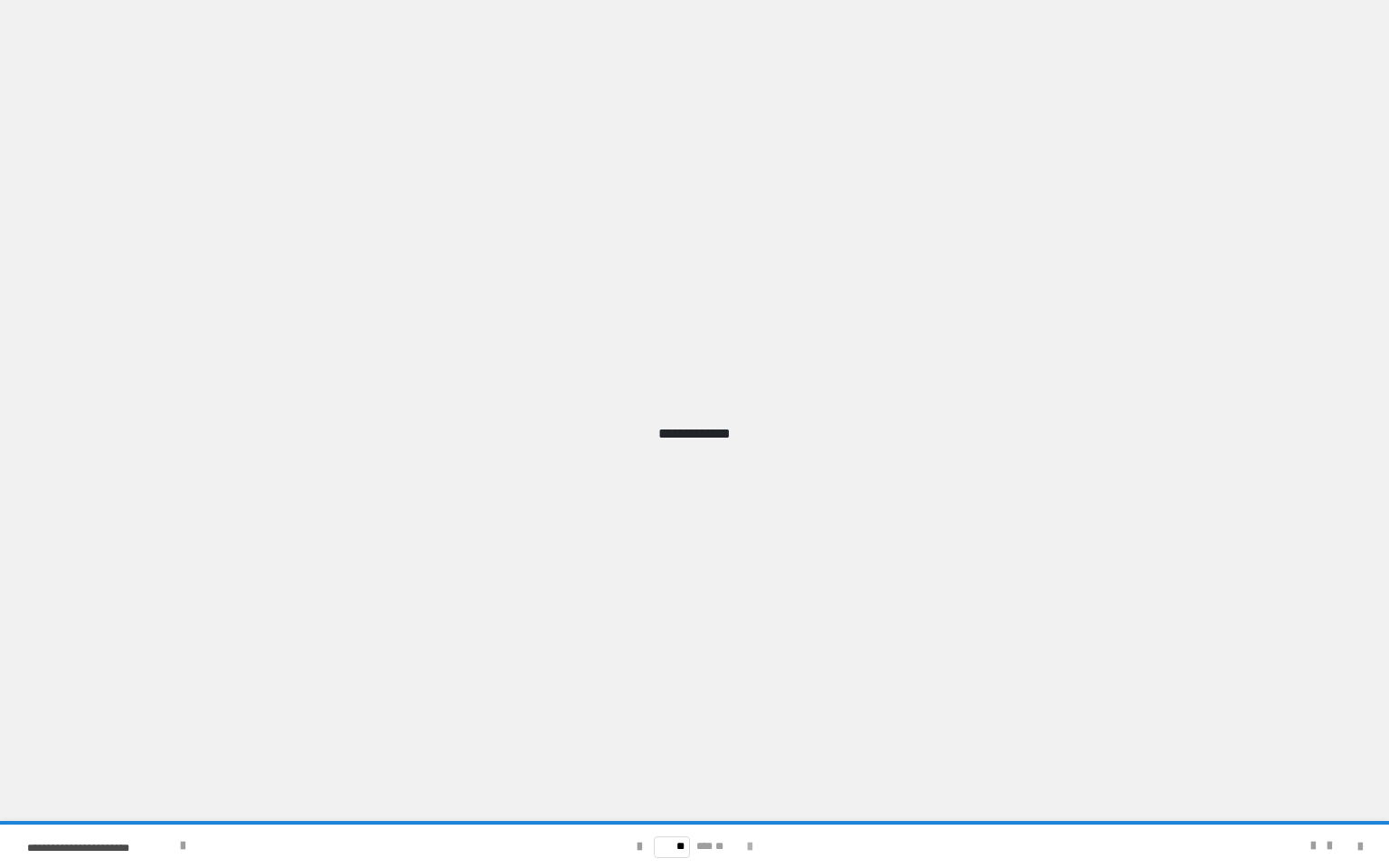 type on "**" 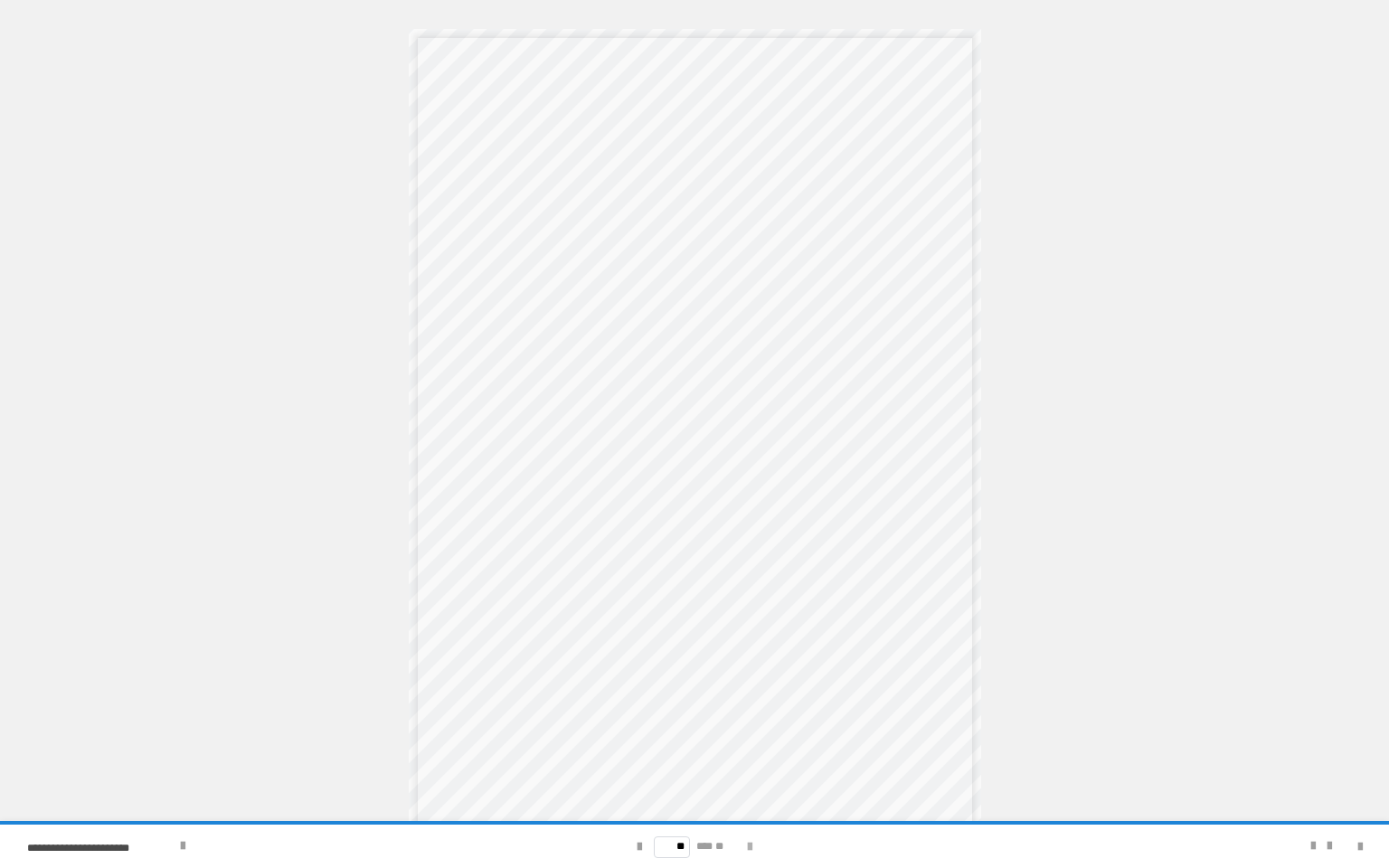 click on "** *** **" at bounding box center [694, 846] 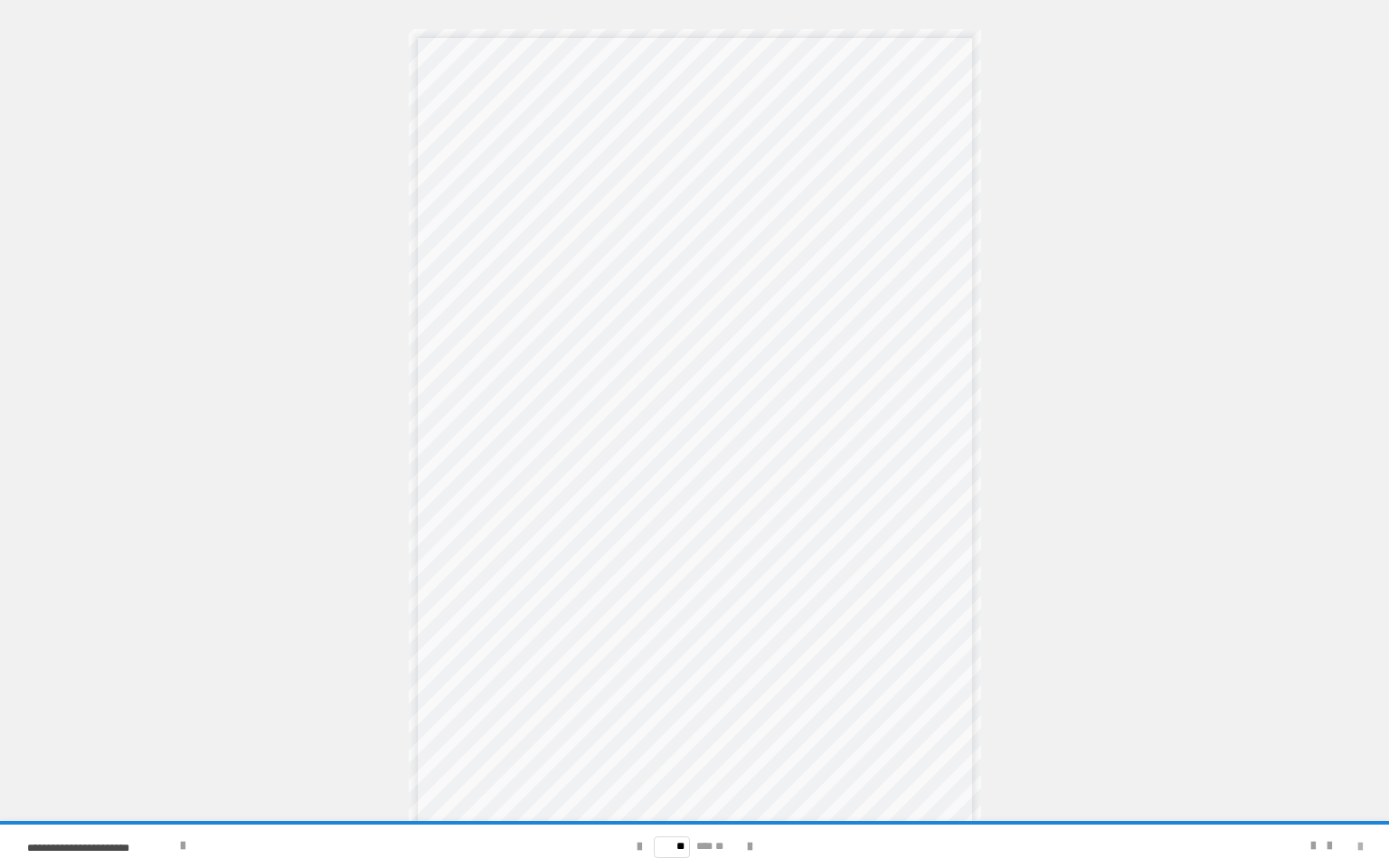 click at bounding box center [1360, 847] 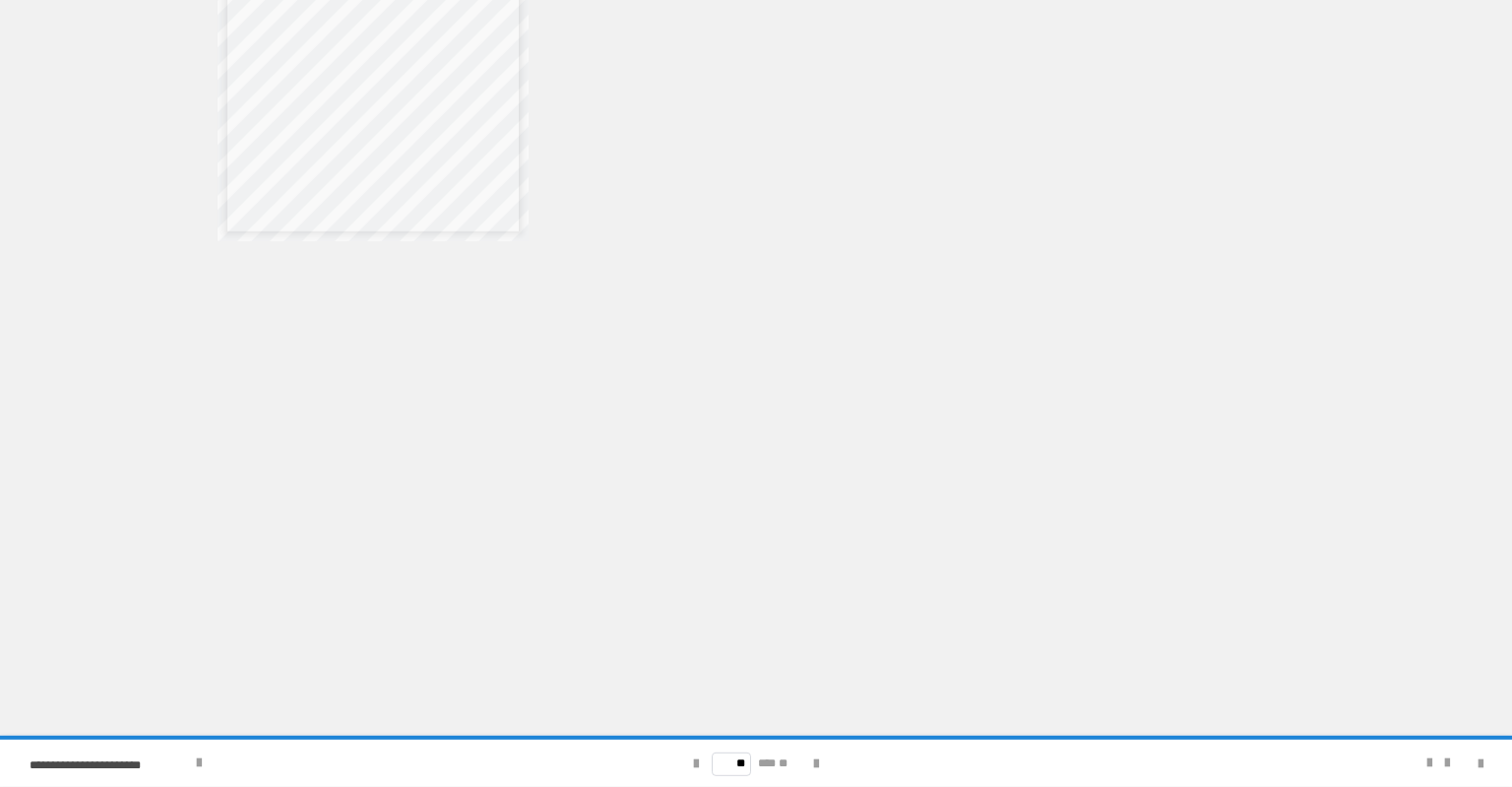 scroll, scrollTop: 201, scrollLeft: 0, axis: vertical 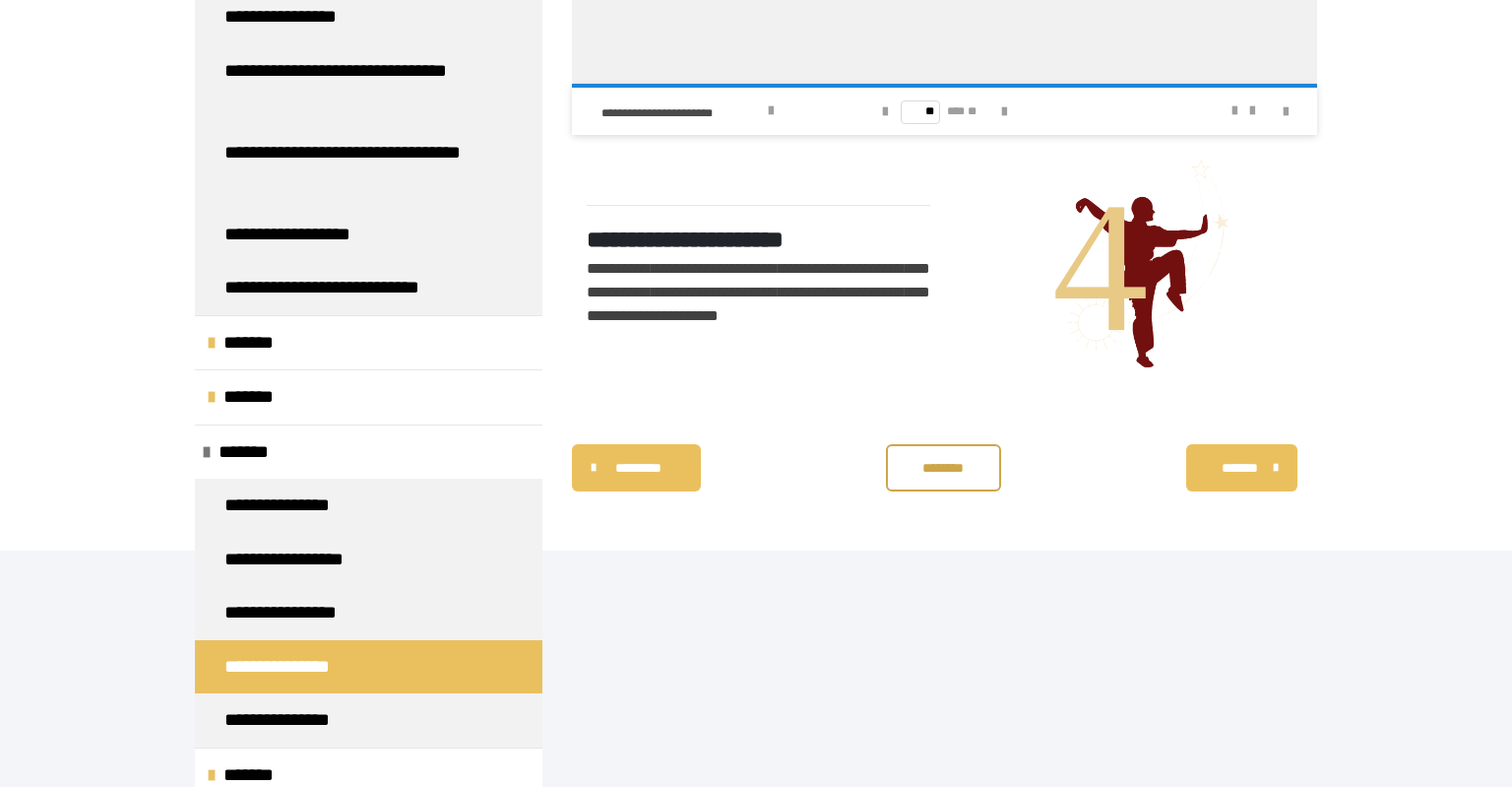 click on "********" at bounding box center [943, 468] 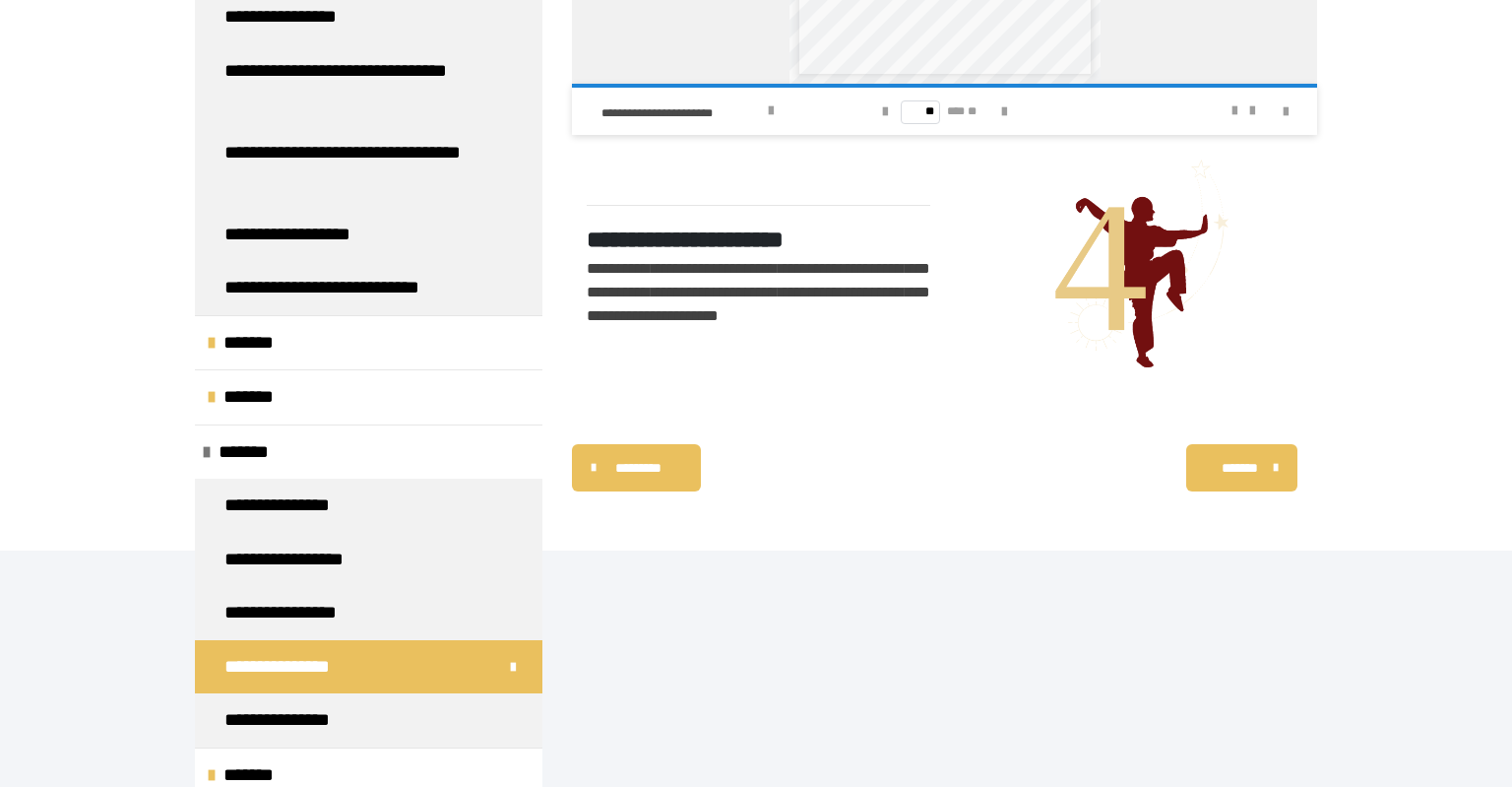 scroll, scrollTop: 0, scrollLeft: 0, axis: both 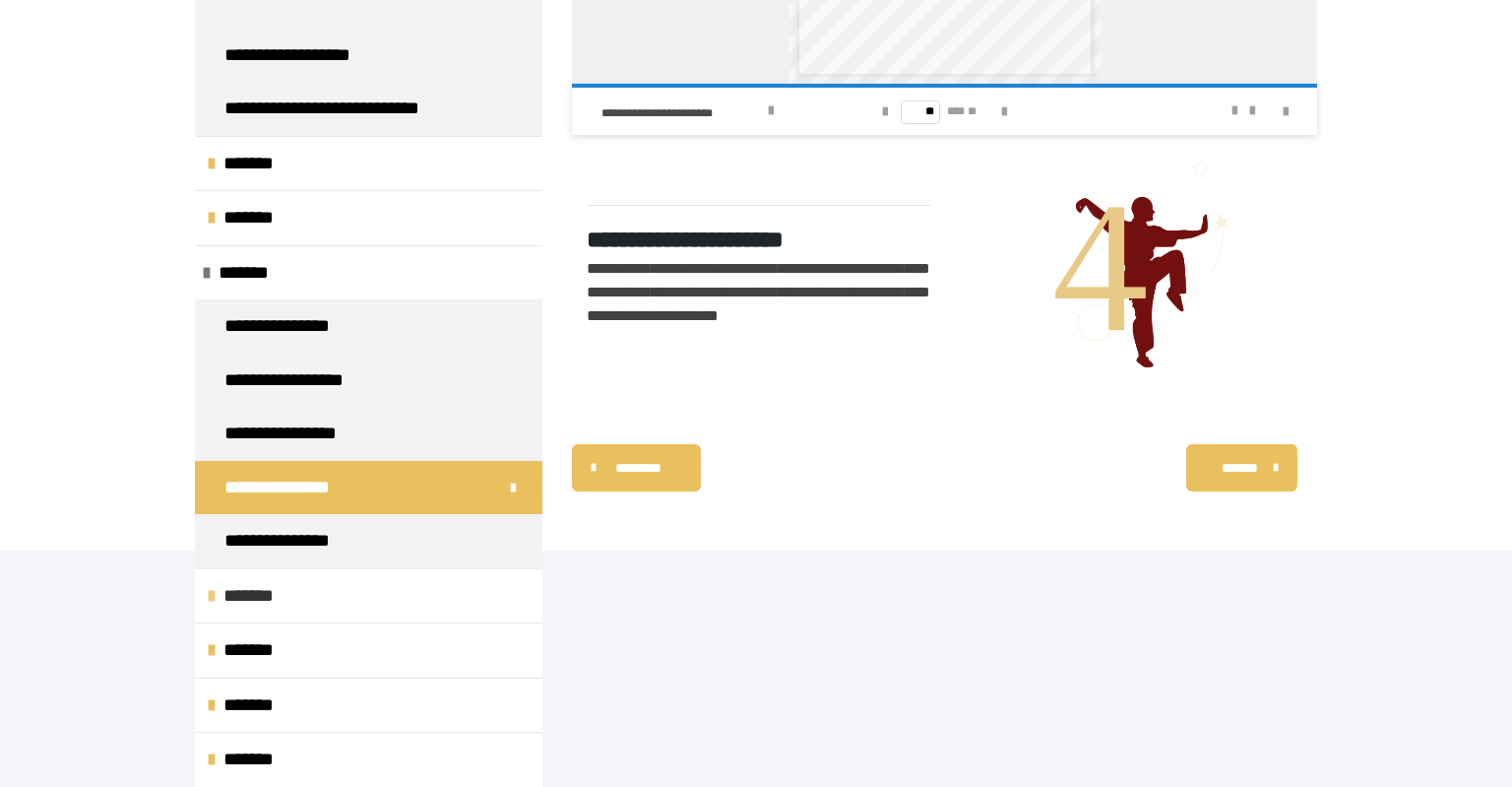 click on "*******" at bounding box center (258, 596) 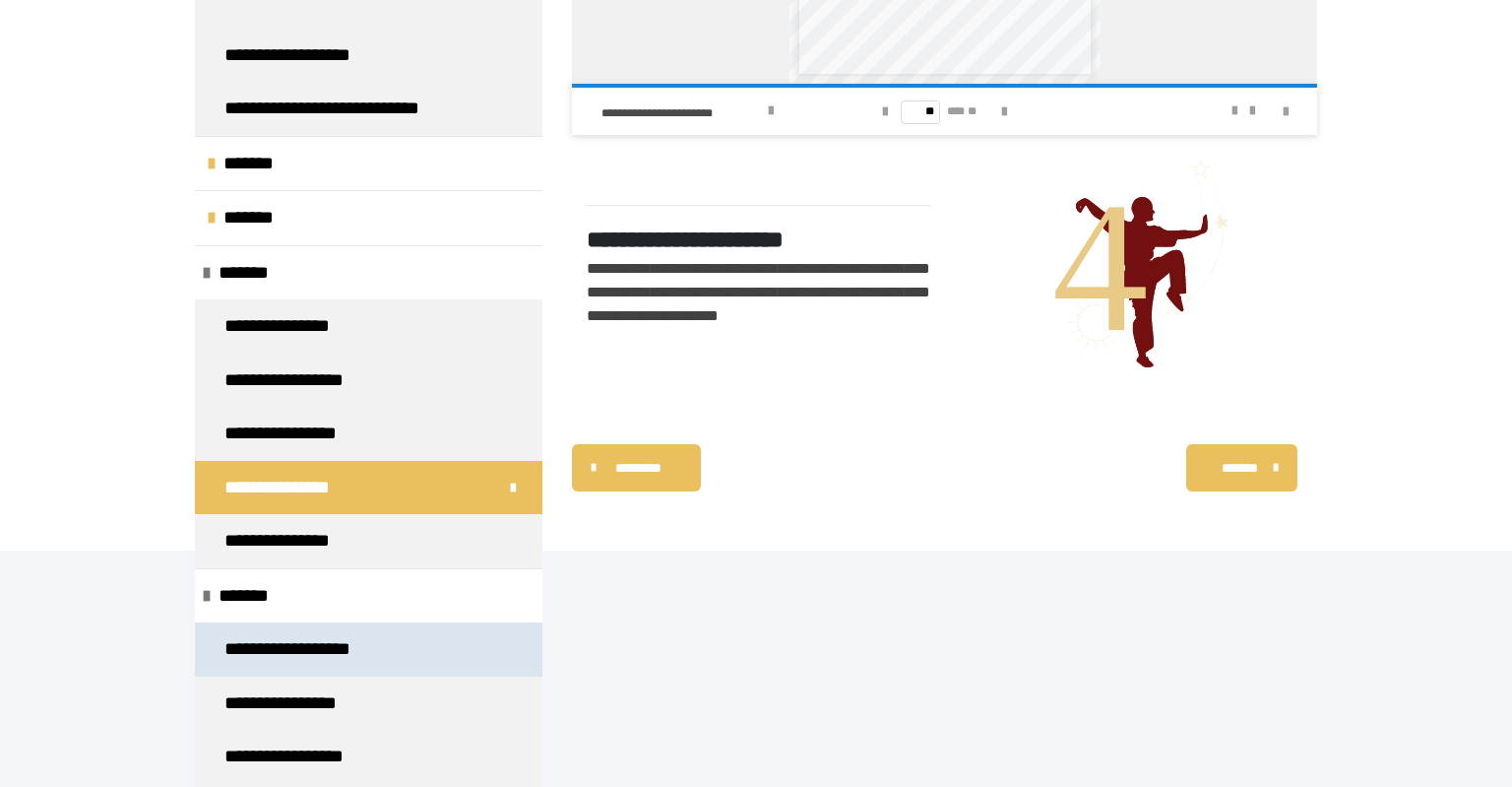 click on "**********" at bounding box center [308, 649] 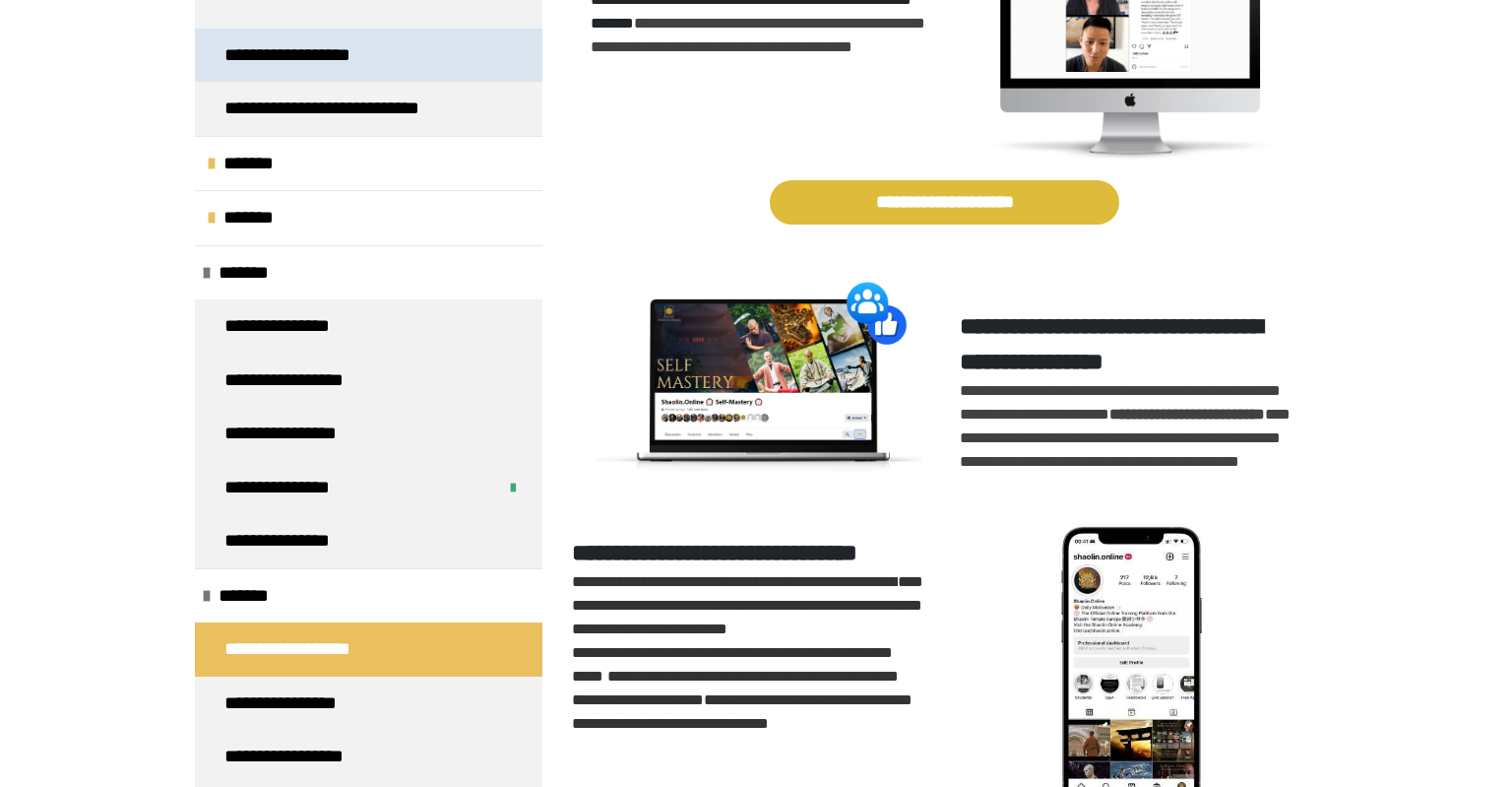scroll, scrollTop: 1248, scrollLeft: 0, axis: vertical 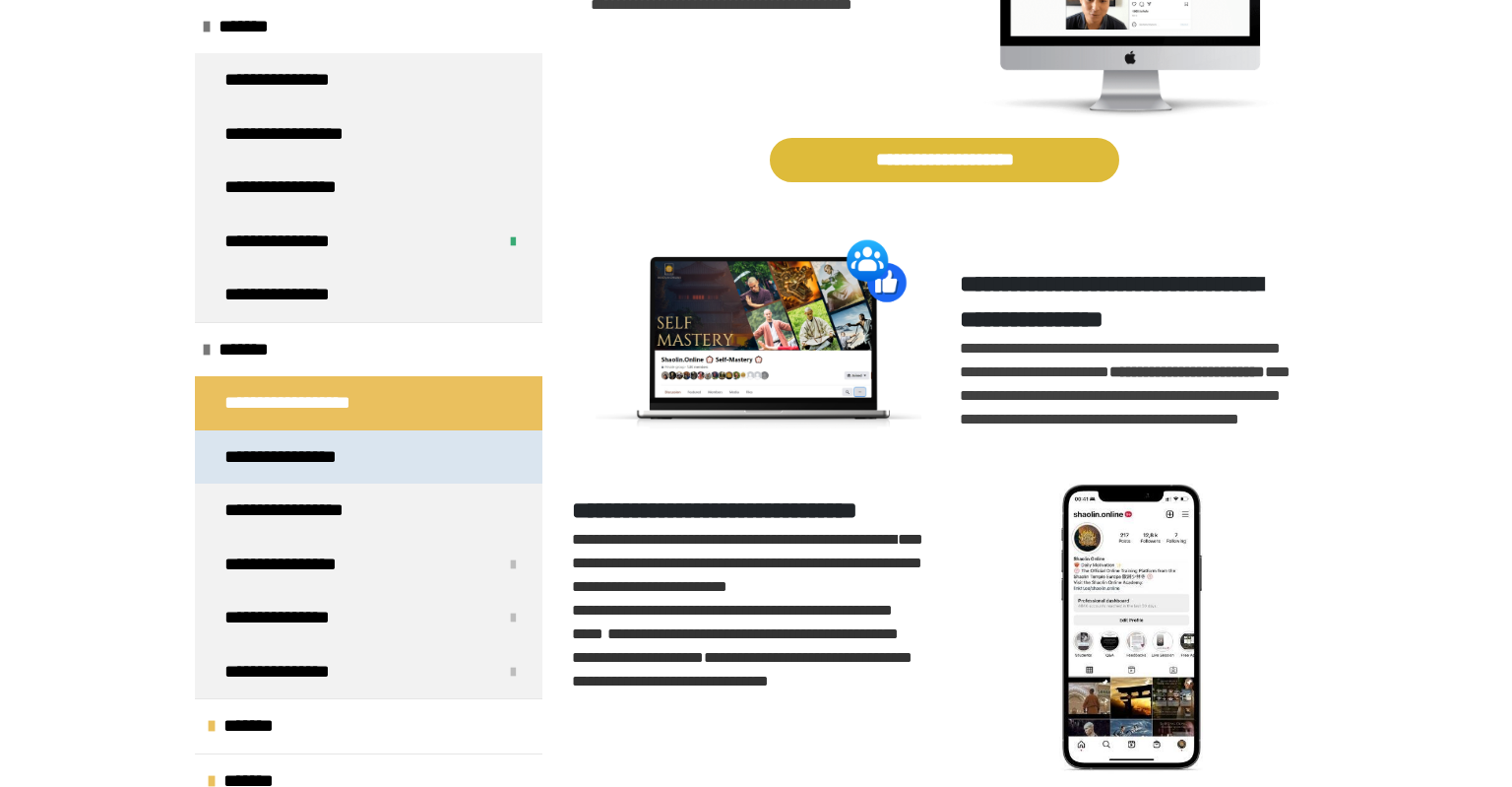 click on "**********" at bounding box center (295, 457) 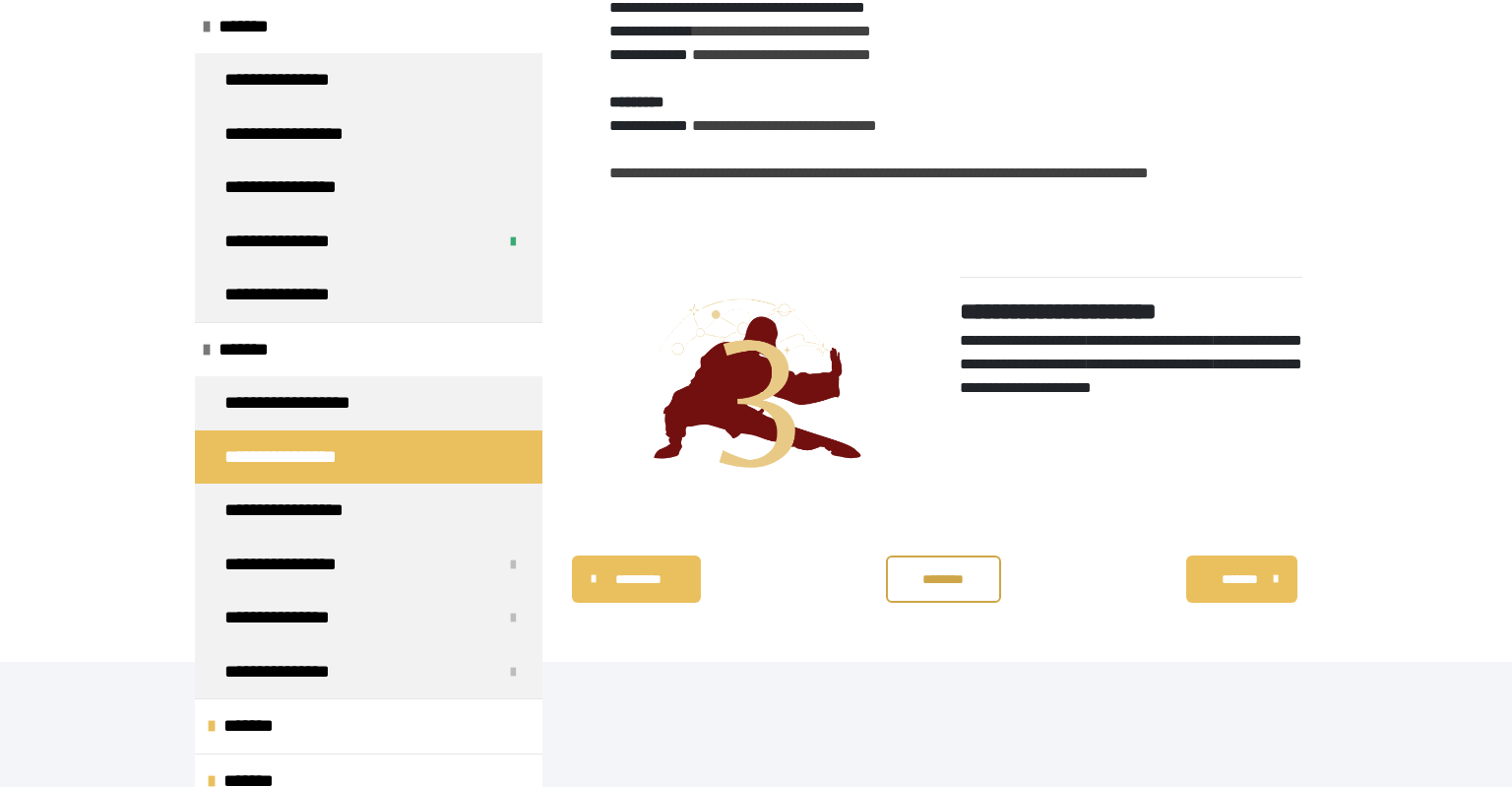 scroll, scrollTop: 2345, scrollLeft: 0, axis: vertical 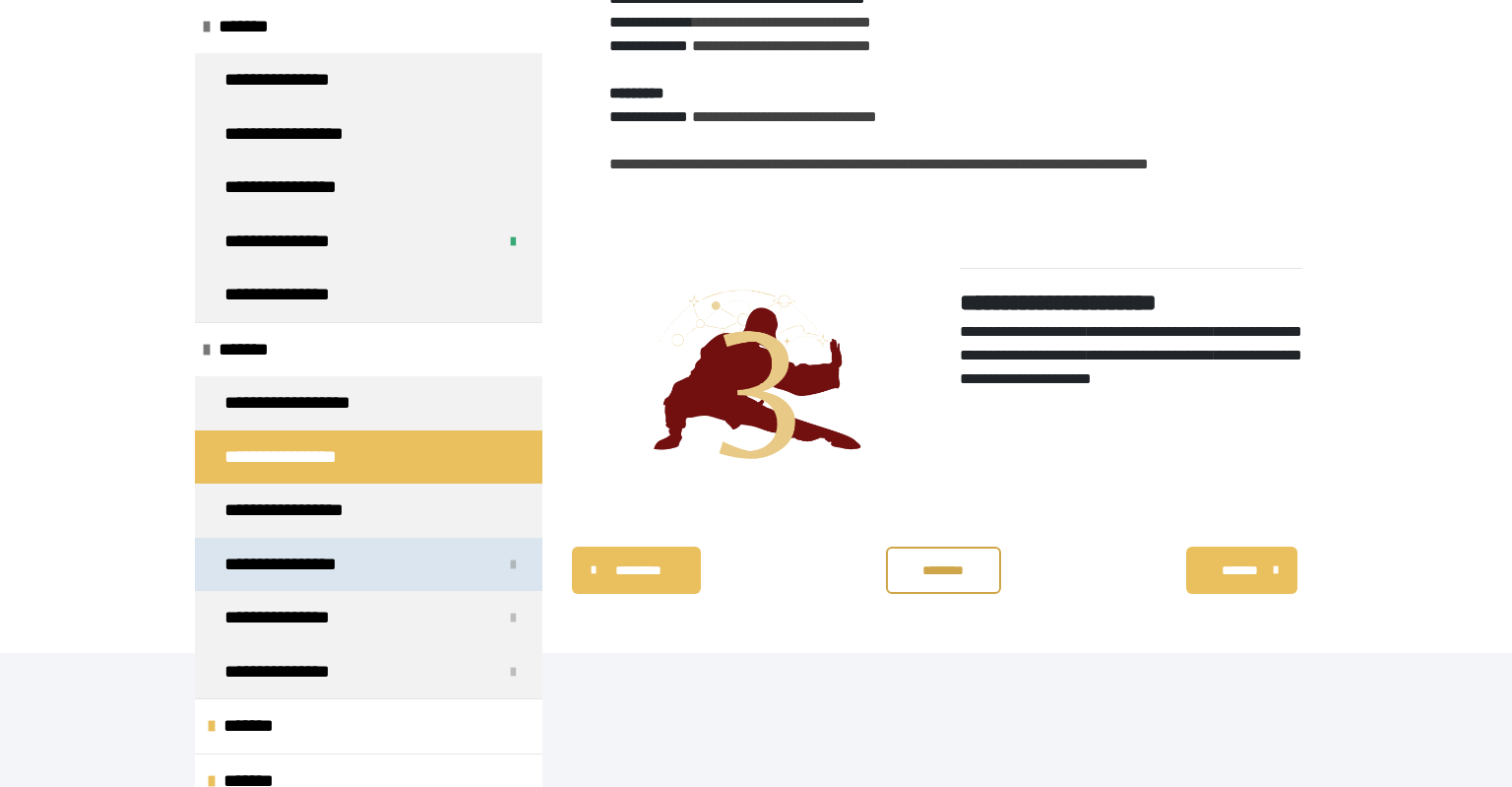 click on "**********" at bounding box center [301, 564] 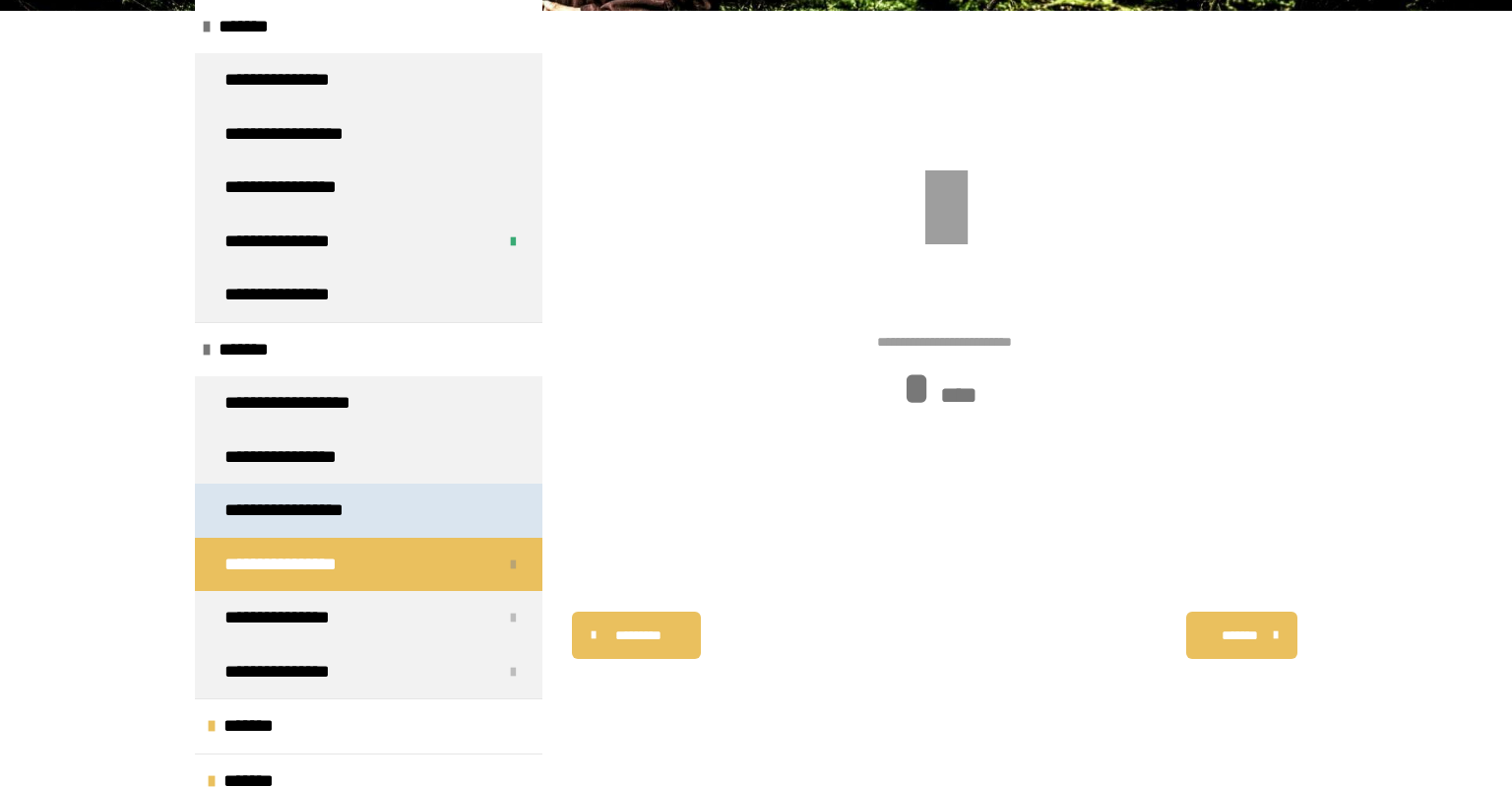 click on "**********" at bounding box center (301, 510) 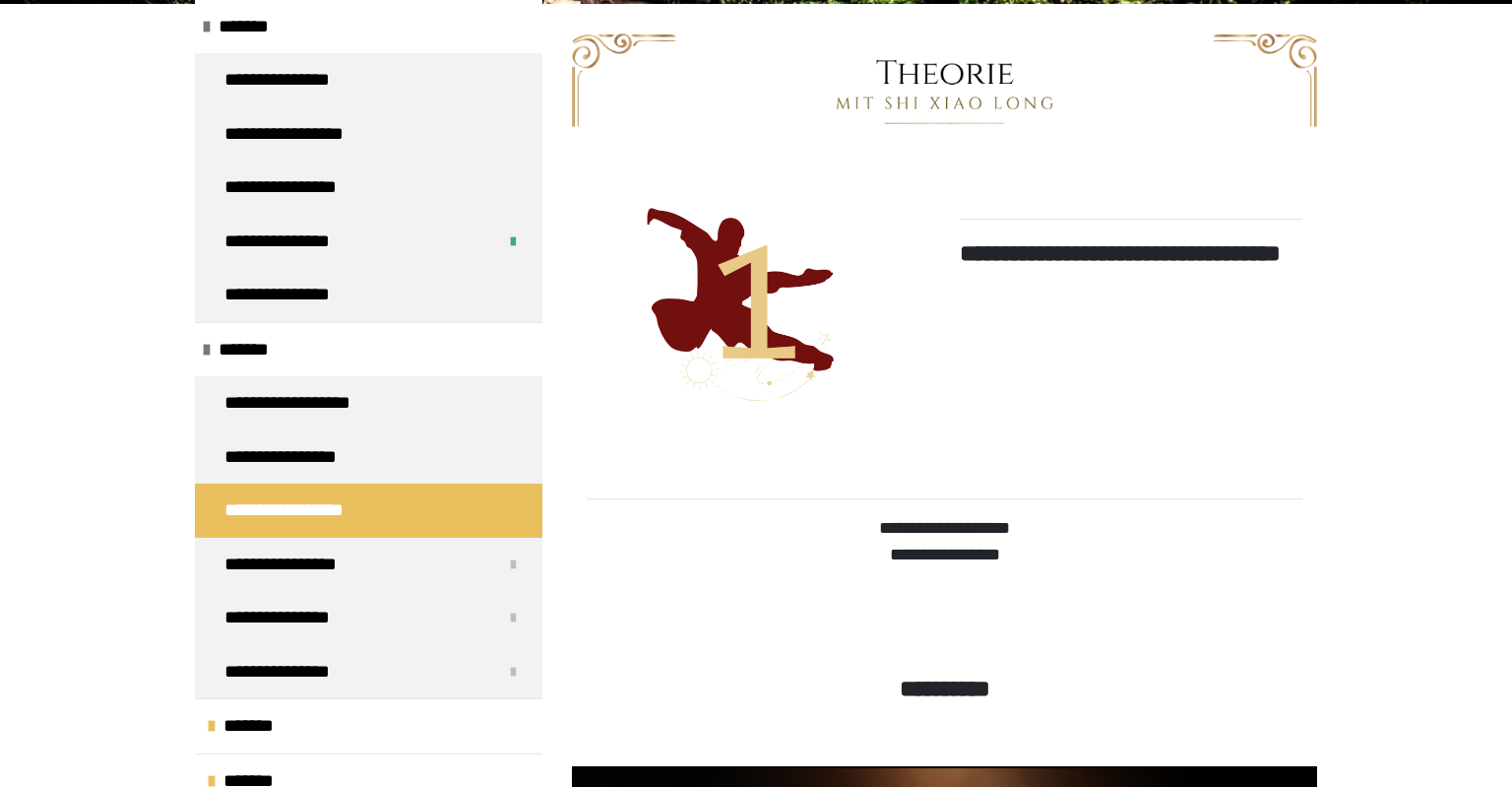 scroll, scrollTop: 0, scrollLeft: 0, axis: both 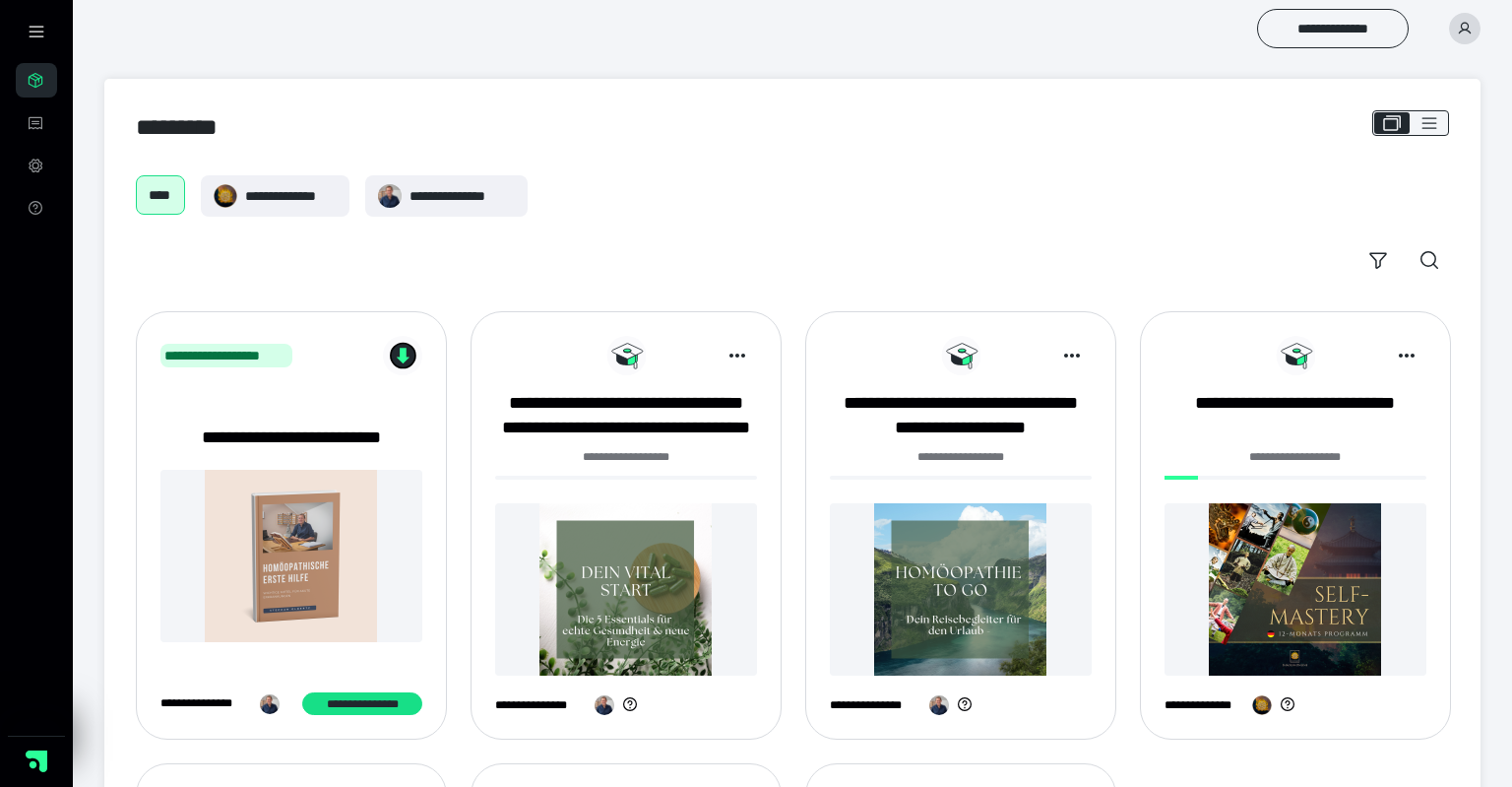 drag, startPoint x: 854, startPoint y: 189, endPoint x: 863, endPoint y: 174, distance: 17.492856 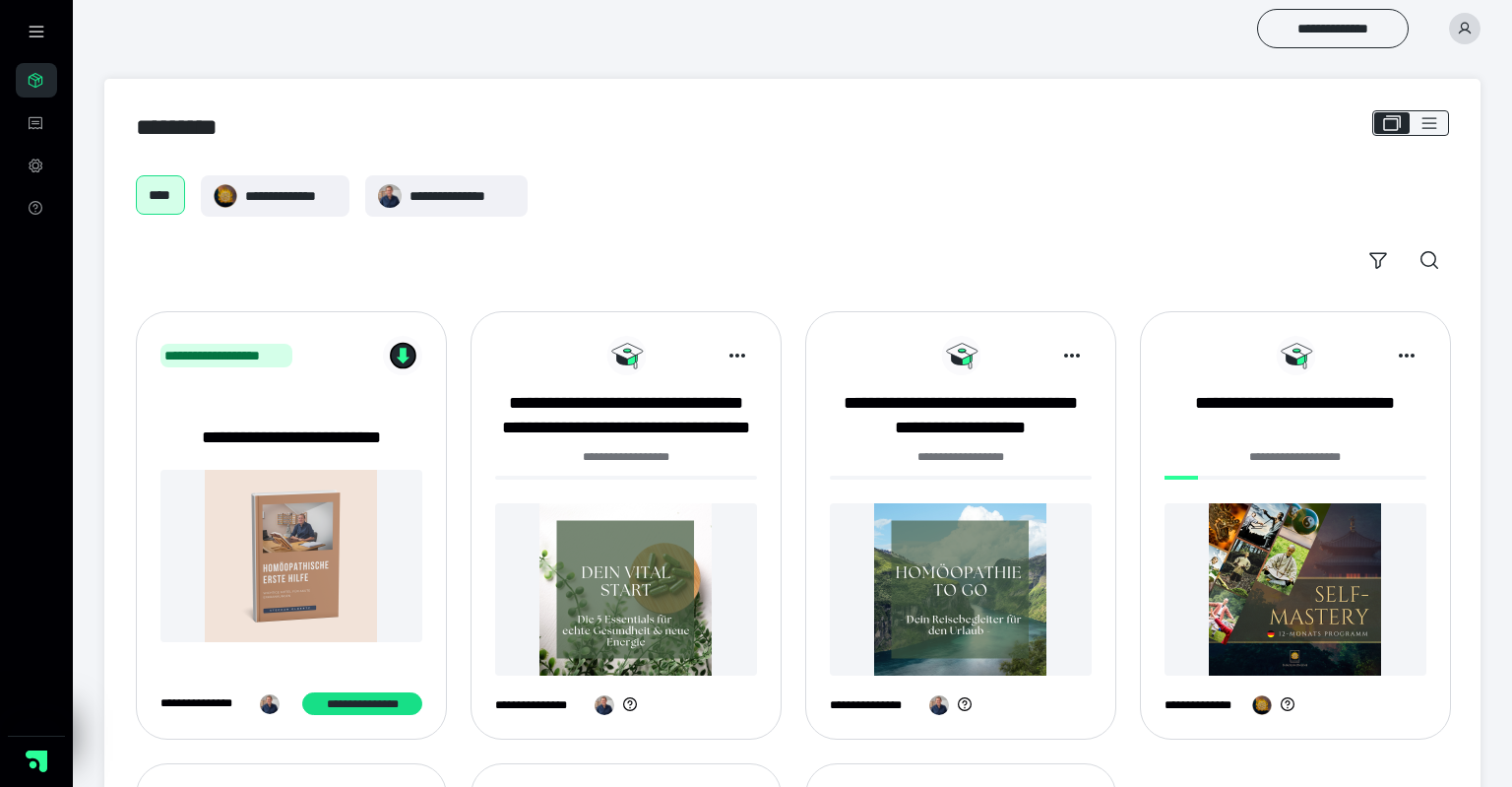 click 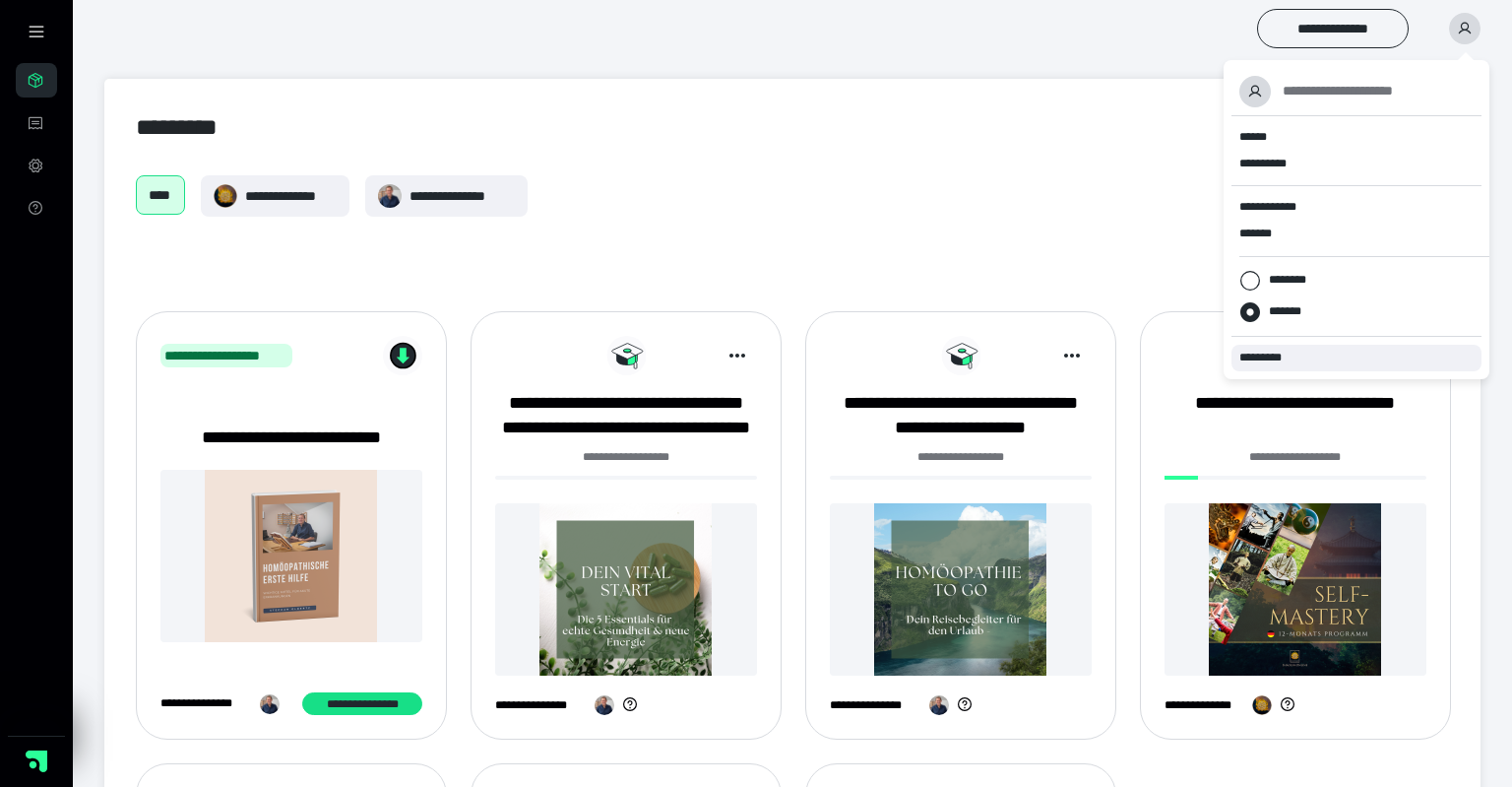 click on "*********" at bounding box center (1269, 358) 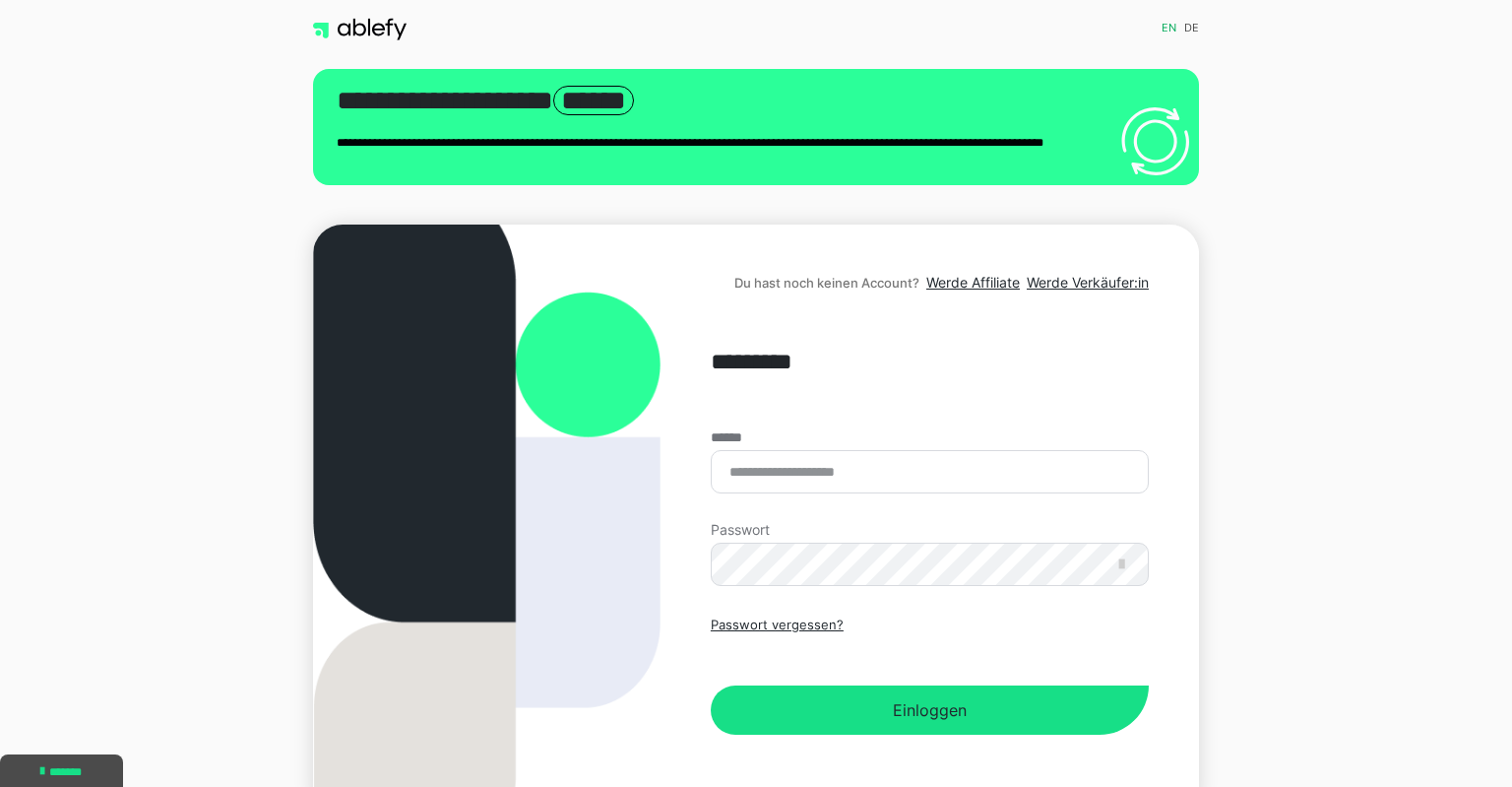 scroll, scrollTop: 0, scrollLeft: 0, axis: both 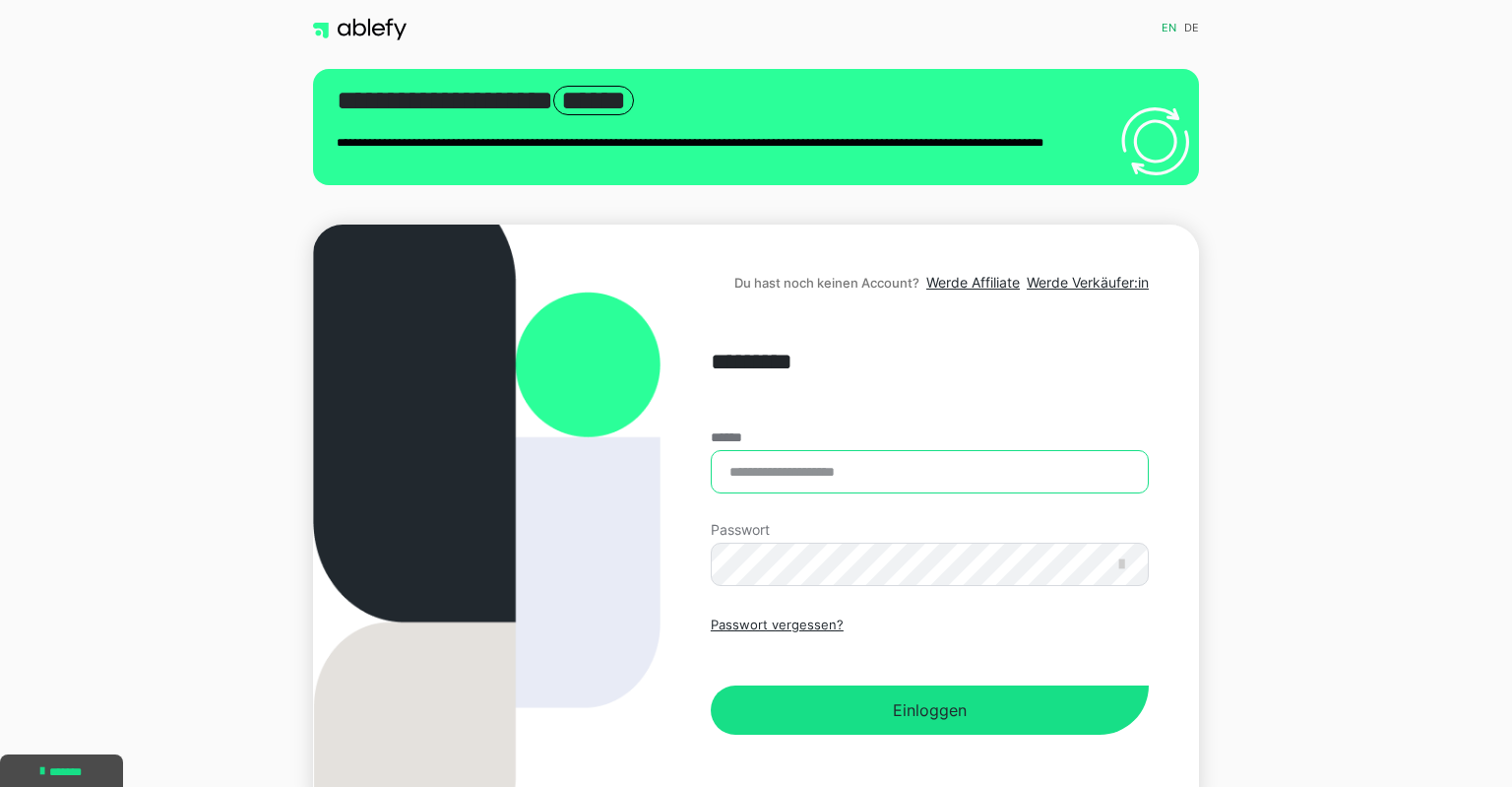 type on "**********" 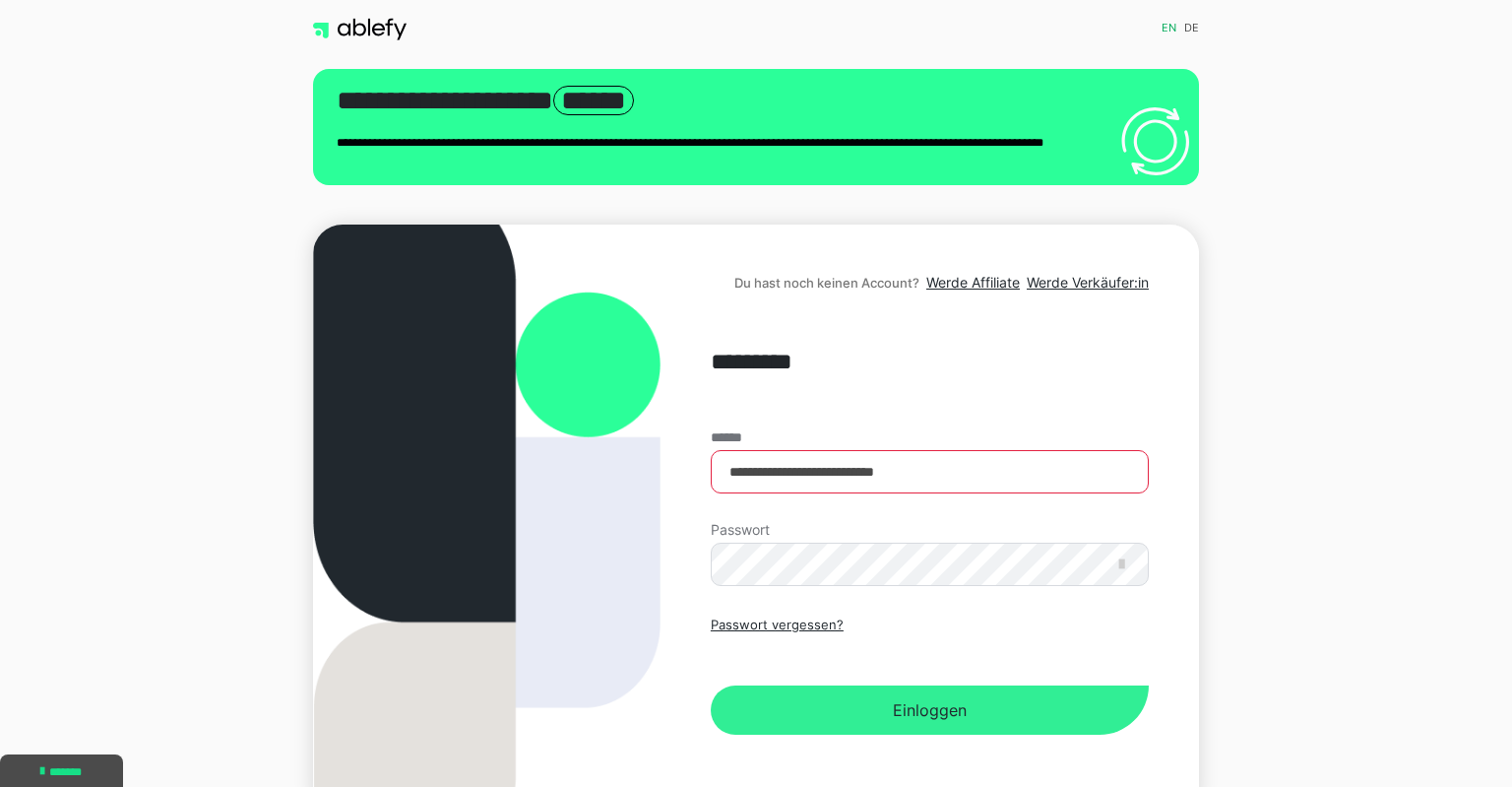 click on "Einloggen" at bounding box center [929, 710] 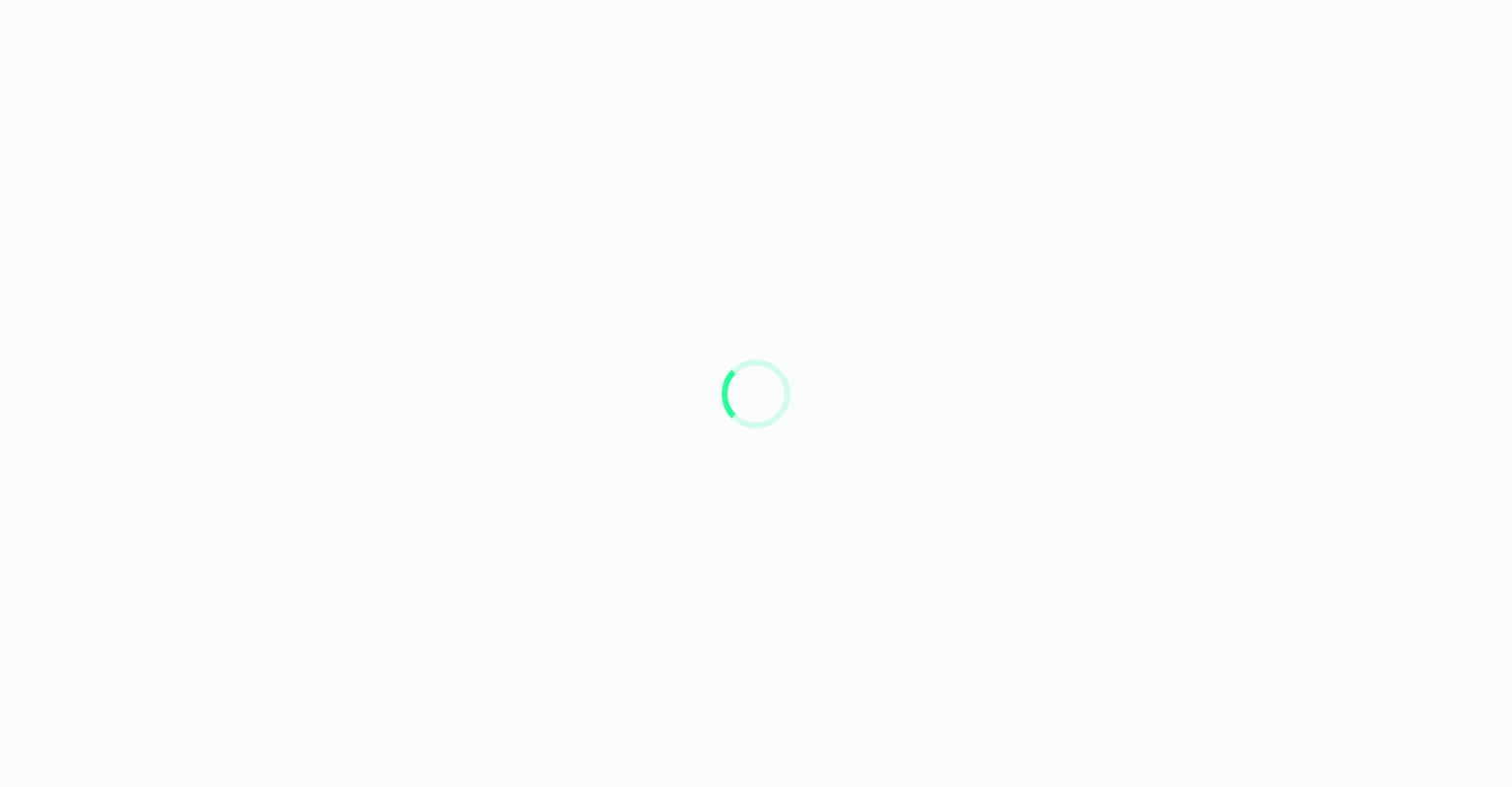 scroll, scrollTop: 0, scrollLeft: 0, axis: both 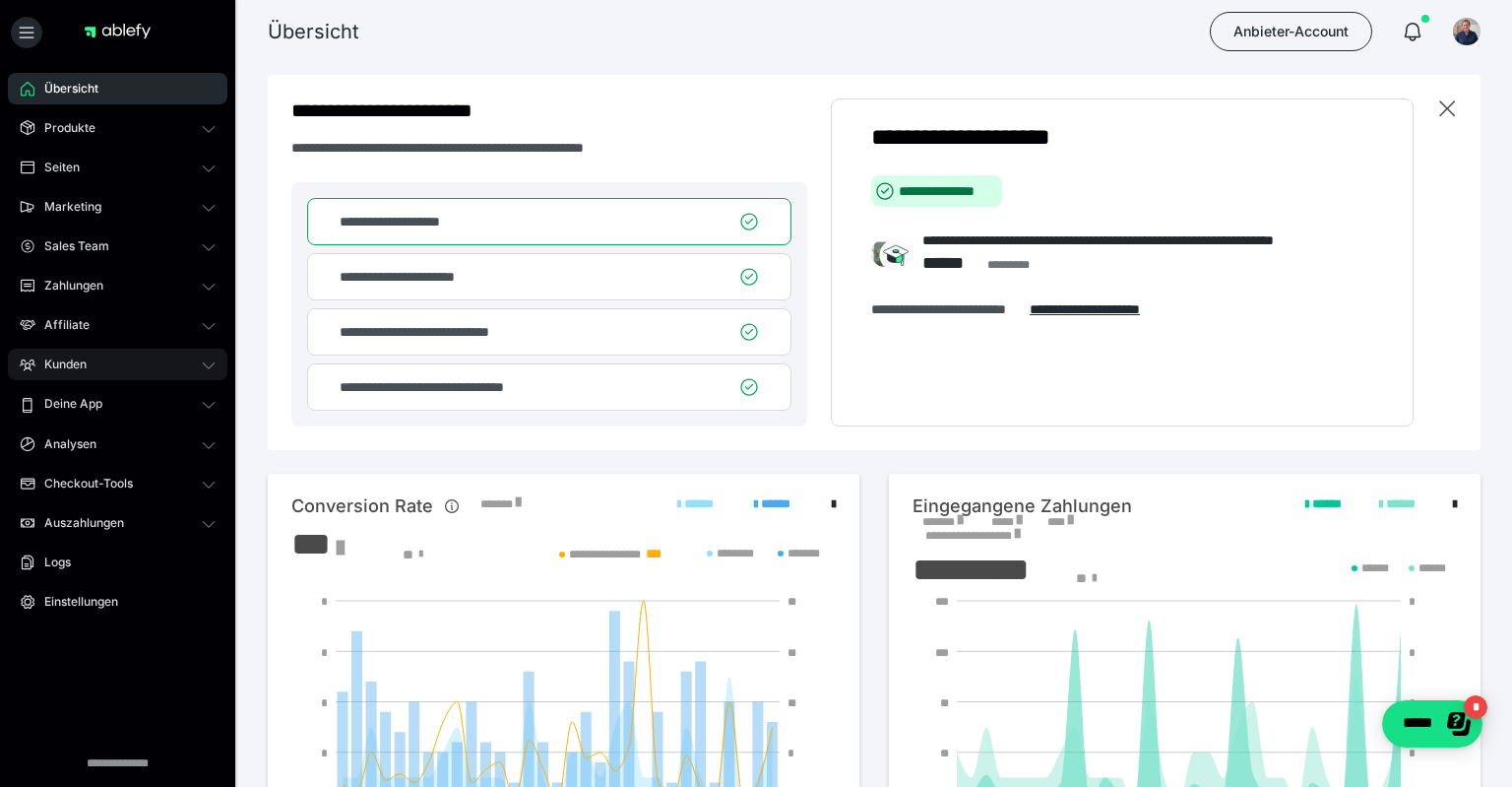 click 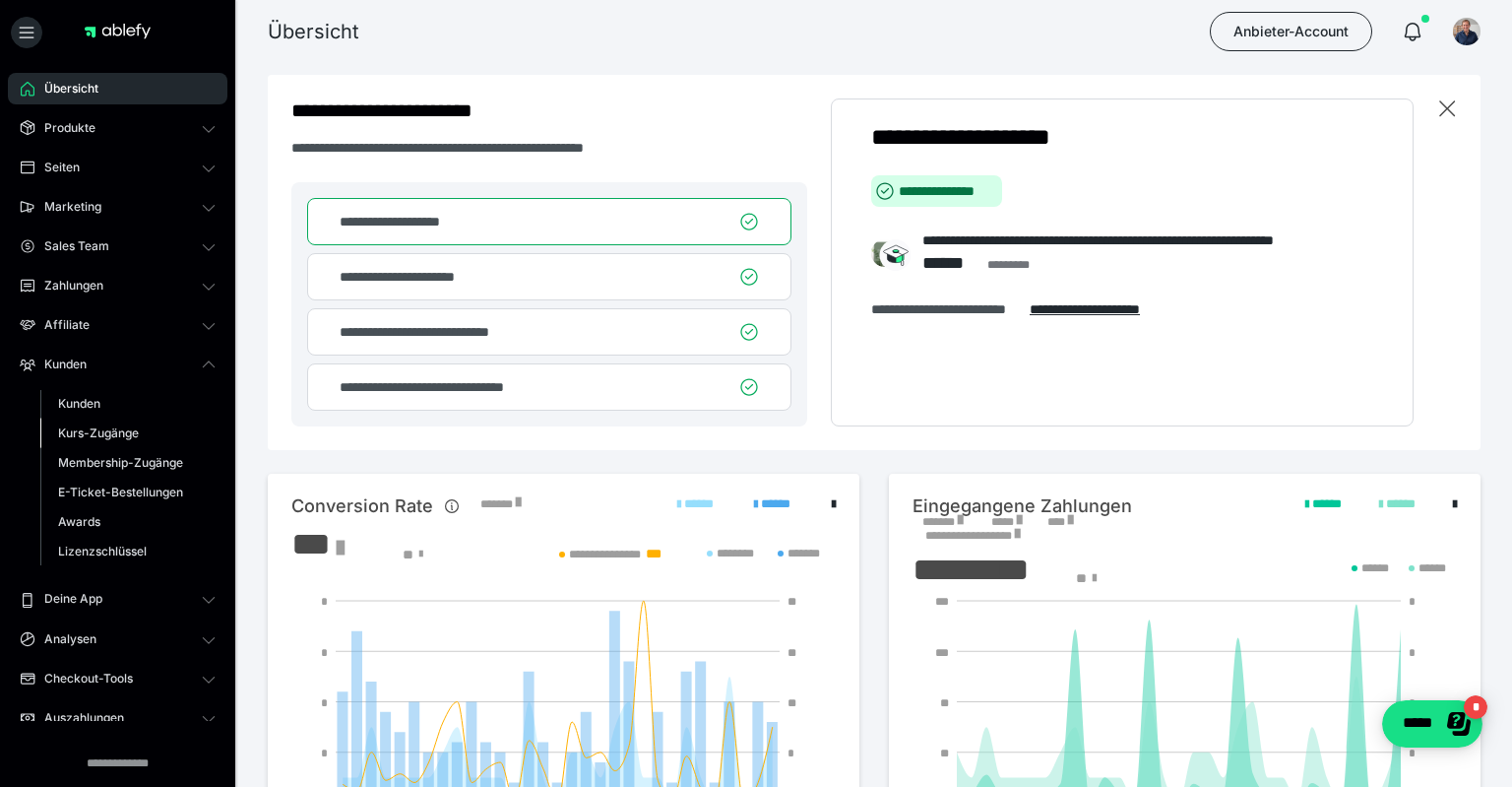 click on "Kurs-Zugänge" at bounding box center (128, 433) 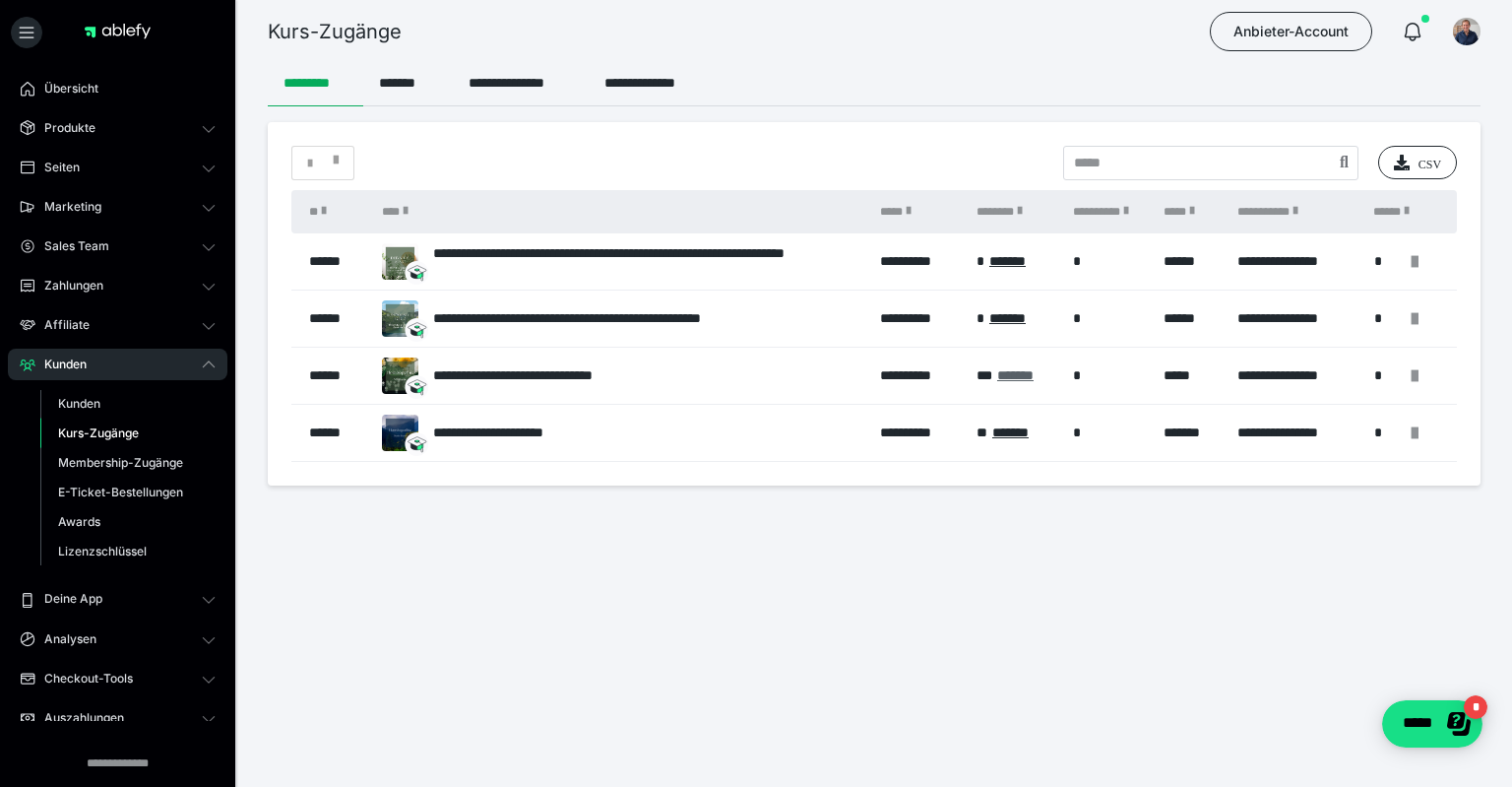 click on "*******" at bounding box center [1015, 375] 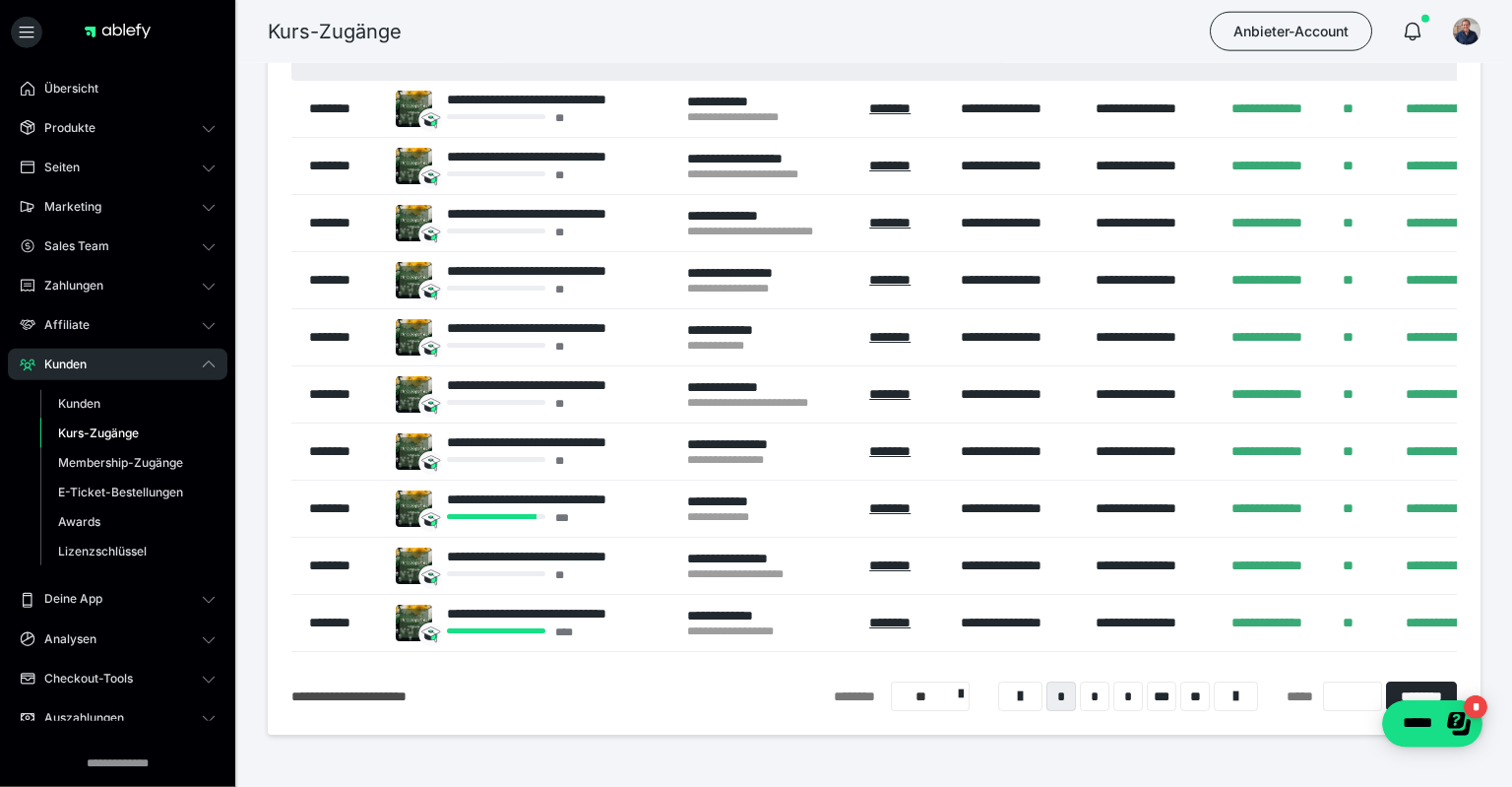 scroll, scrollTop: 225, scrollLeft: 0, axis: vertical 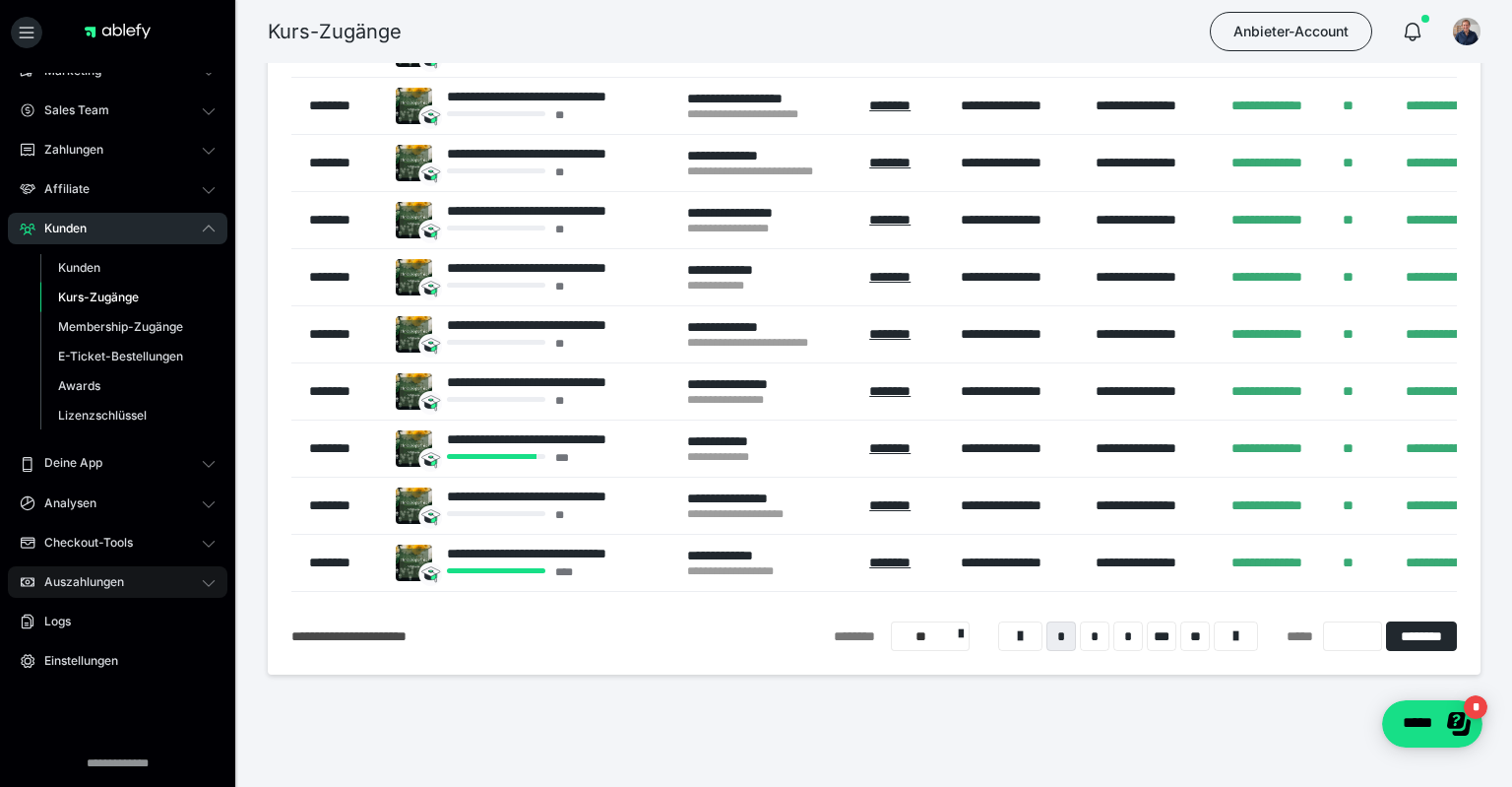 click on "Auszahlungen" at bounding box center (77, 582) 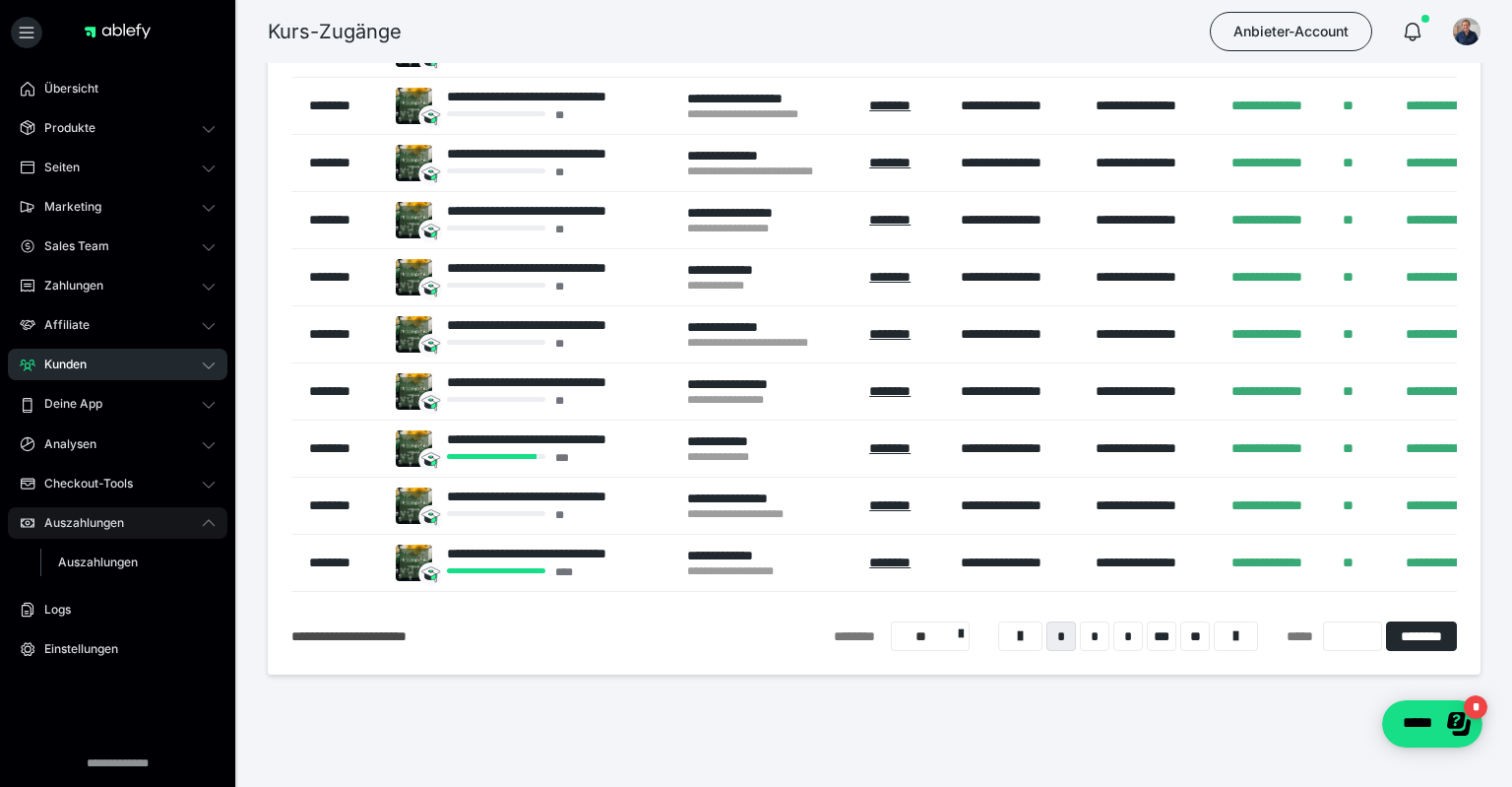 scroll, scrollTop: 0, scrollLeft: 0, axis: both 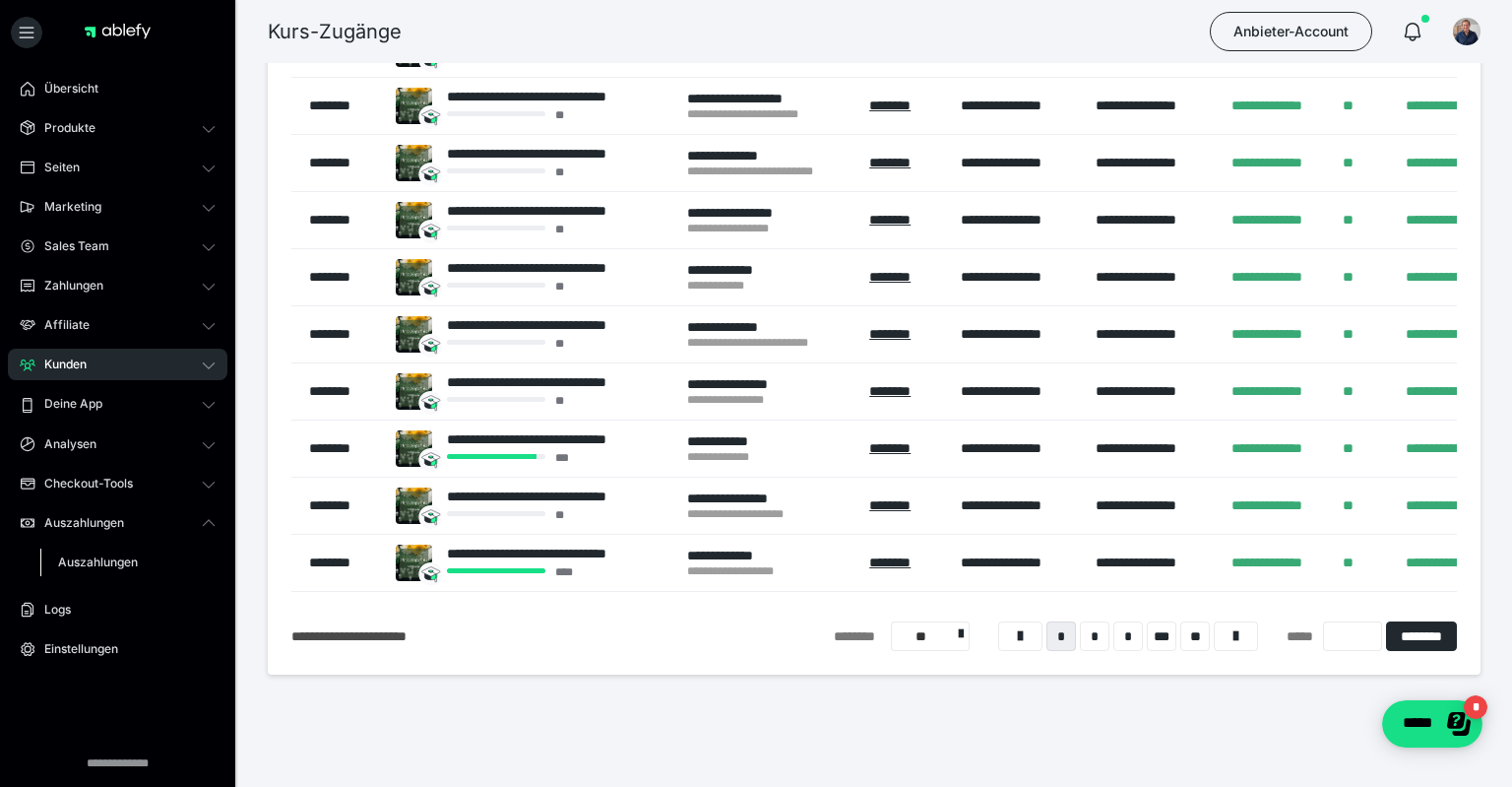 click on "Auszahlungen" at bounding box center [97, 561] 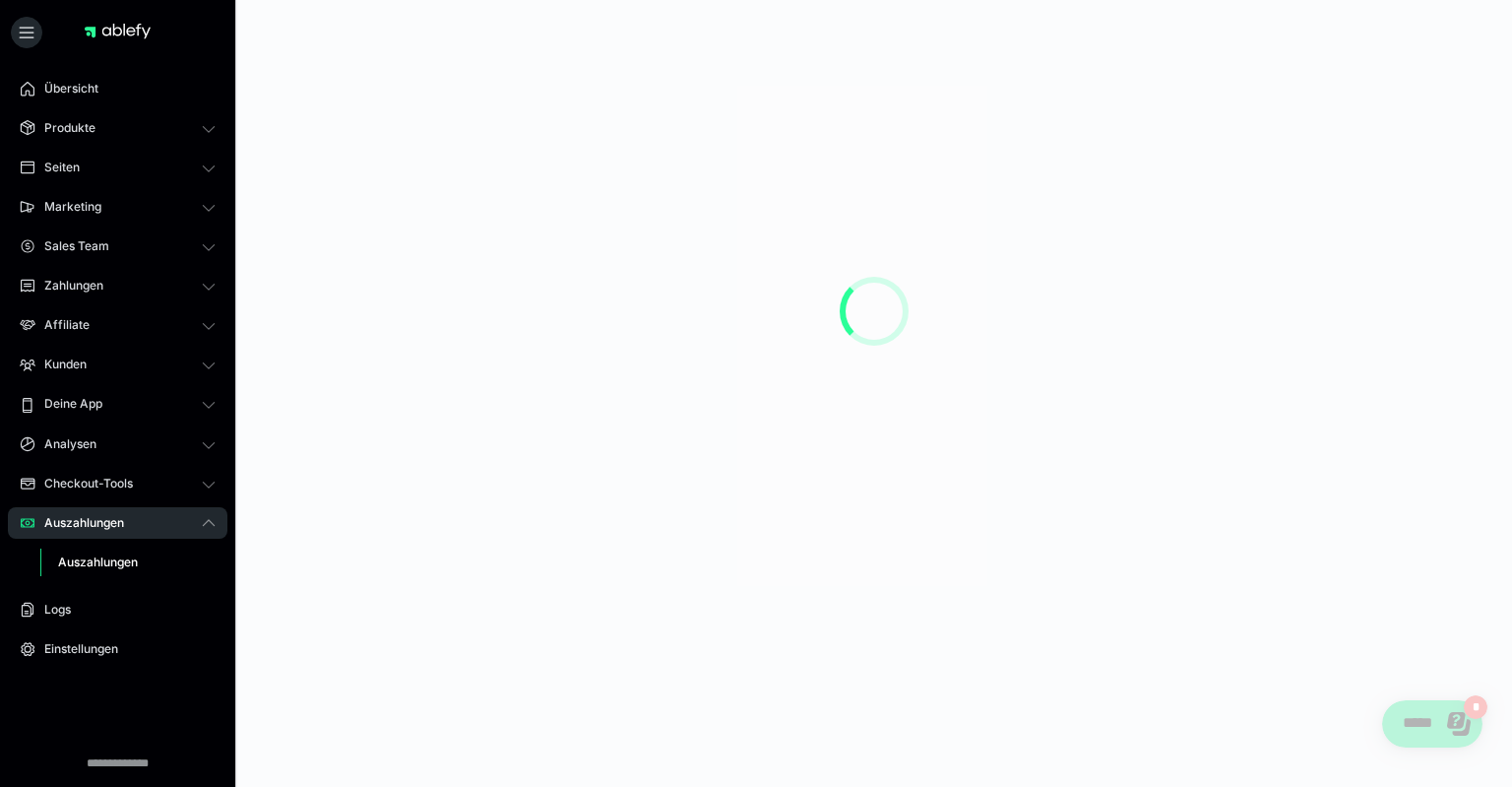 scroll, scrollTop: 0, scrollLeft: 0, axis: both 